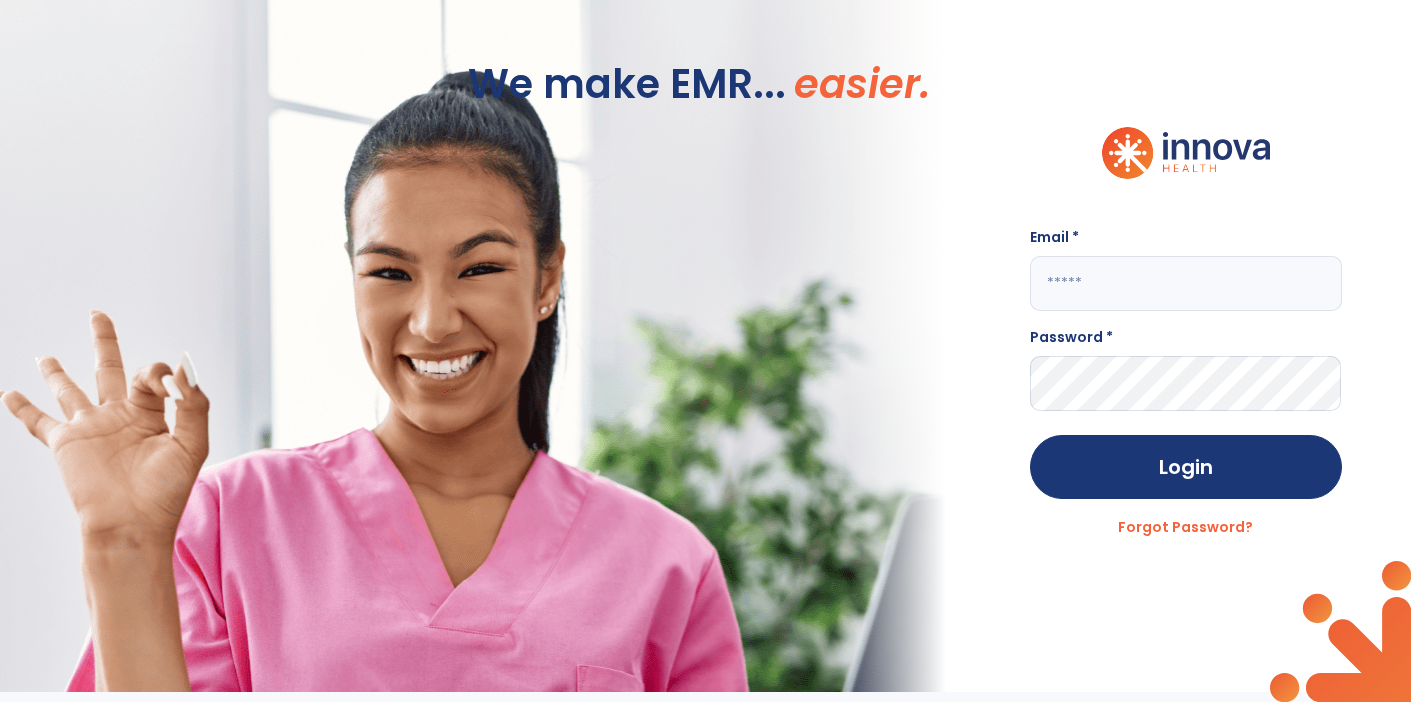 scroll, scrollTop: 0, scrollLeft: 0, axis: both 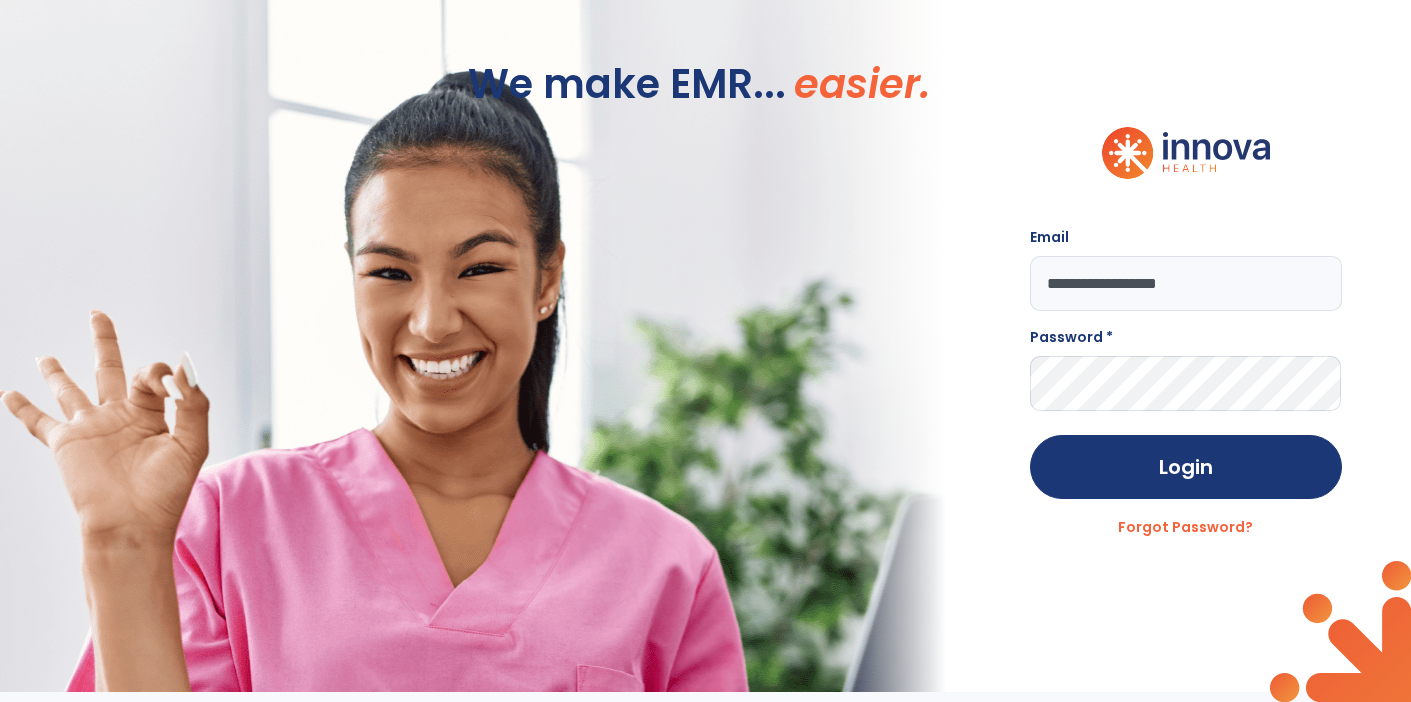 type on "**********" 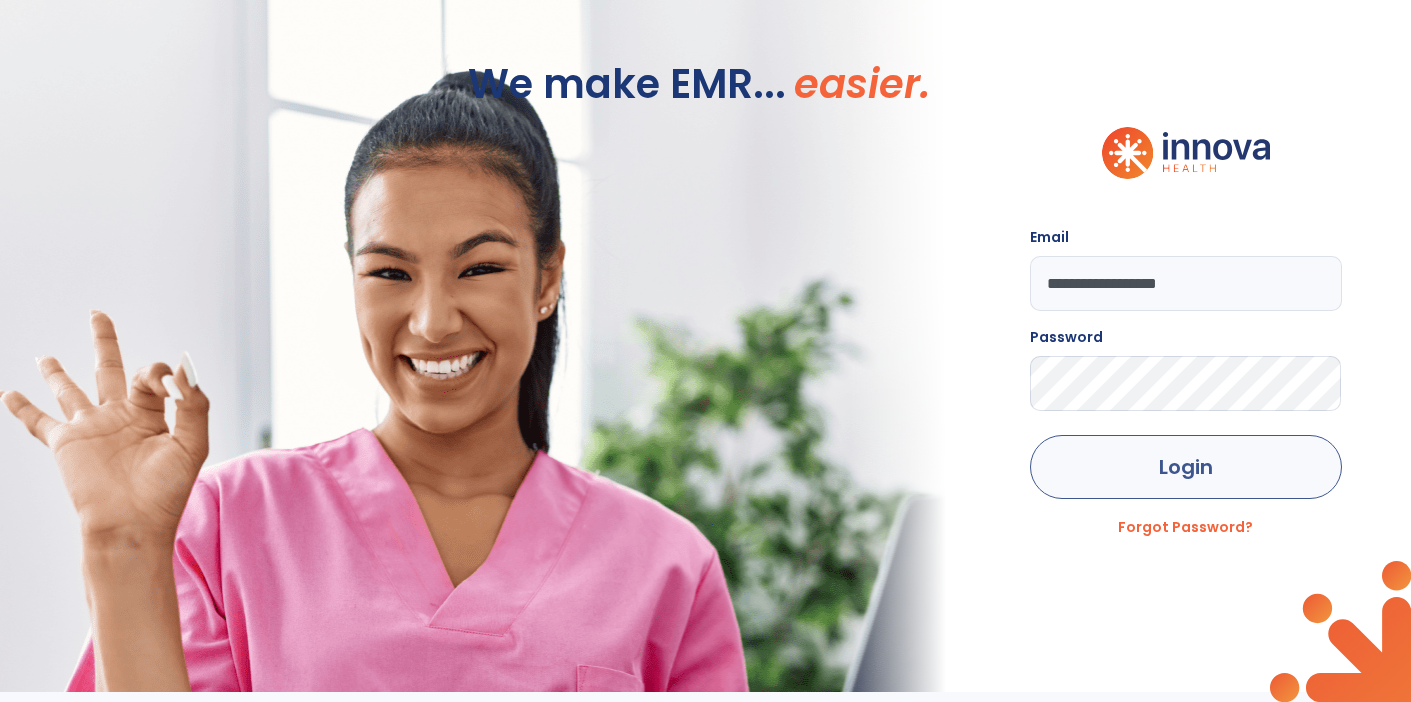 click on "Login" 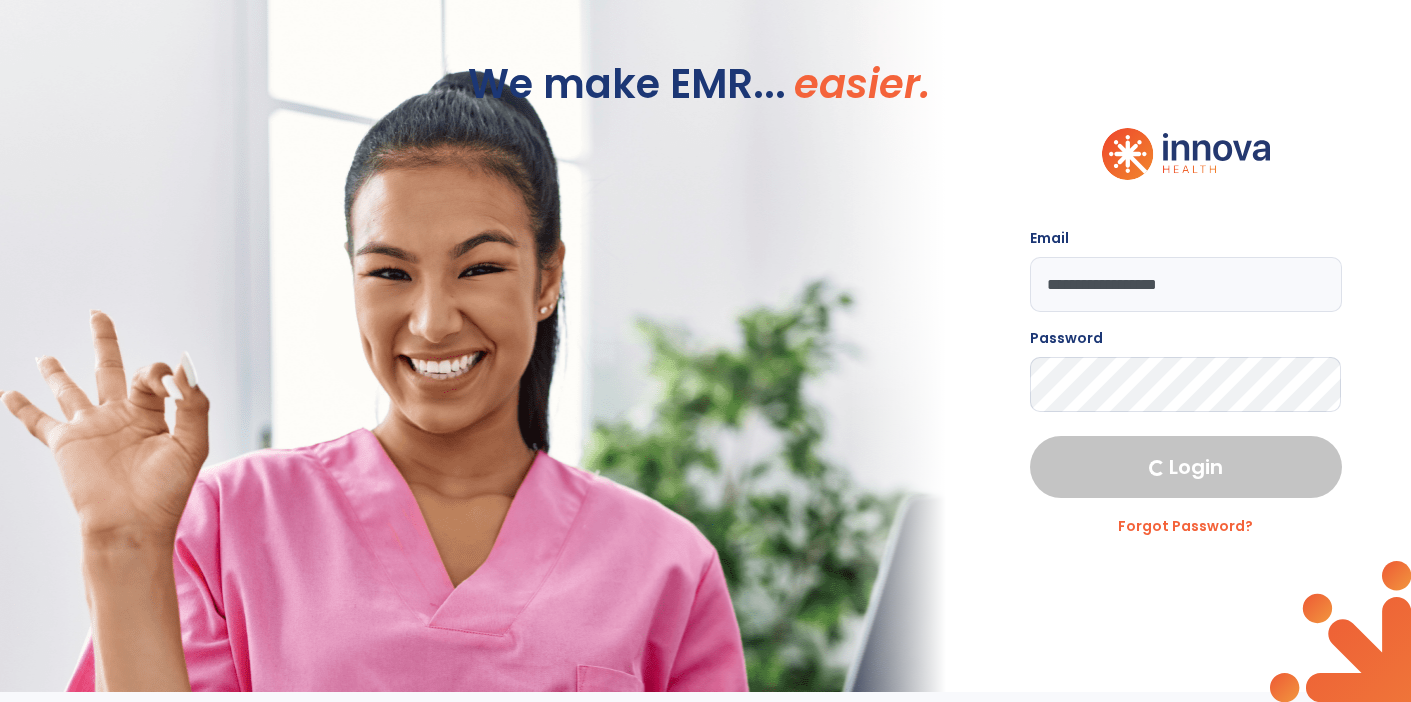 select on "****" 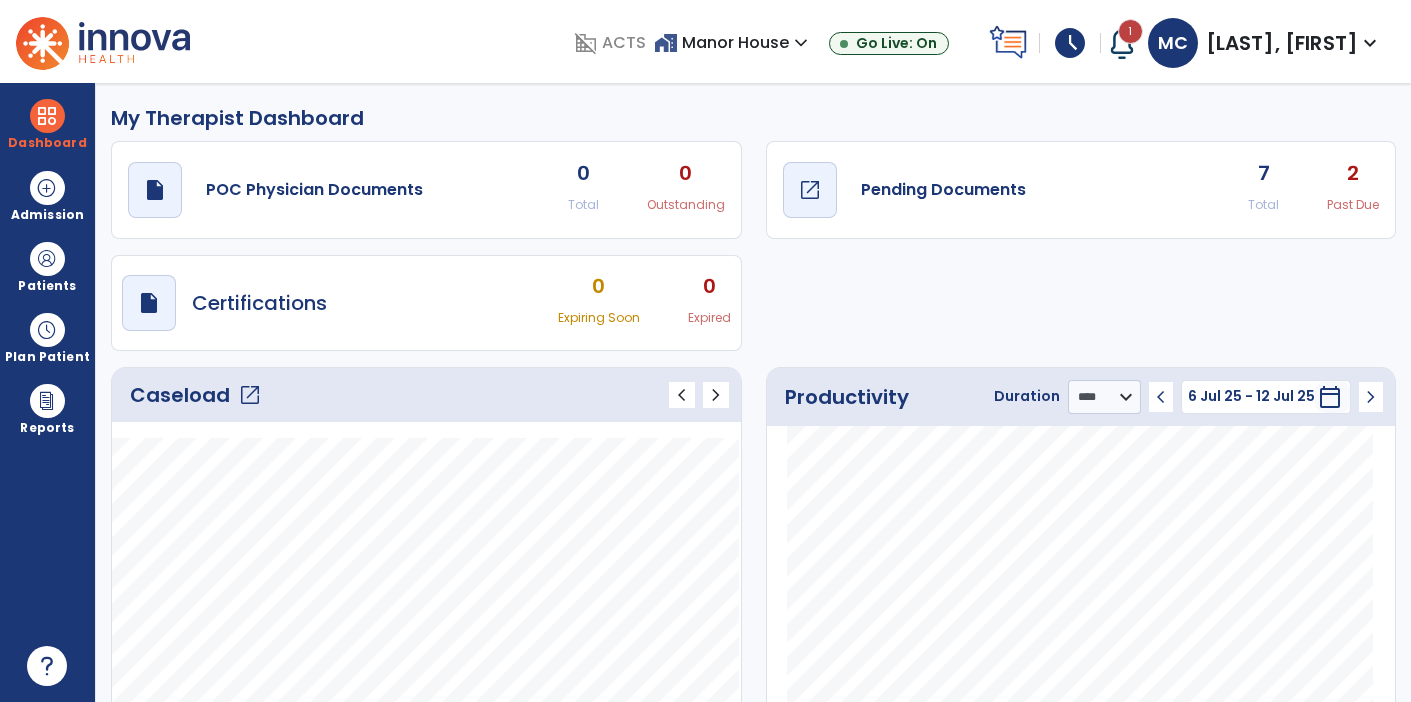 click on "draft   open_in_new  Pending Documents" 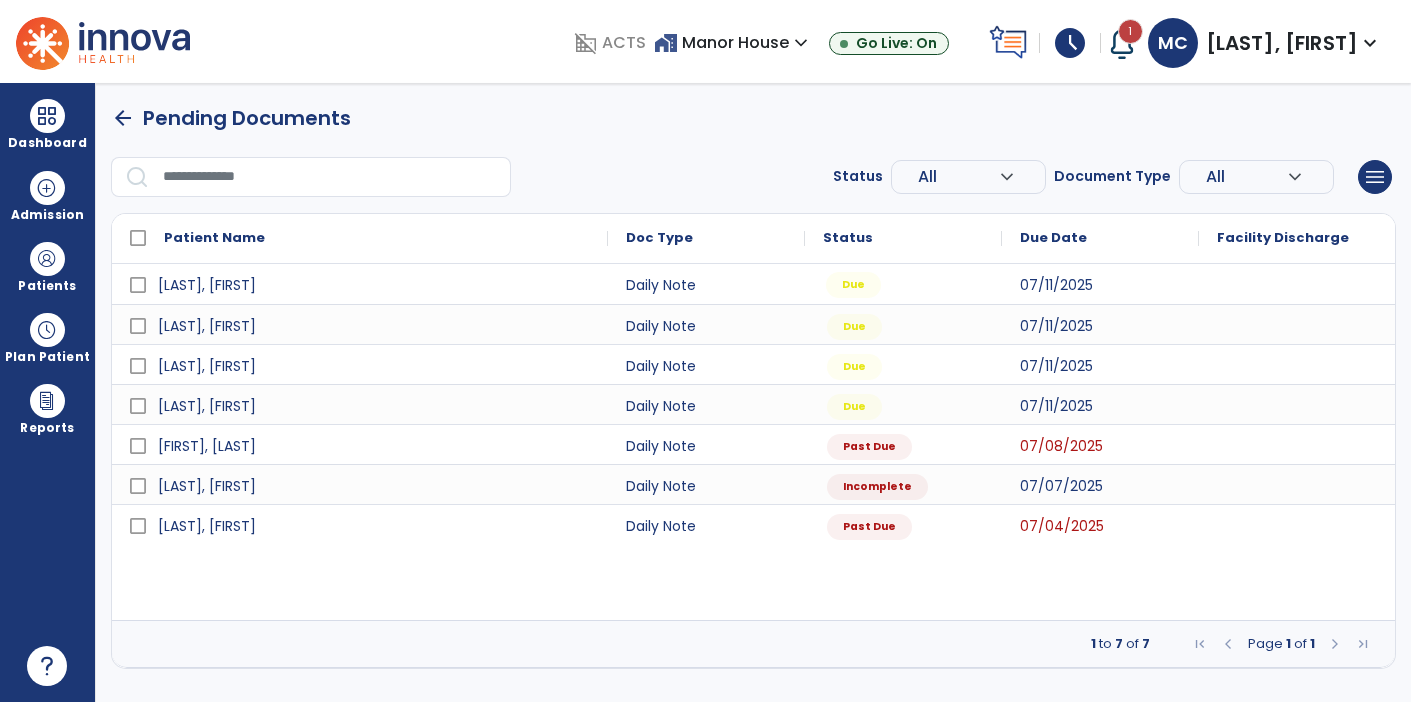 click on "Due" at bounding box center [853, 285] 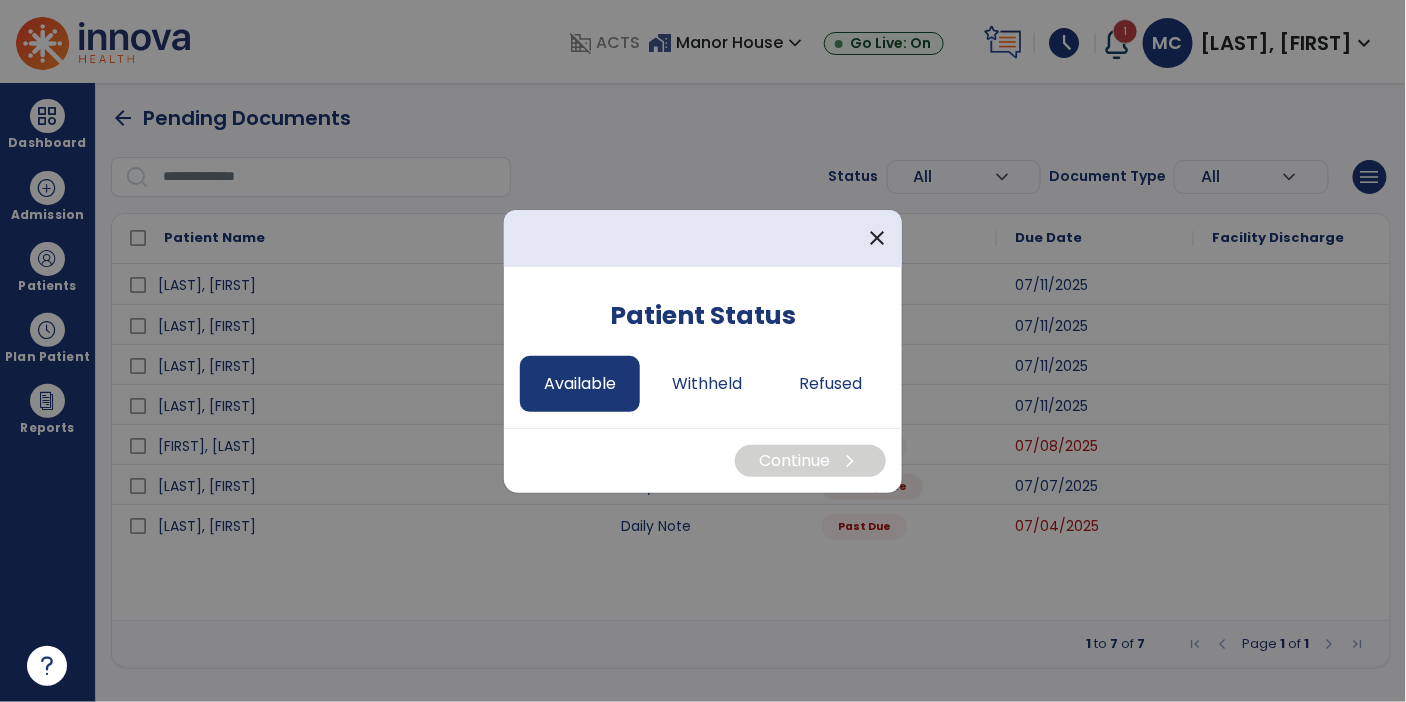 click on "Available" at bounding box center (580, 384) 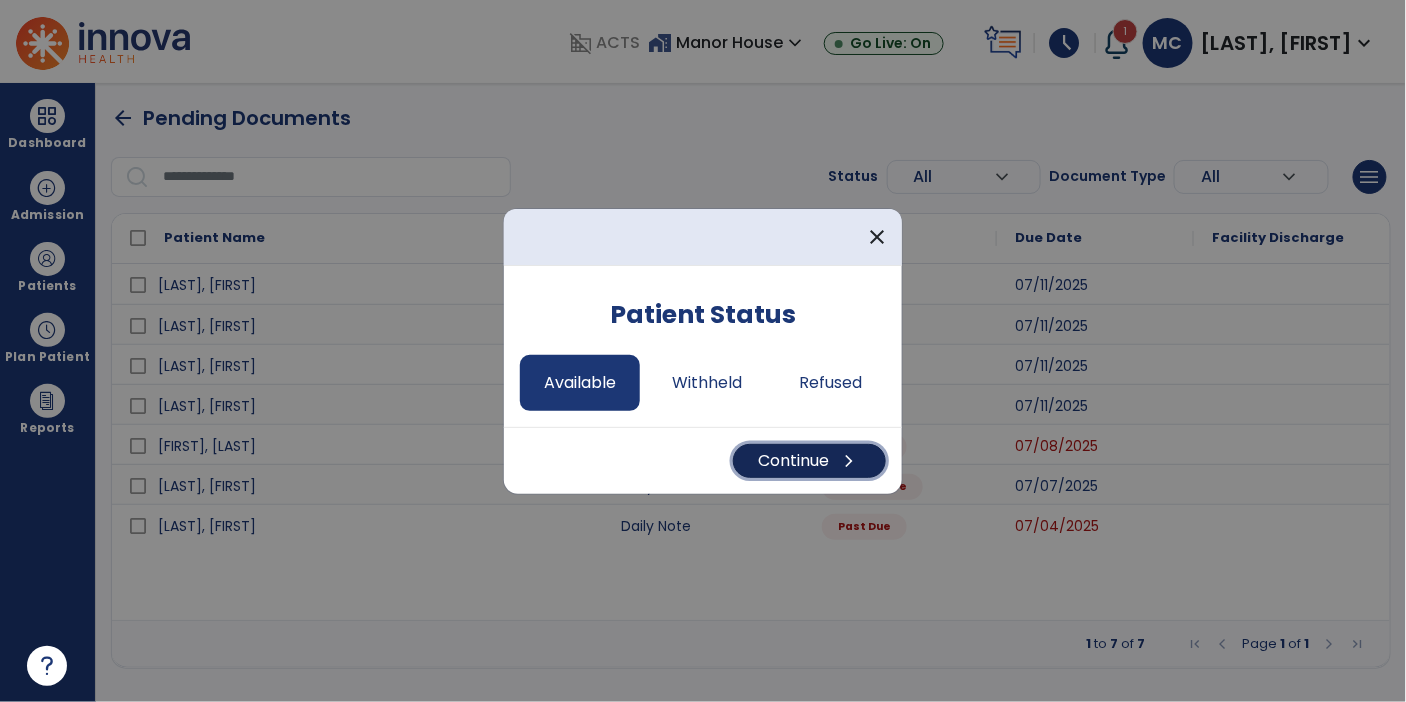 click on "Continue   chevron_right" at bounding box center [809, 461] 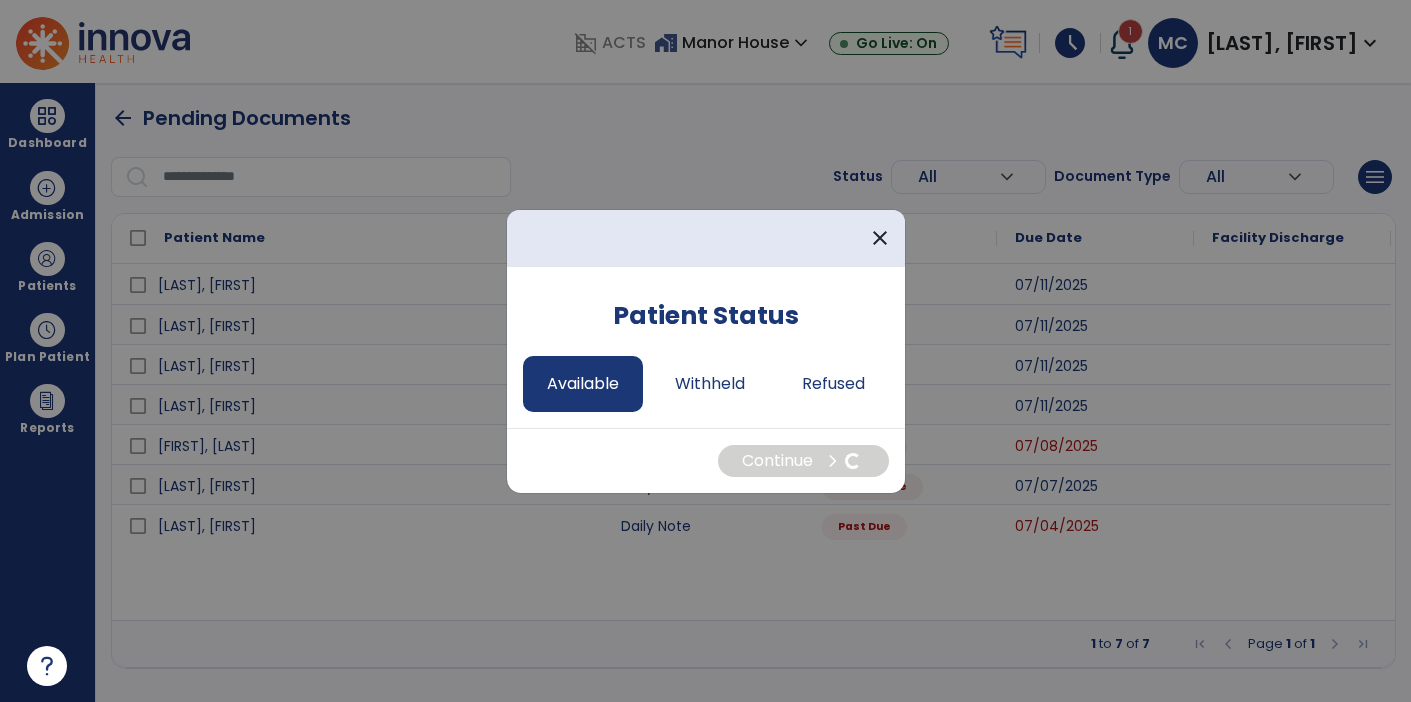 select on "*" 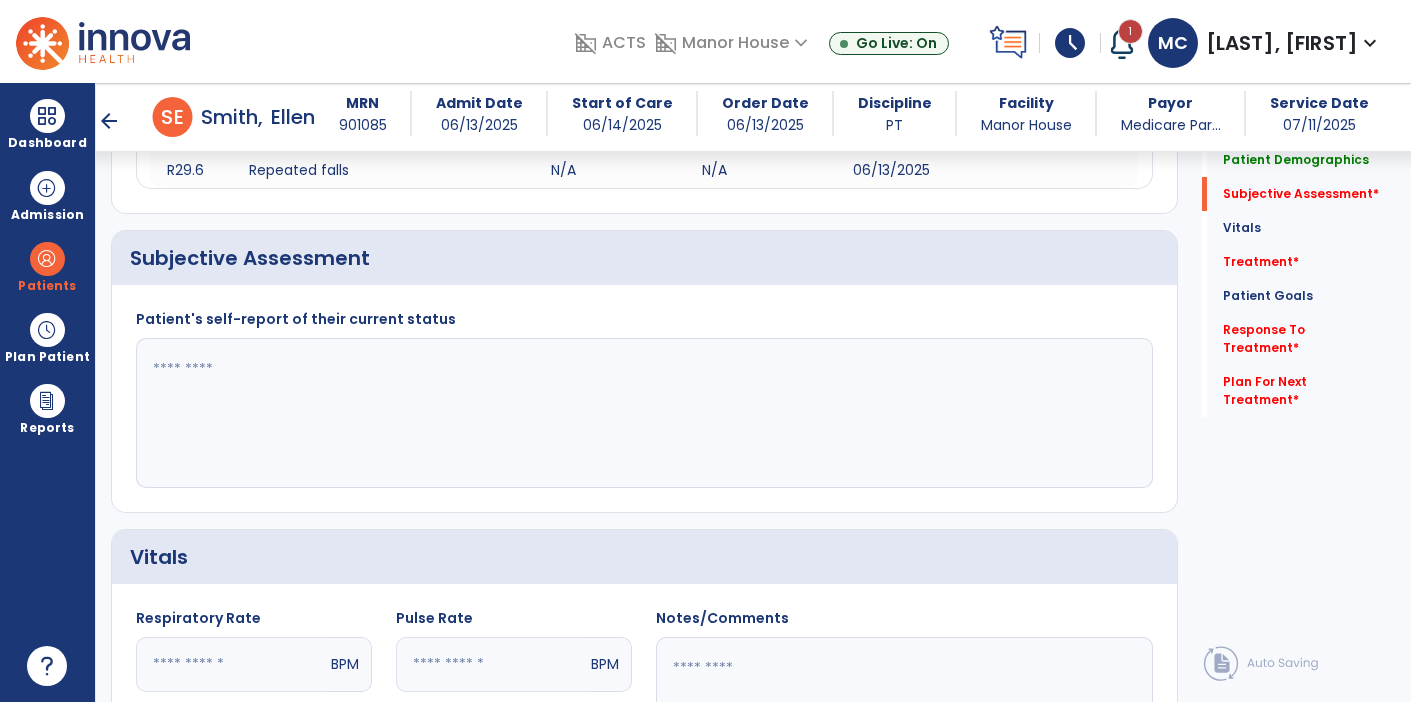 scroll, scrollTop: 363, scrollLeft: 0, axis: vertical 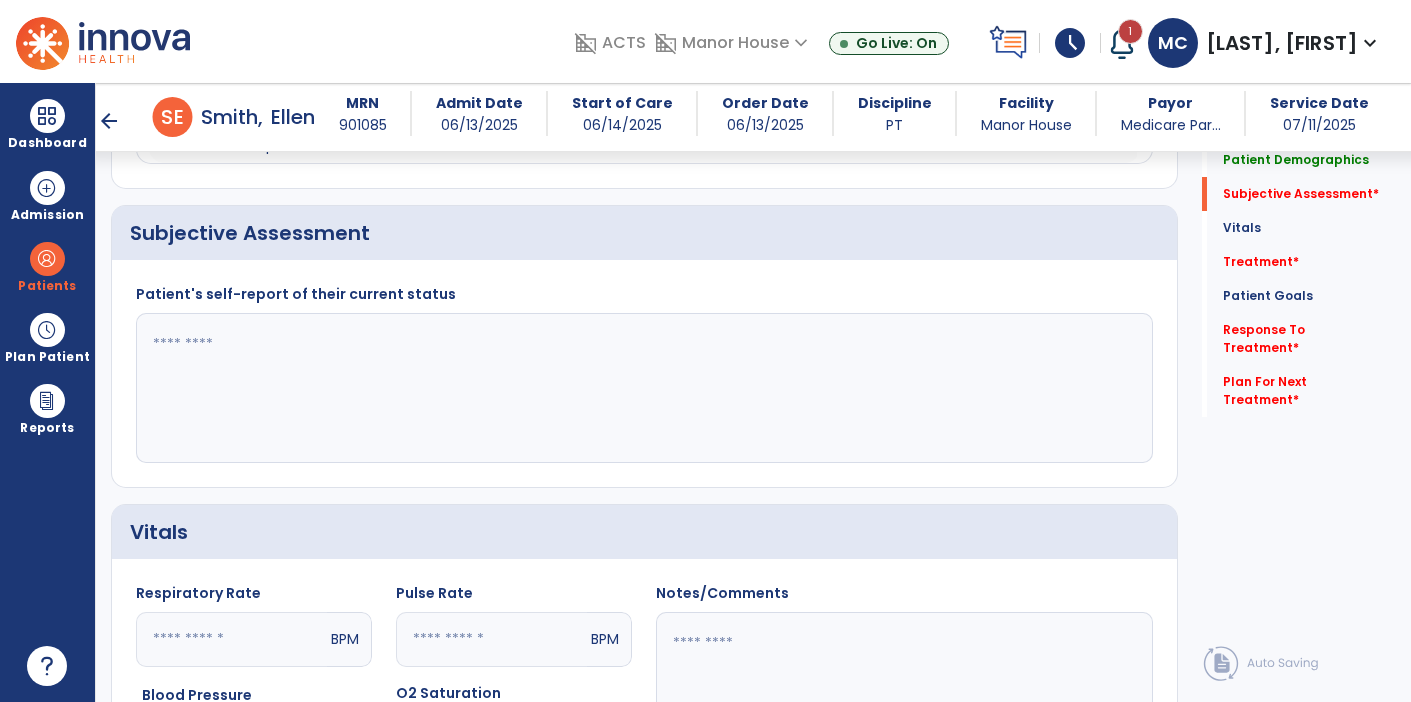 click 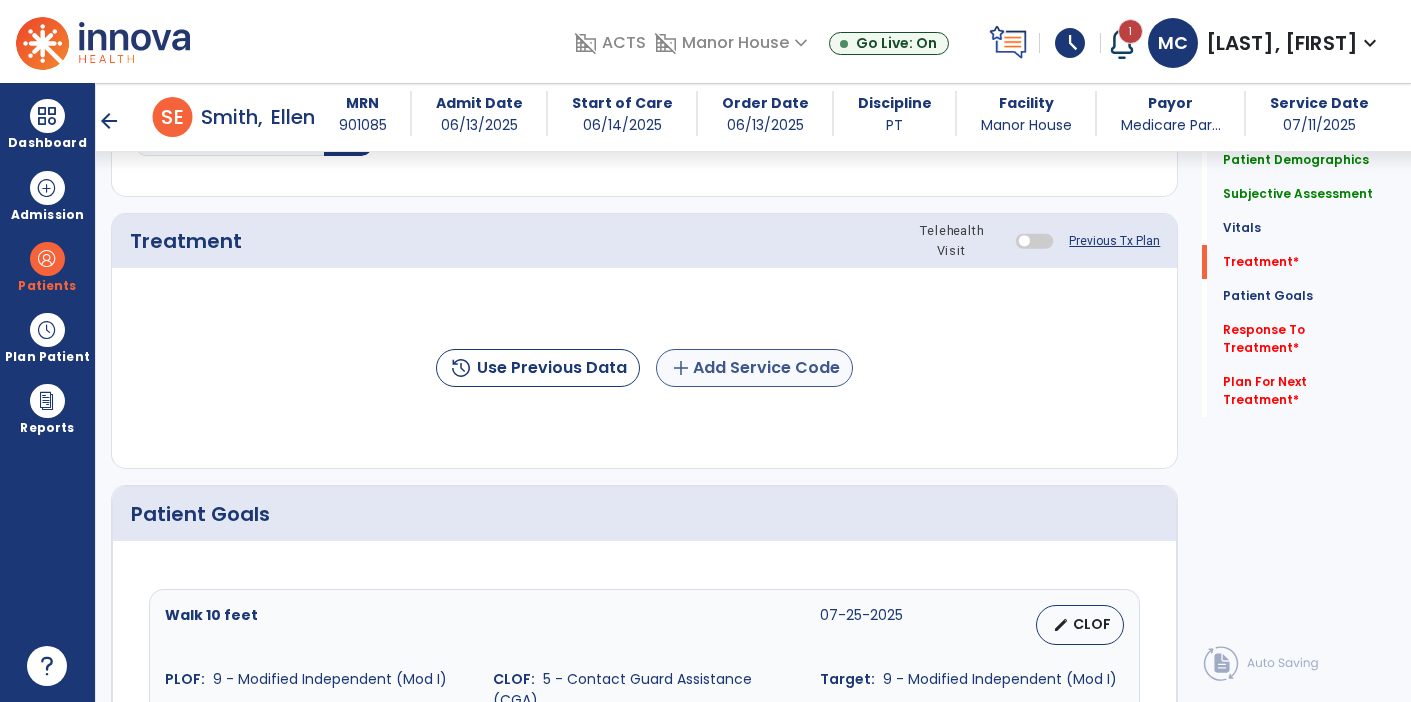 type on "**********" 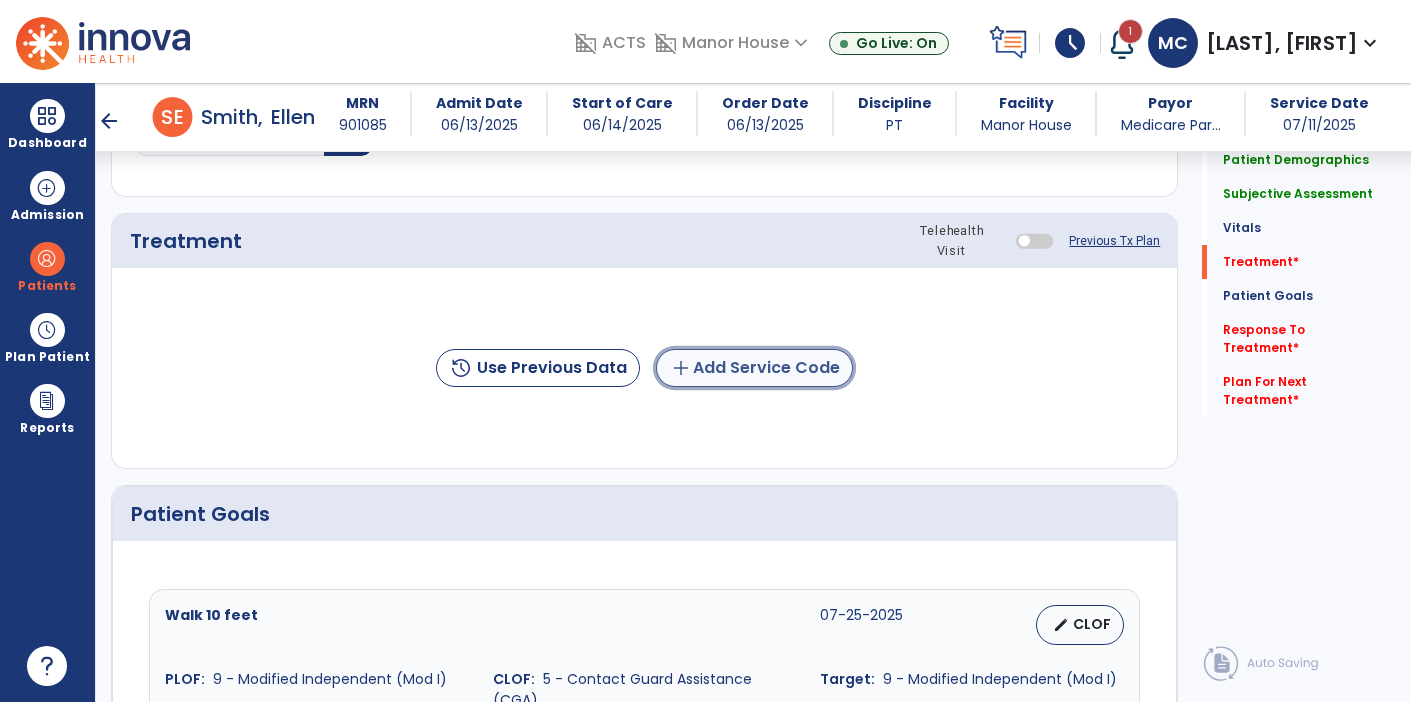 click on "add  Add Service Code" 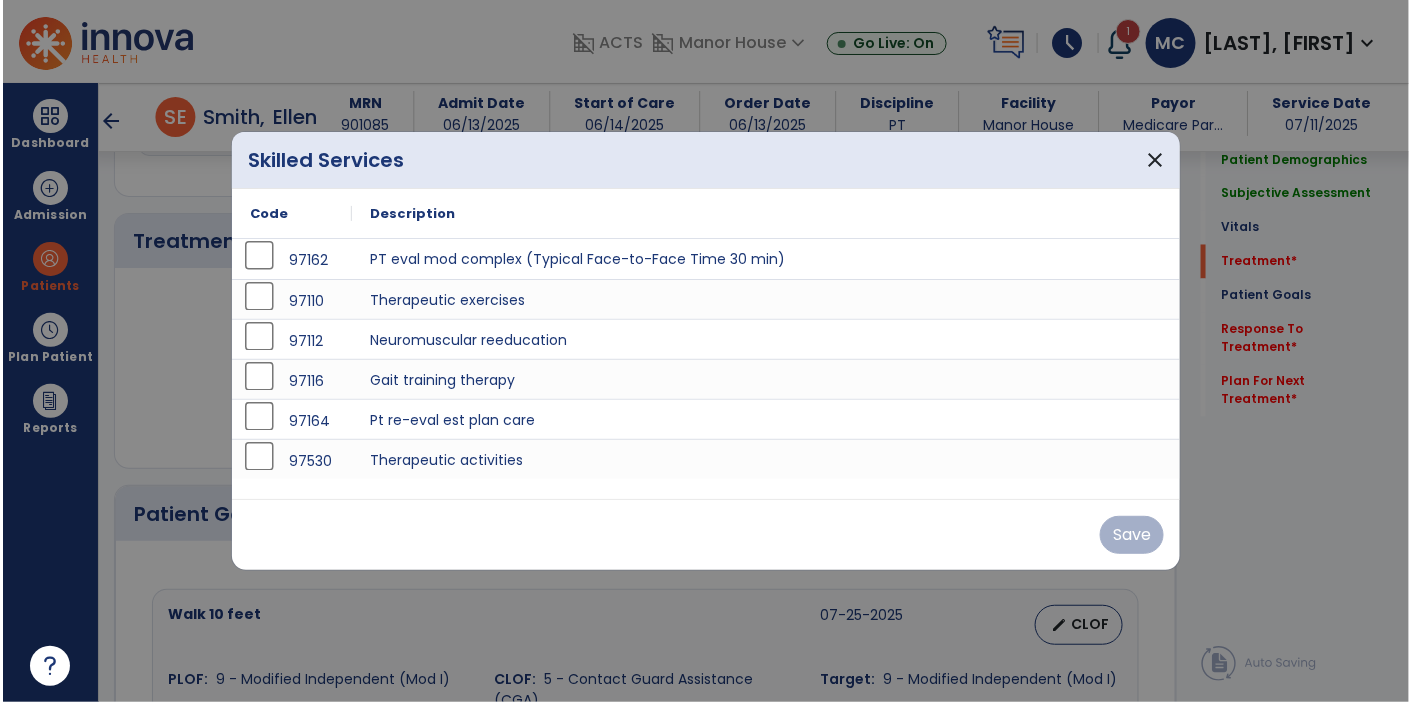 scroll, scrollTop: 1076, scrollLeft: 0, axis: vertical 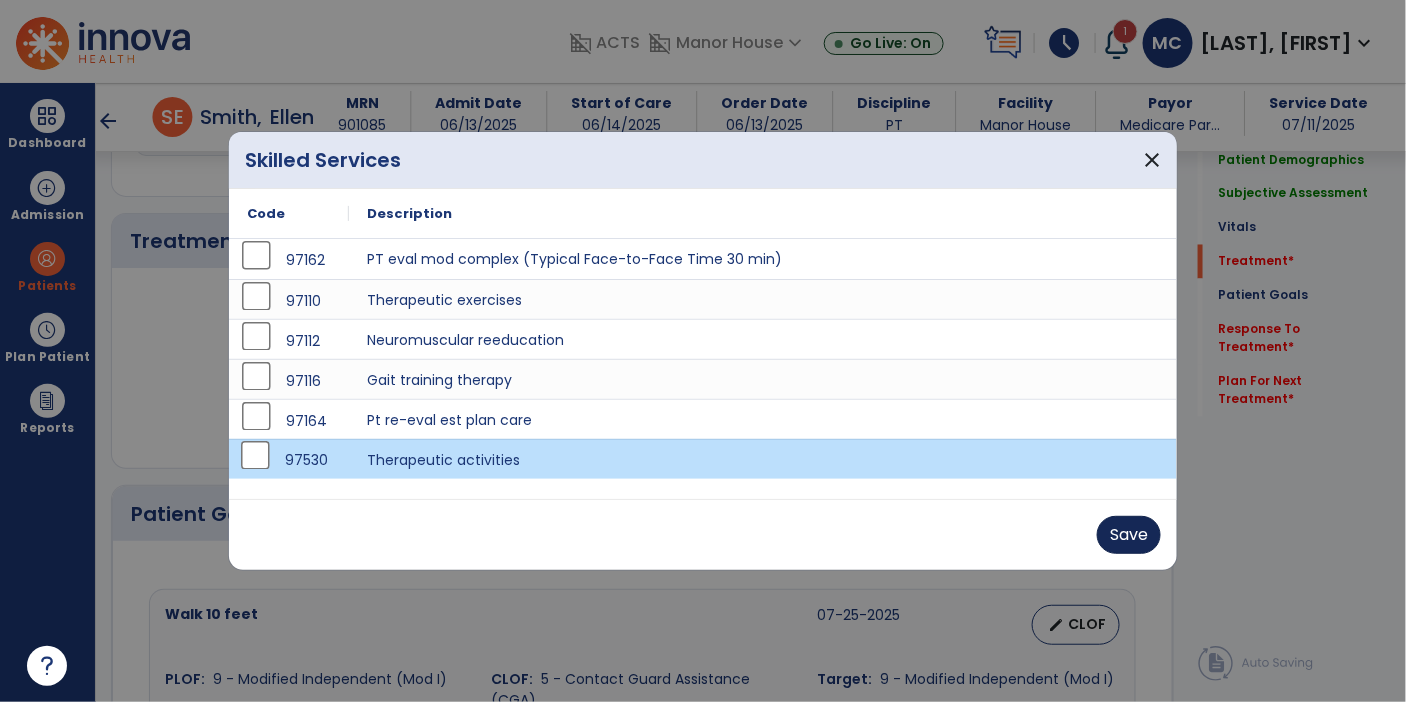 click on "Save" at bounding box center [1129, 535] 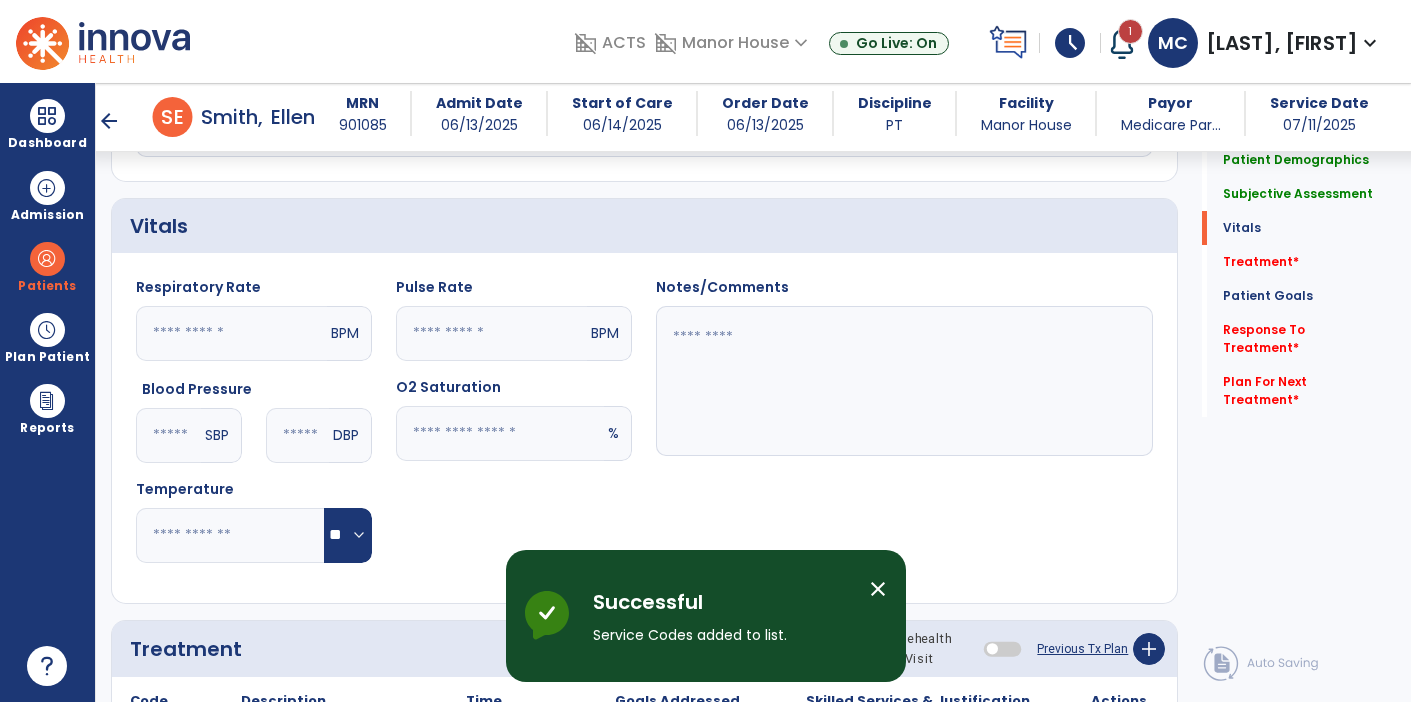 scroll, scrollTop: 670, scrollLeft: 0, axis: vertical 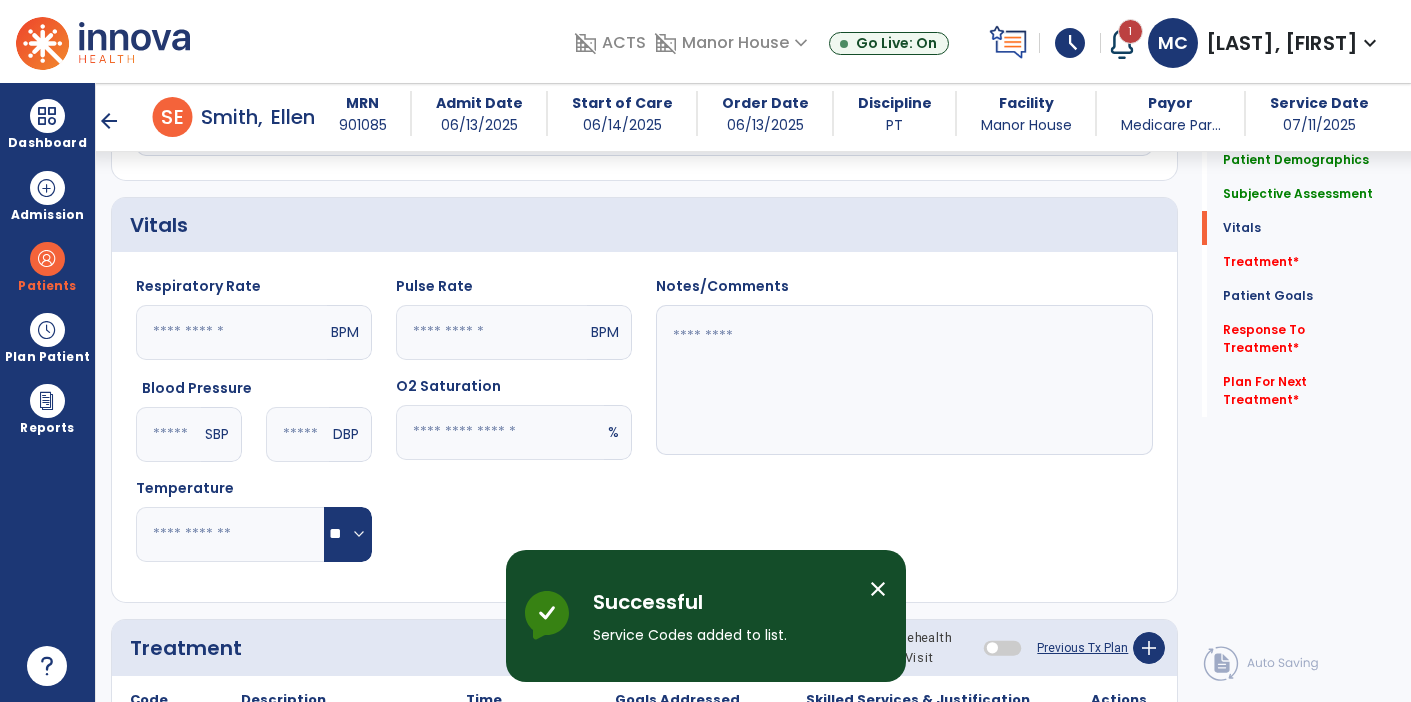 click 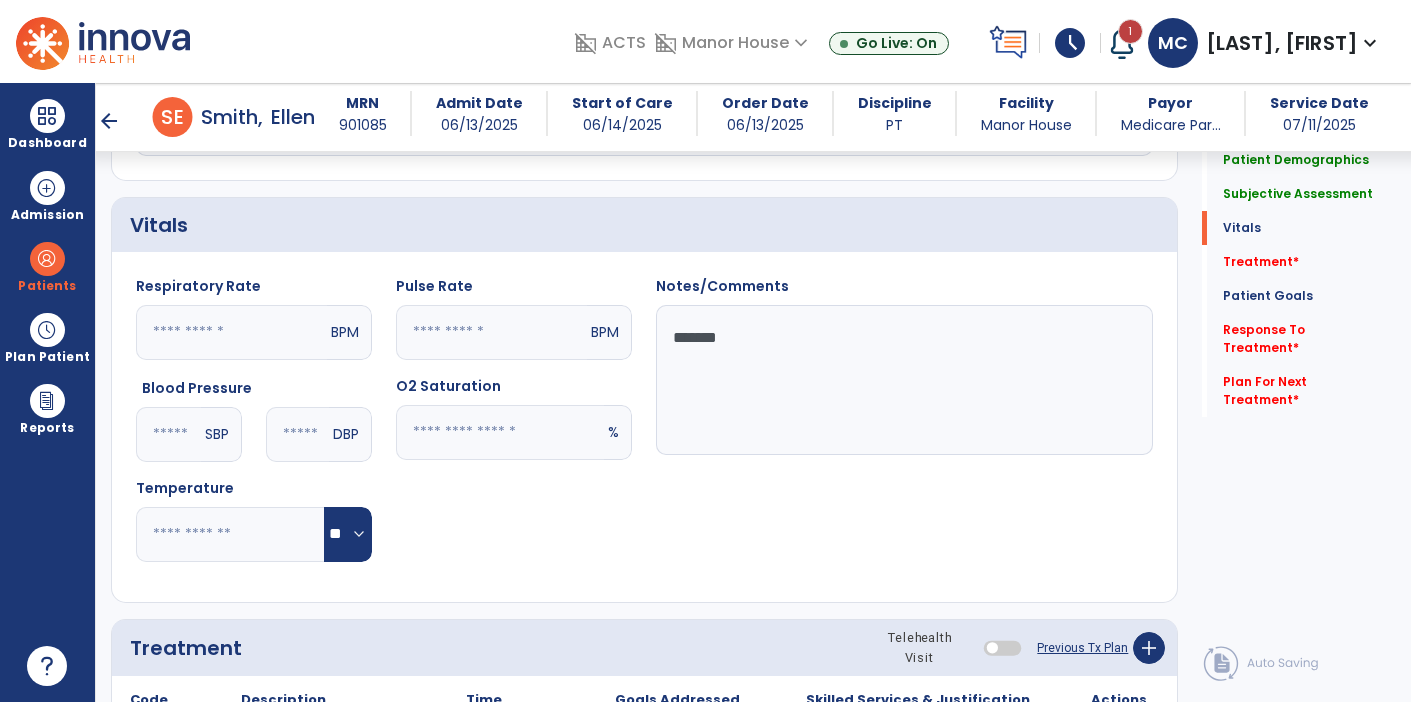 type on "*******" 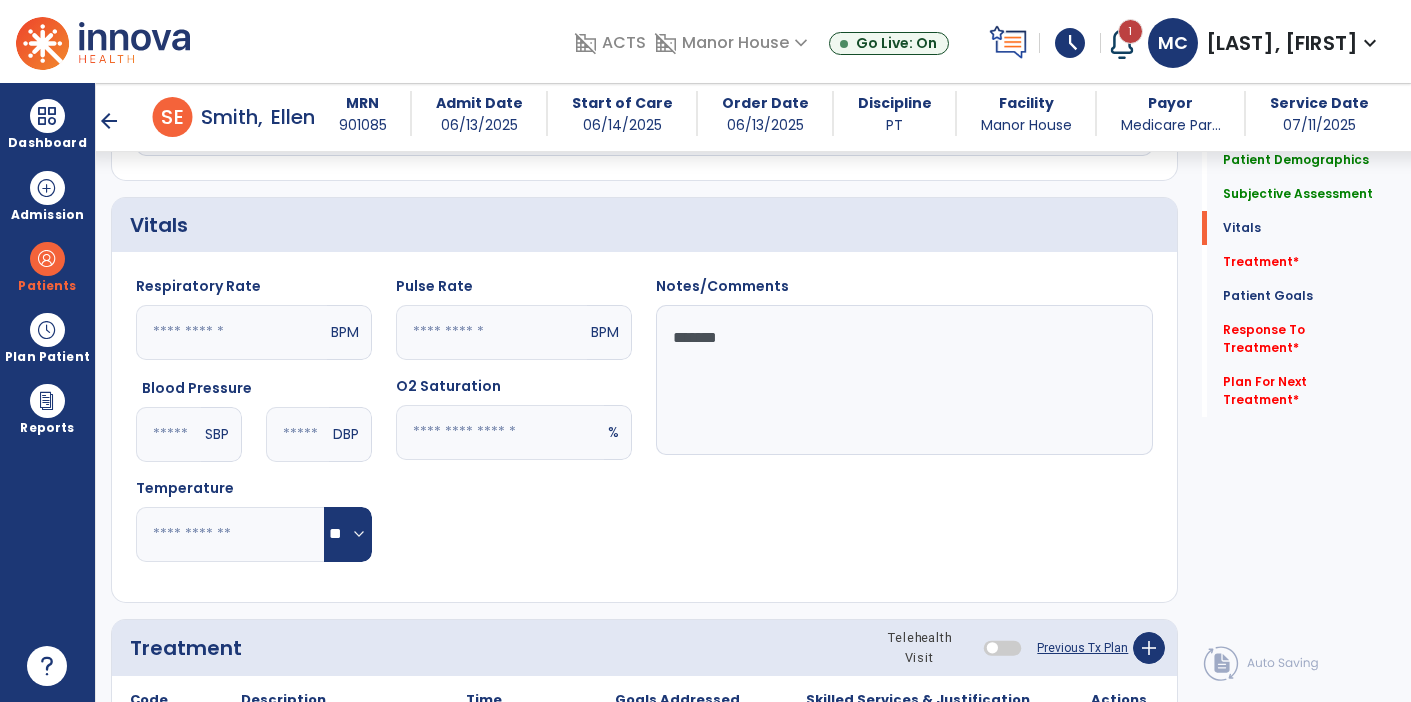 click 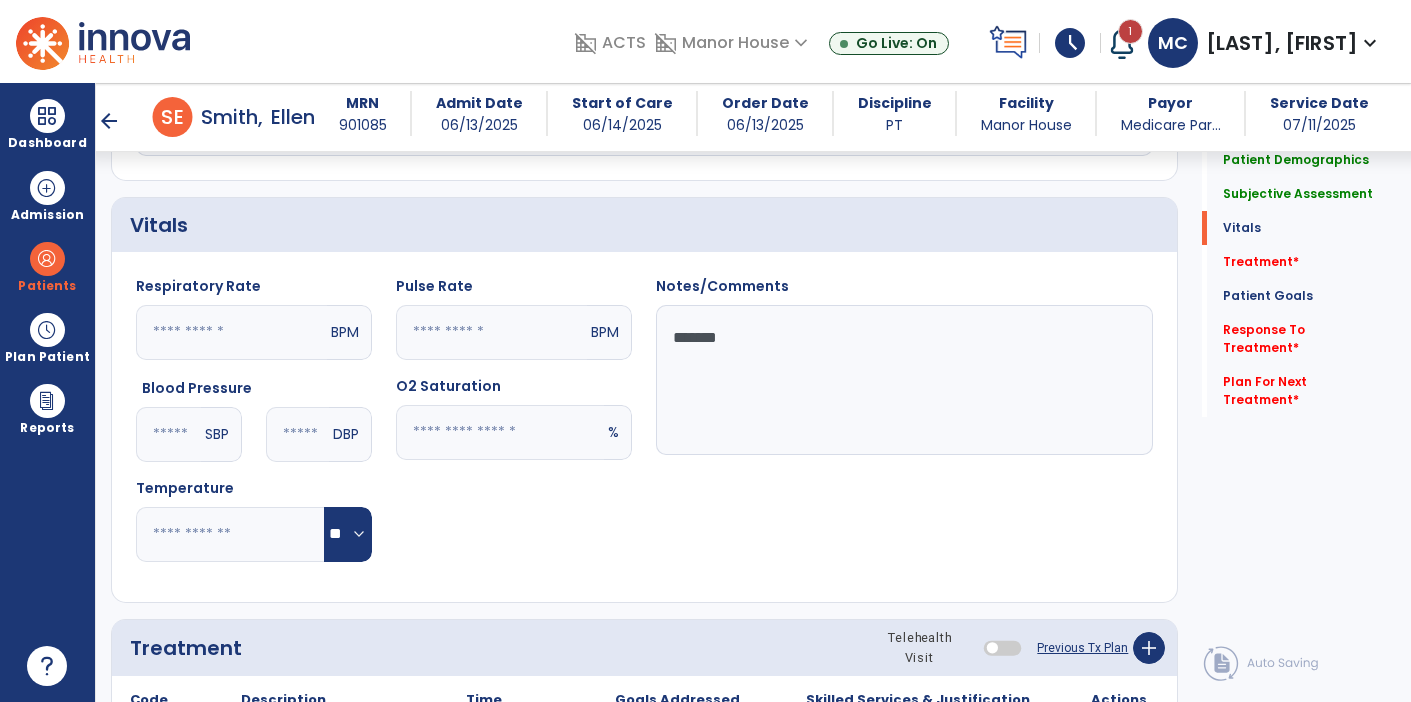 click 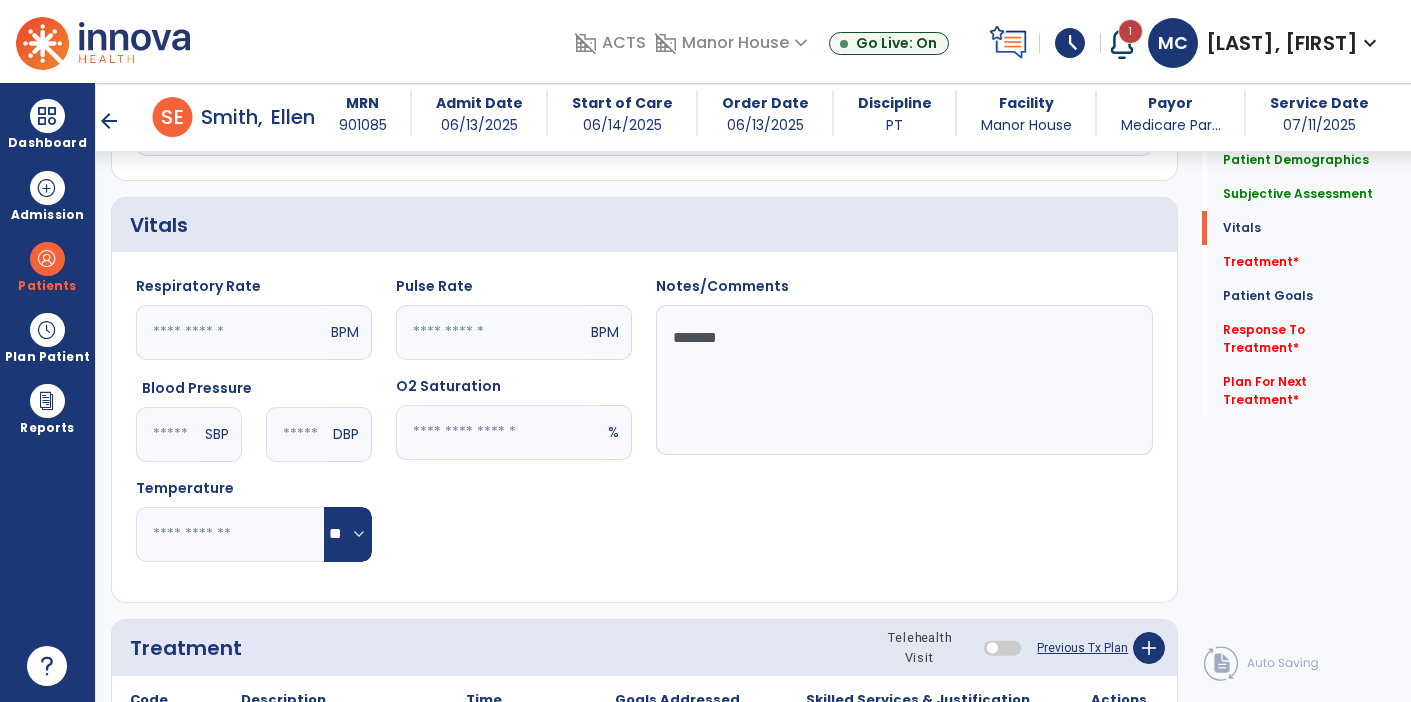 type on "**" 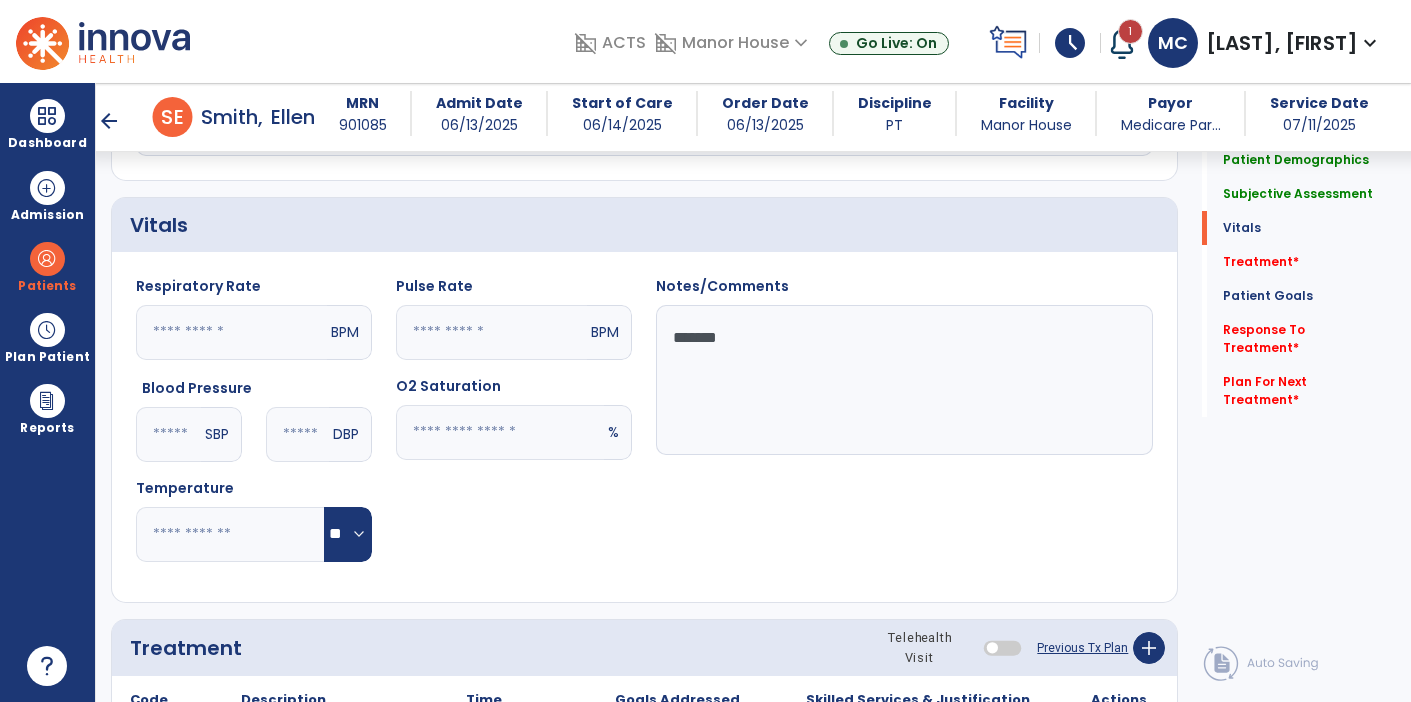click on "*******" 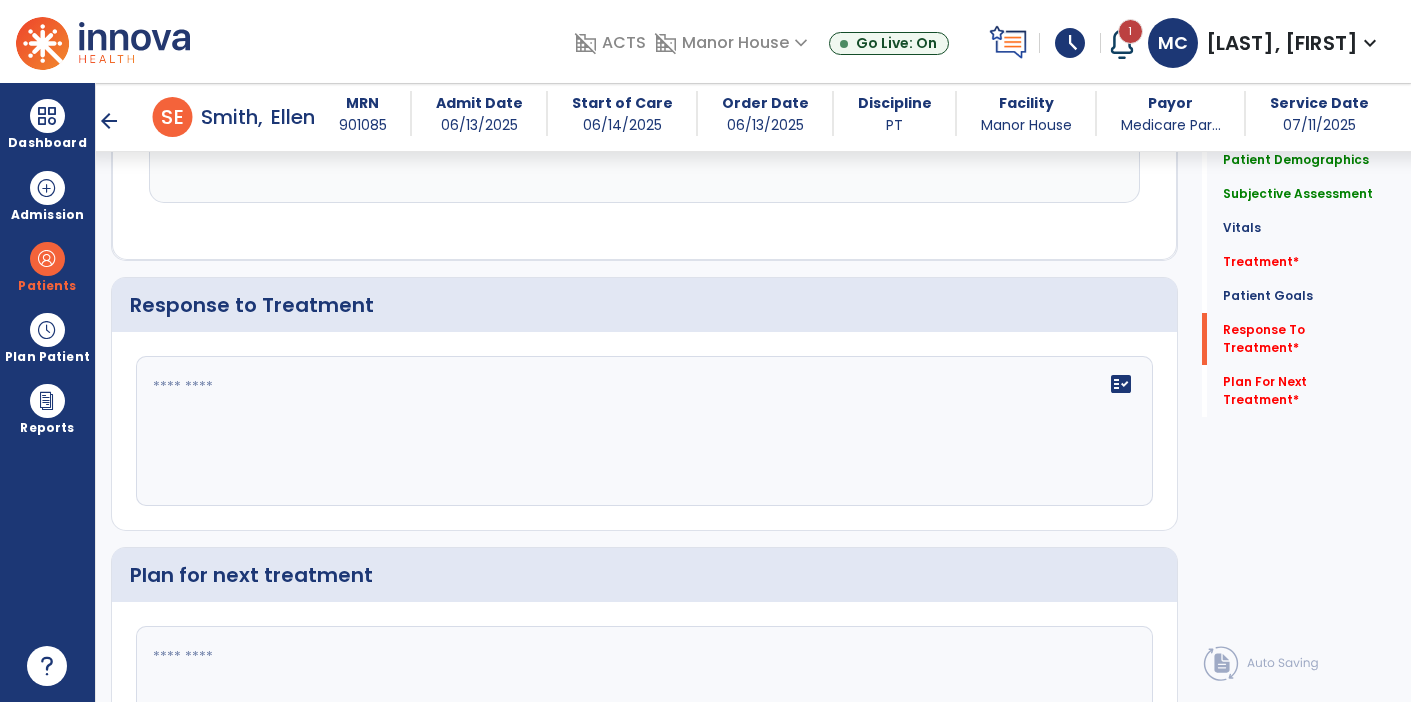 scroll, scrollTop: 2114, scrollLeft: 0, axis: vertical 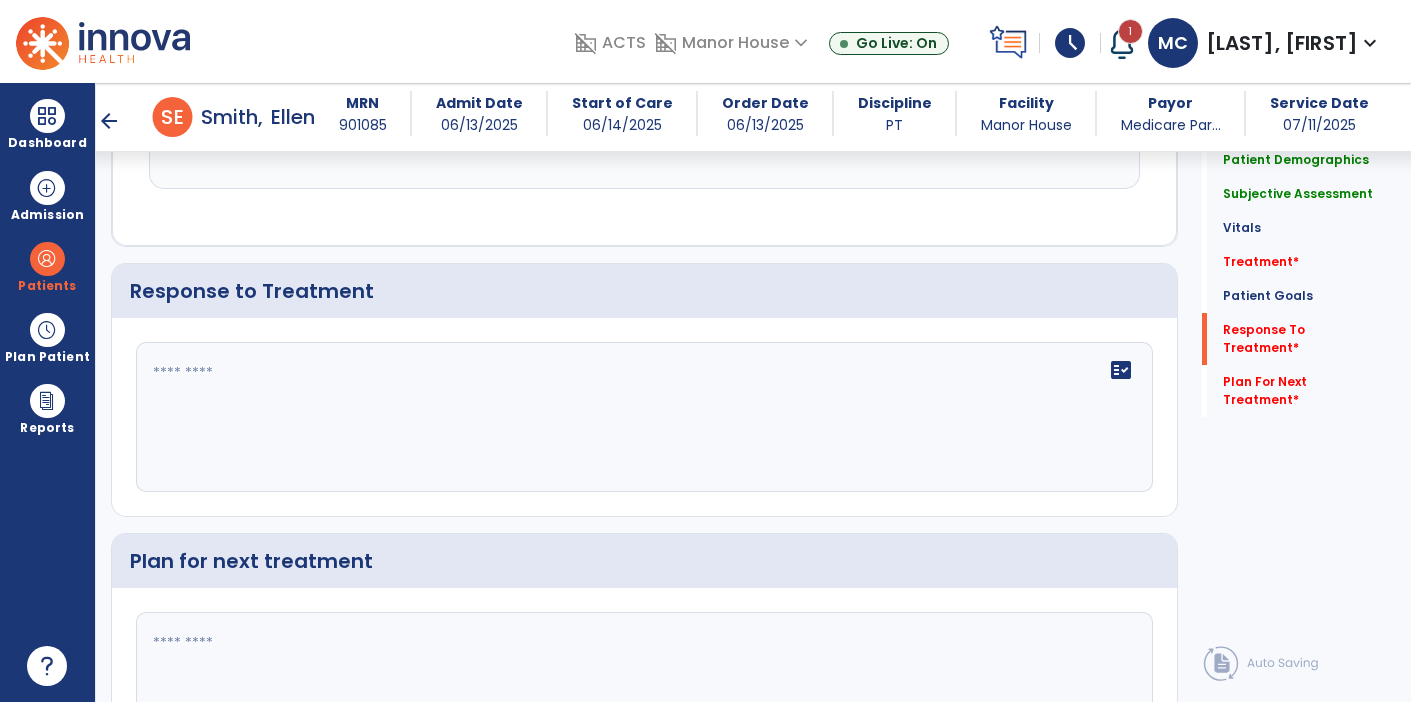 type on "**********" 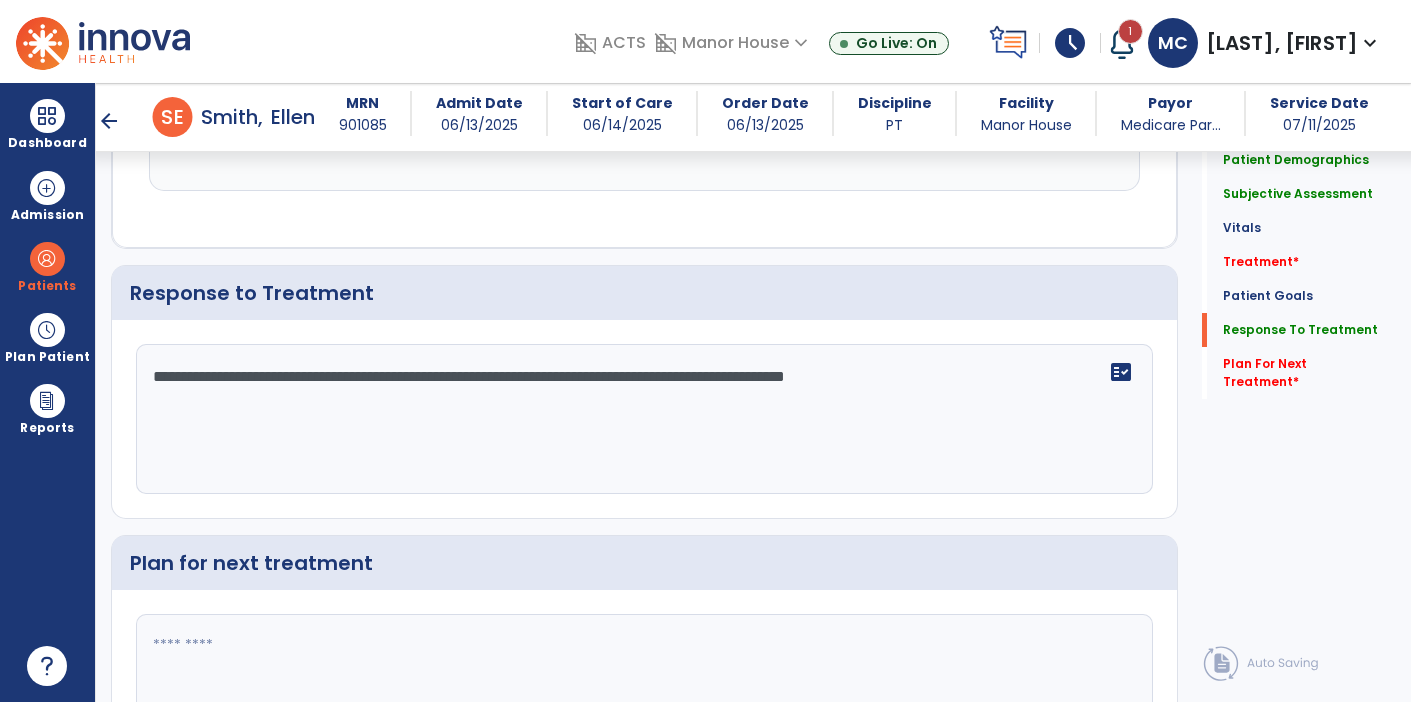 scroll, scrollTop: 2115, scrollLeft: 0, axis: vertical 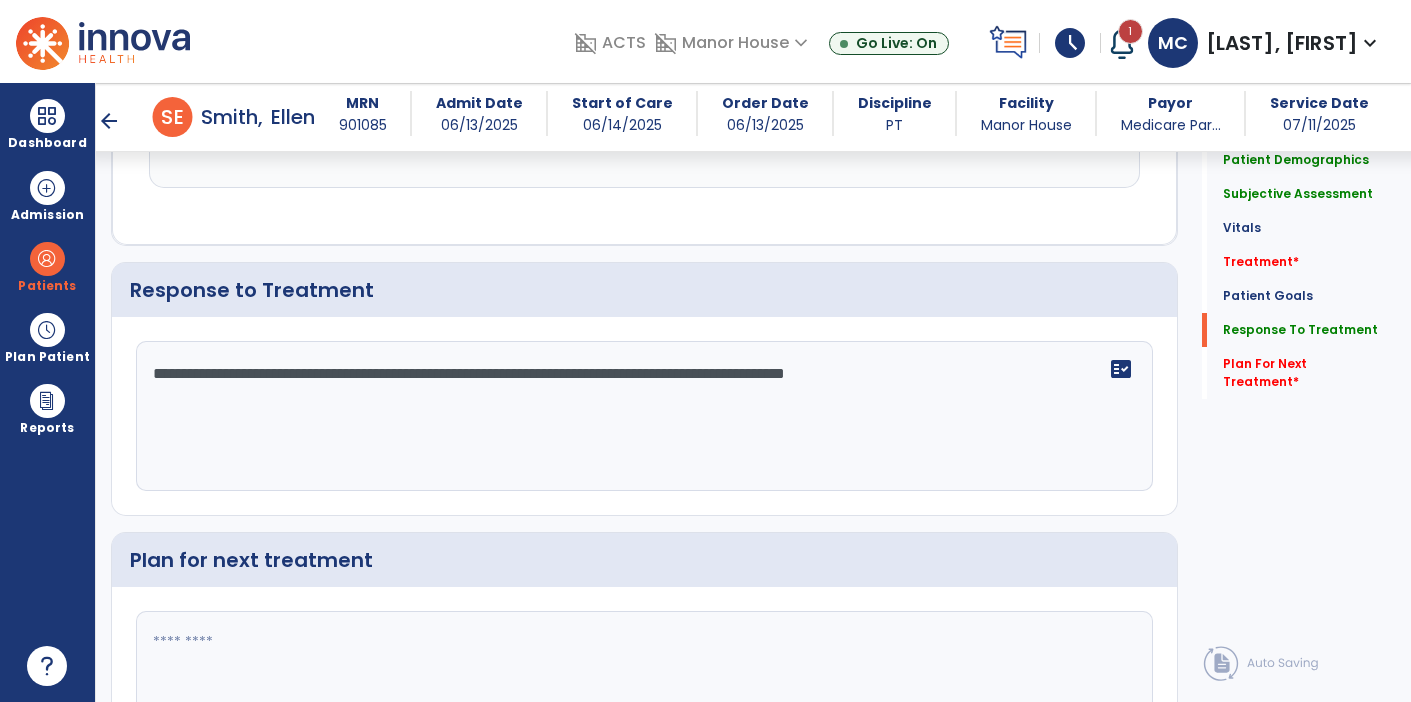 type on "**********" 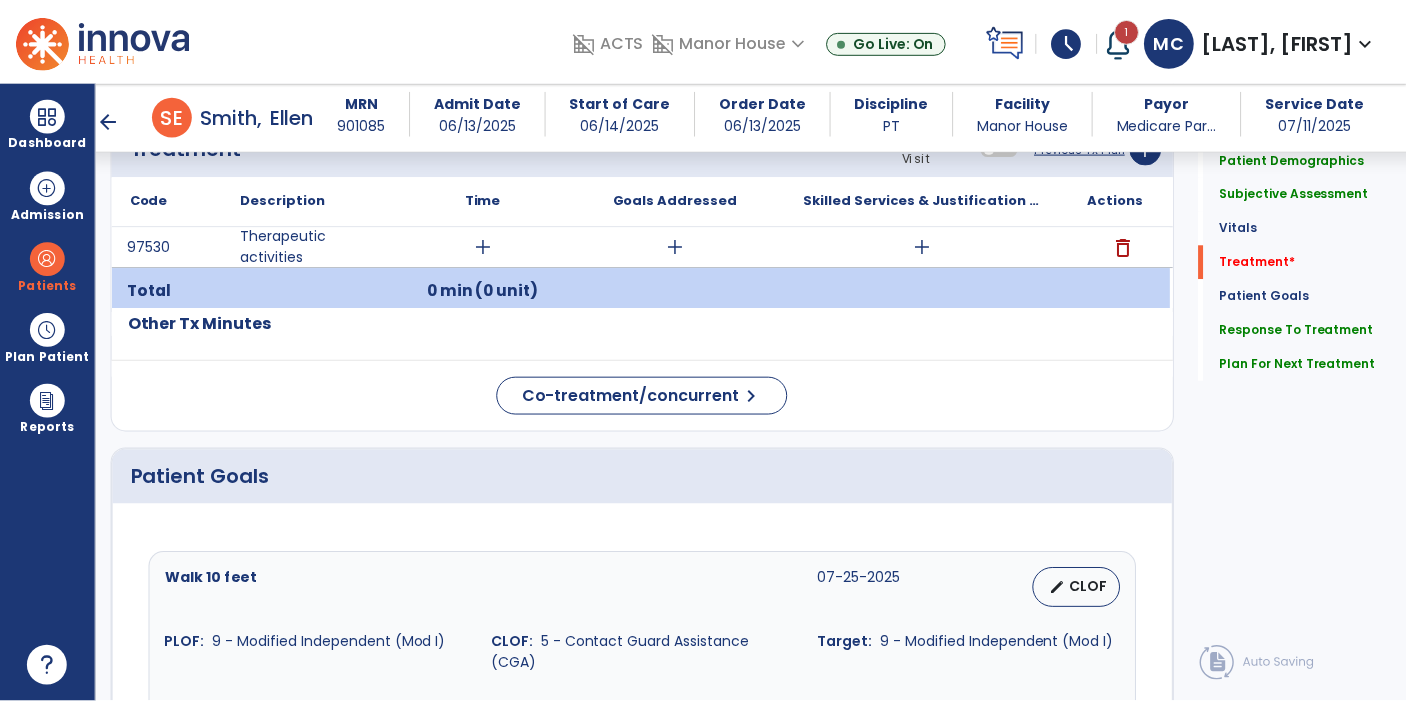 scroll, scrollTop: 946, scrollLeft: 0, axis: vertical 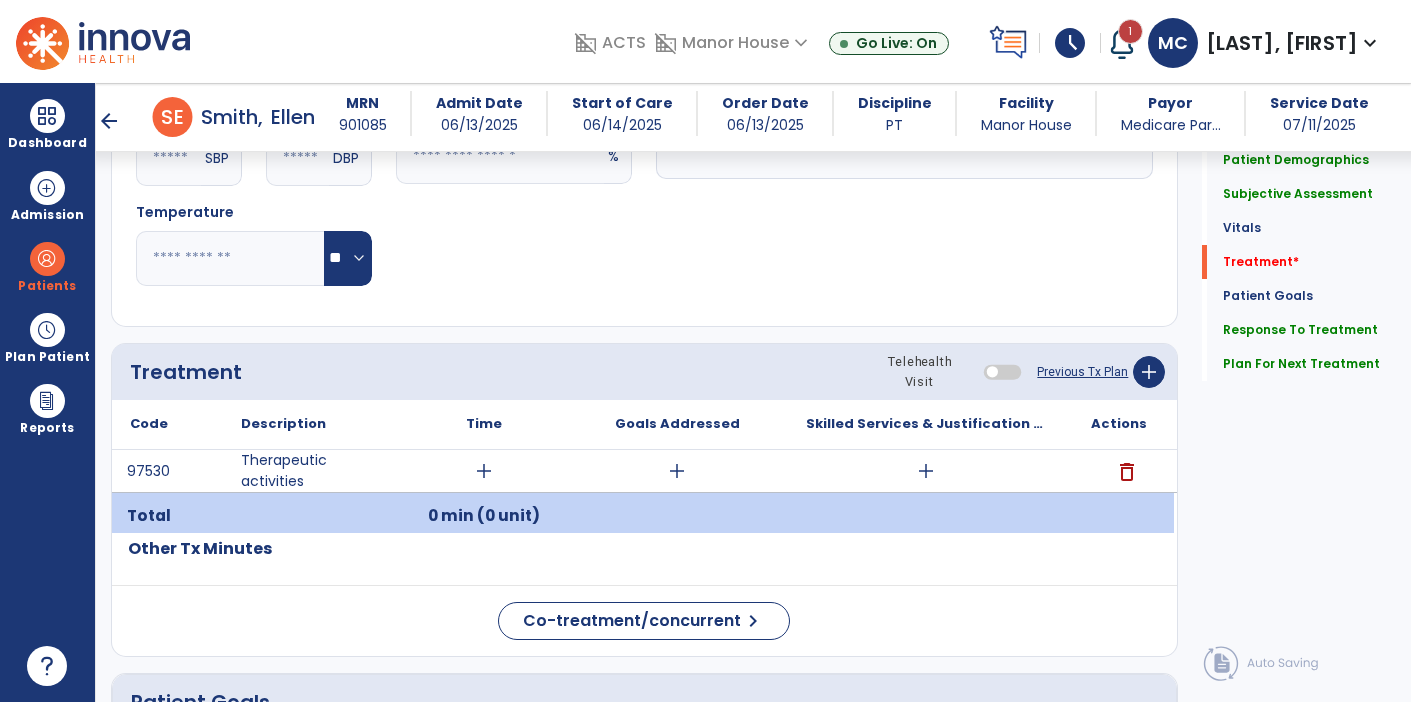type on "**********" 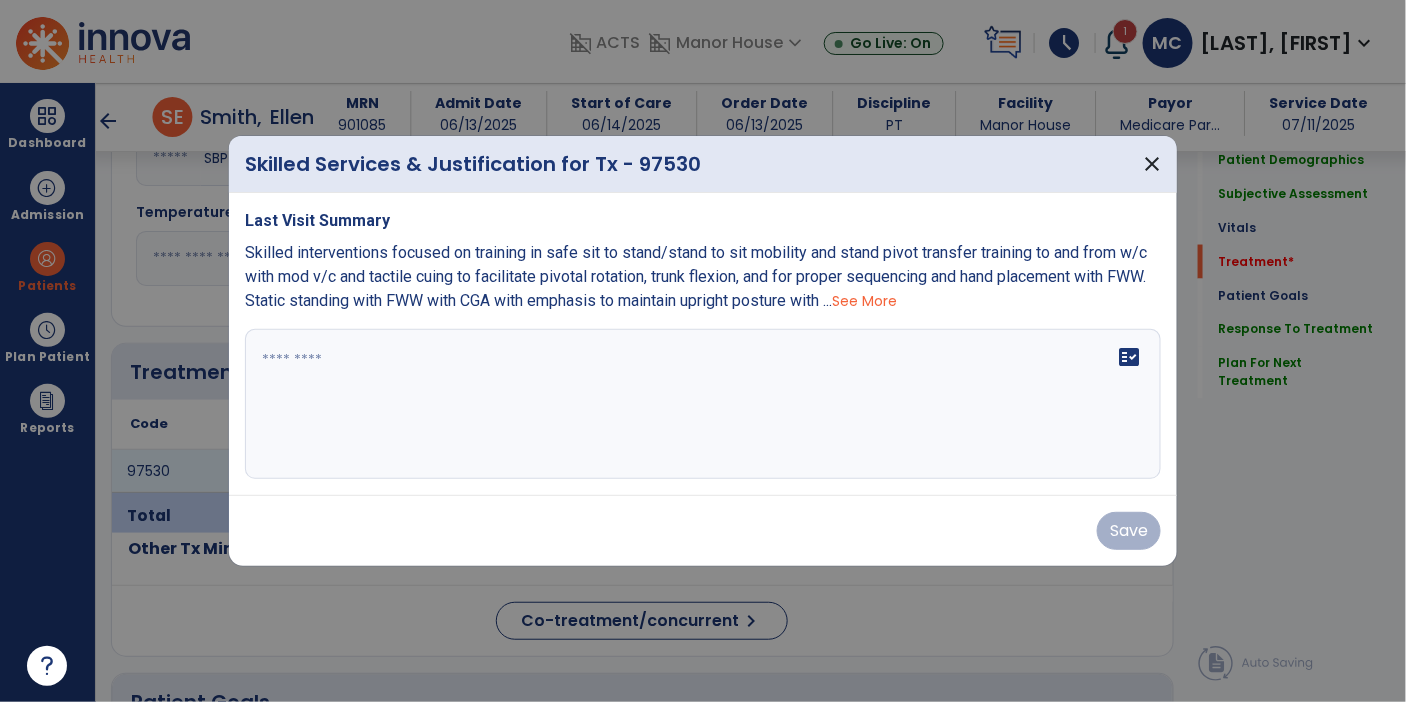 scroll, scrollTop: 946, scrollLeft: 0, axis: vertical 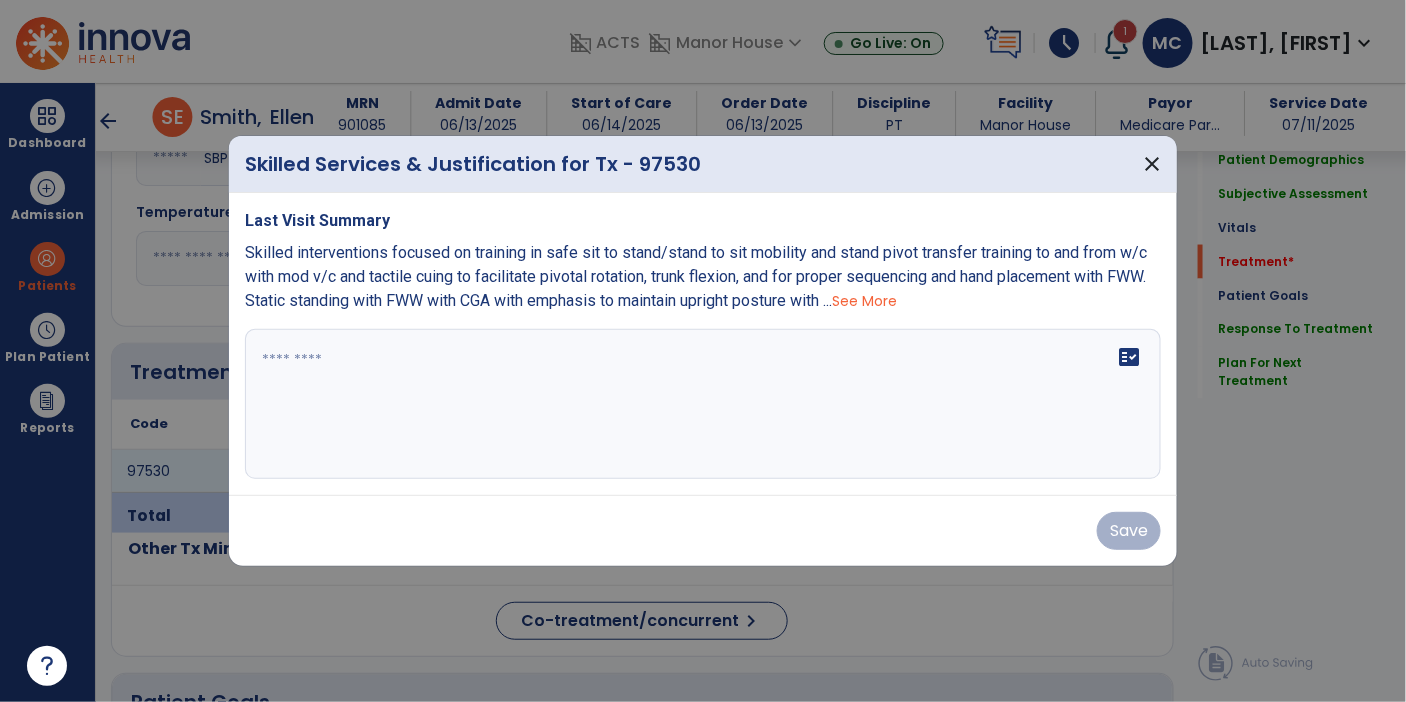 click 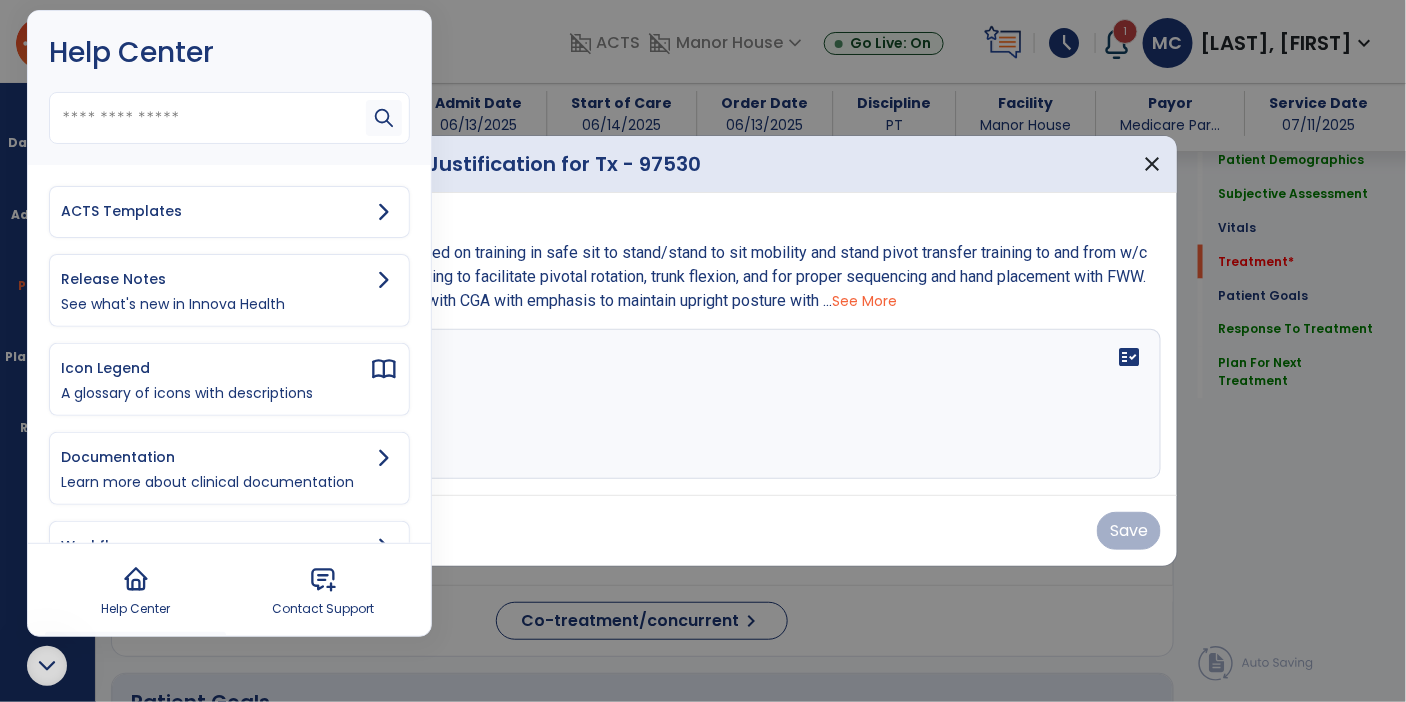 click 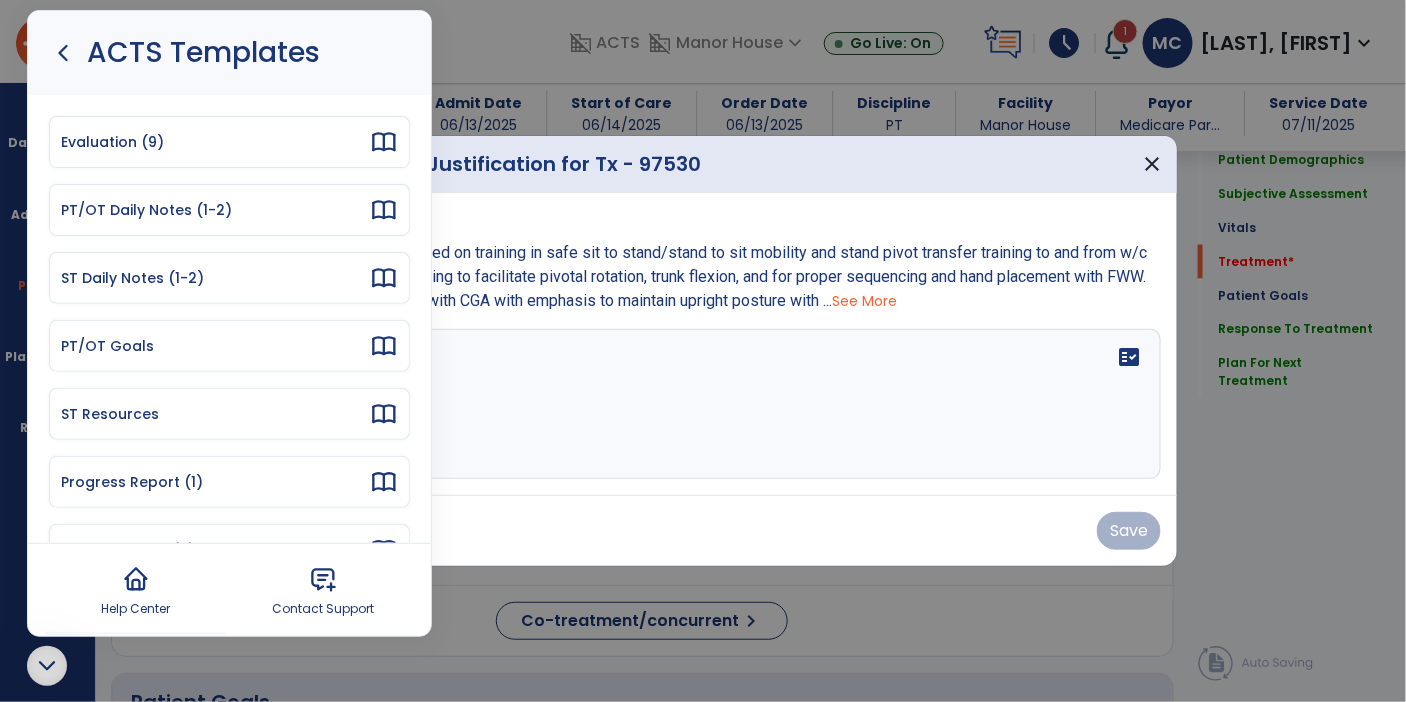 click 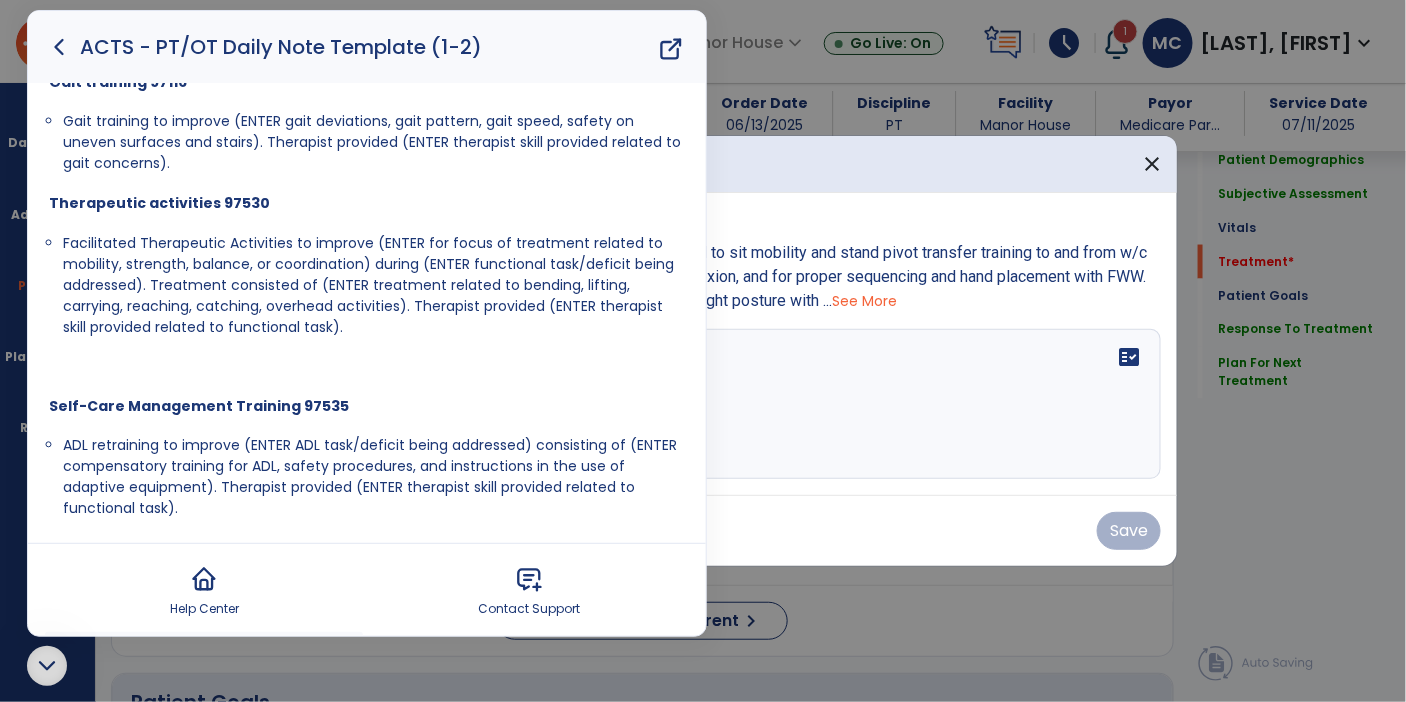 scroll, scrollTop: 665, scrollLeft: 0, axis: vertical 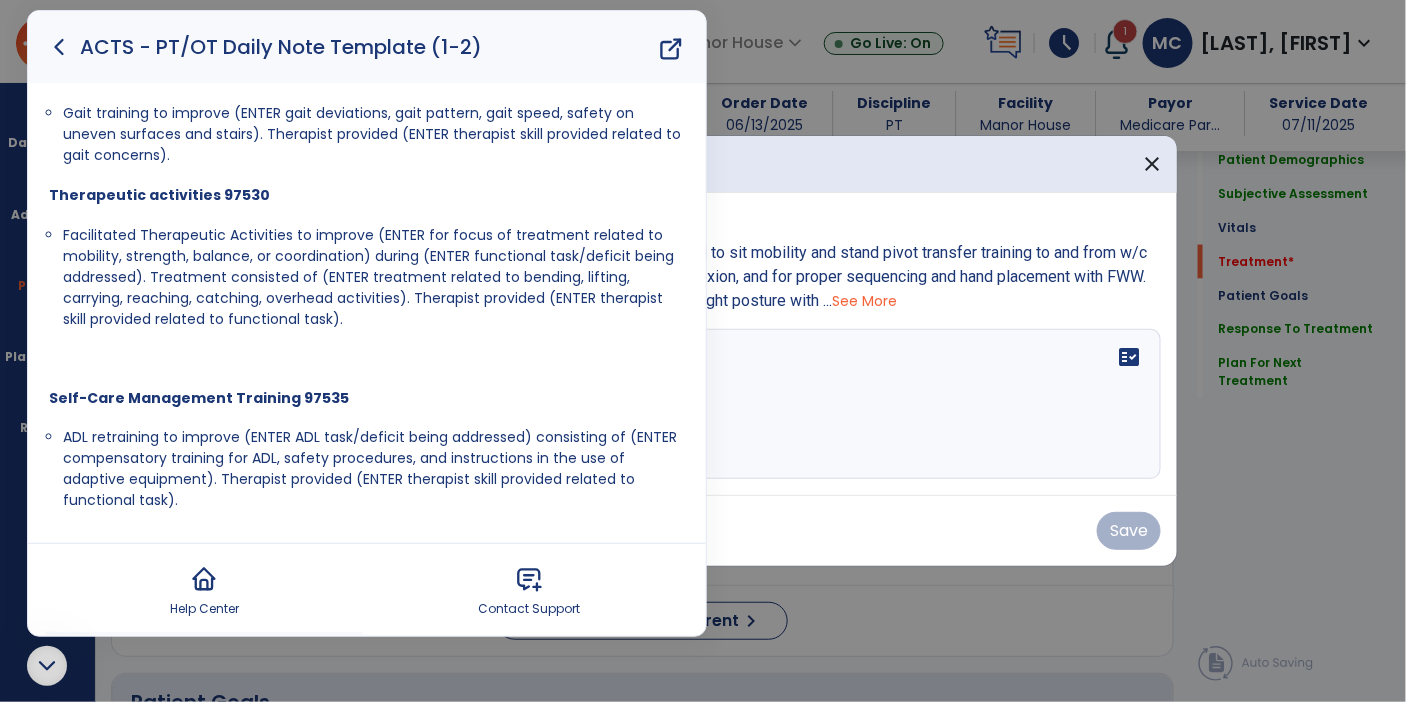 click on "Facilitated Therapeutic Activities to improve (ENTER for focus of treatment related to mobility, strength, balance, or coordination) during (ENTER functional task/deficit being addressed). Treatment consisted of (ENTER treatment related to bending, lifting, carrying, reaching, catching, overhead activities). Therapist provided (ENTER therapist skill provided related to functional task)." at bounding box center (368, 277) 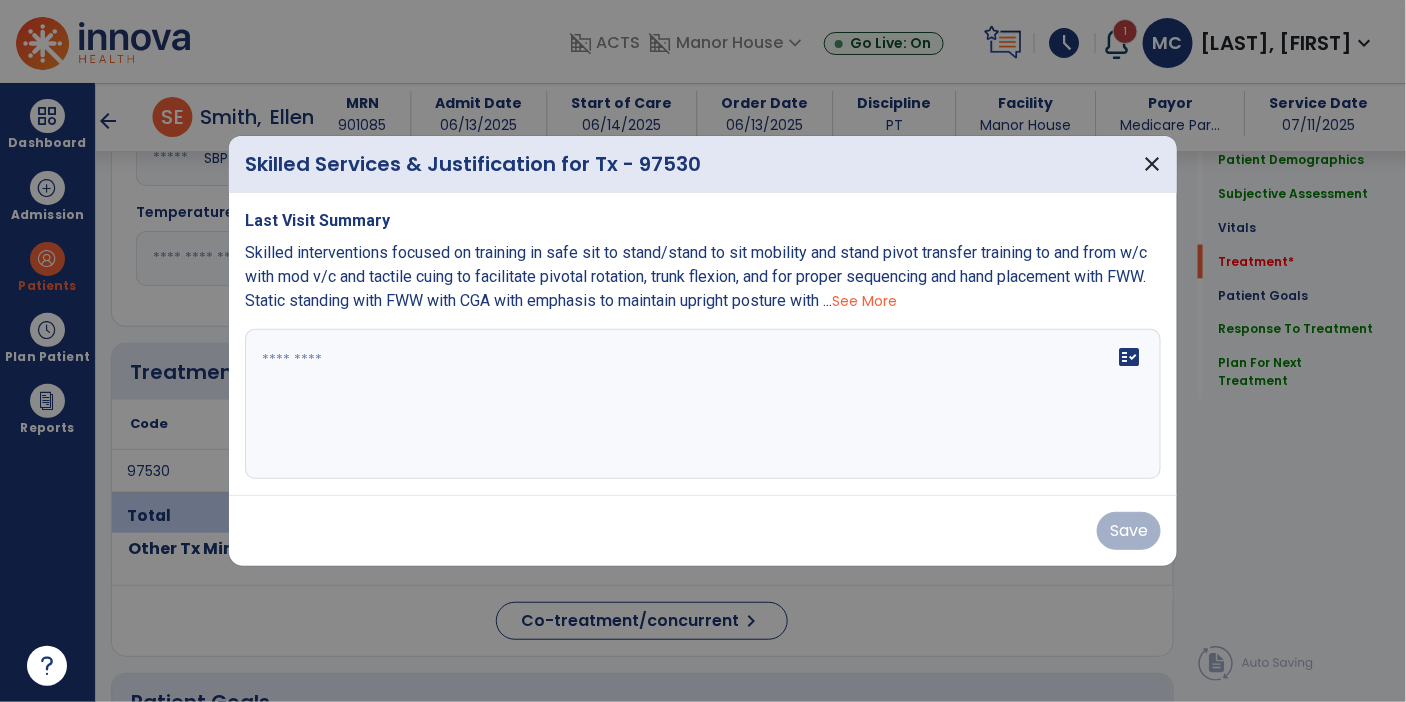 scroll, scrollTop: 0, scrollLeft: 0, axis: both 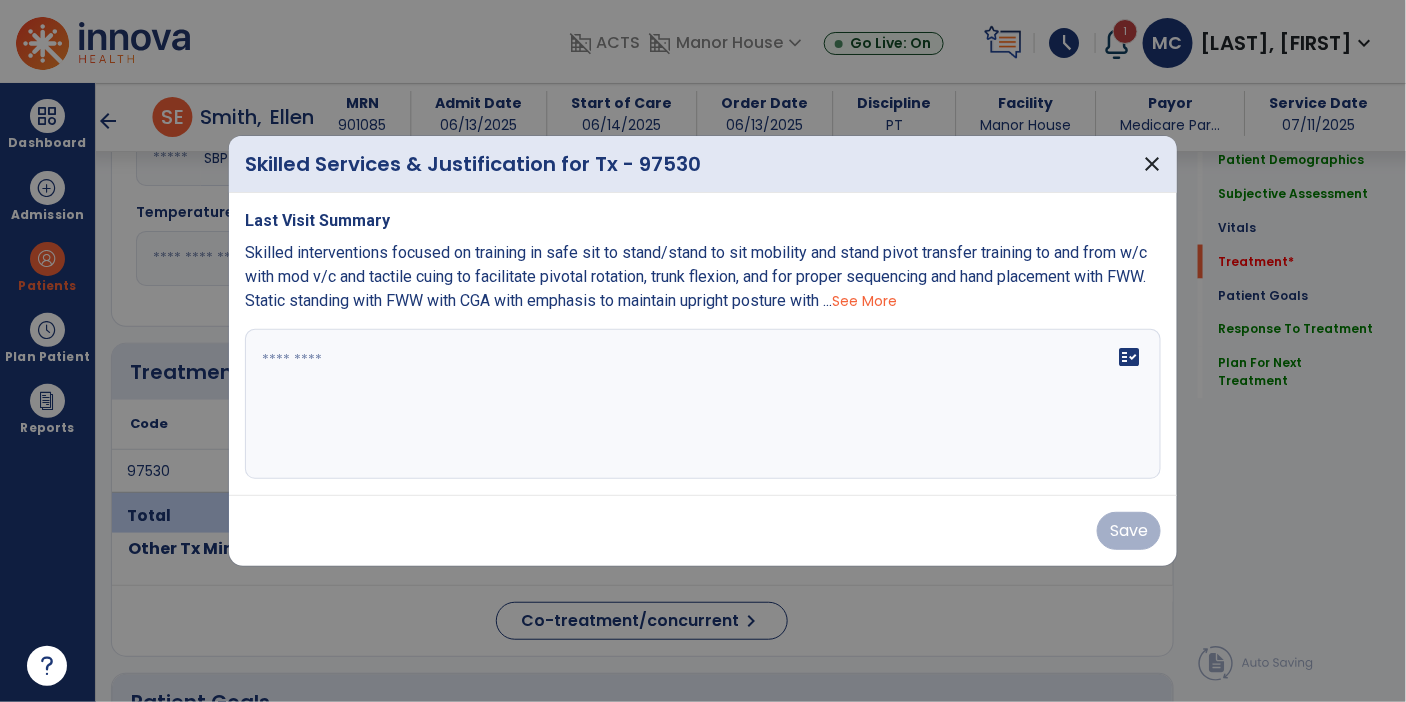 click at bounding box center (703, 404) 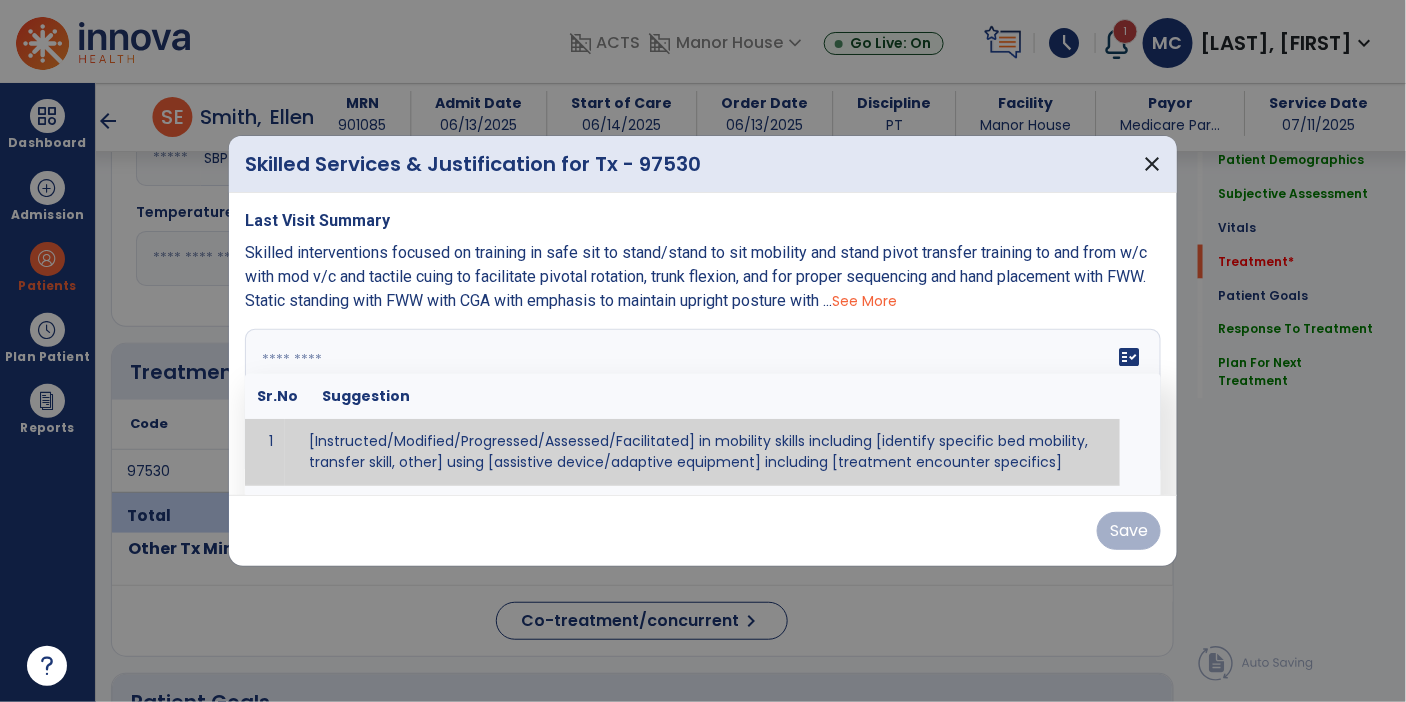 click at bounding box center [701, 404] 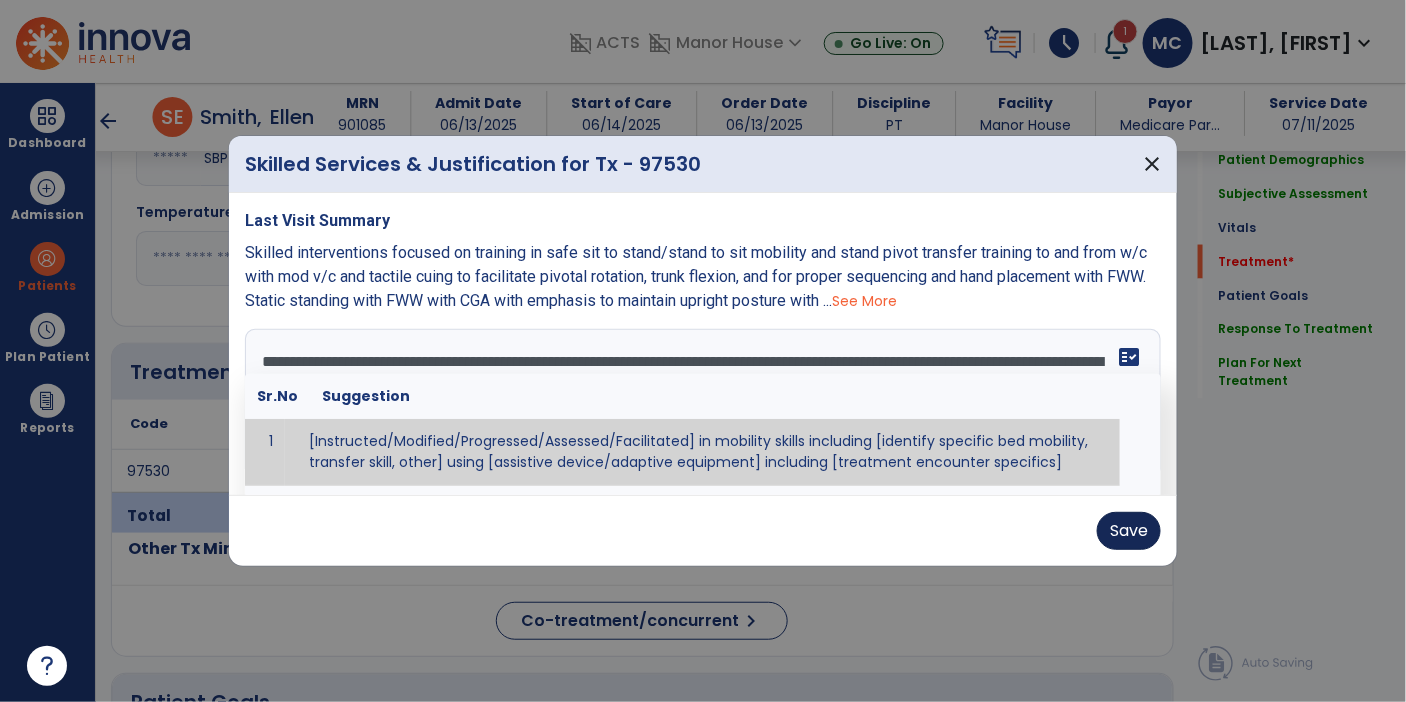 type on "**********" 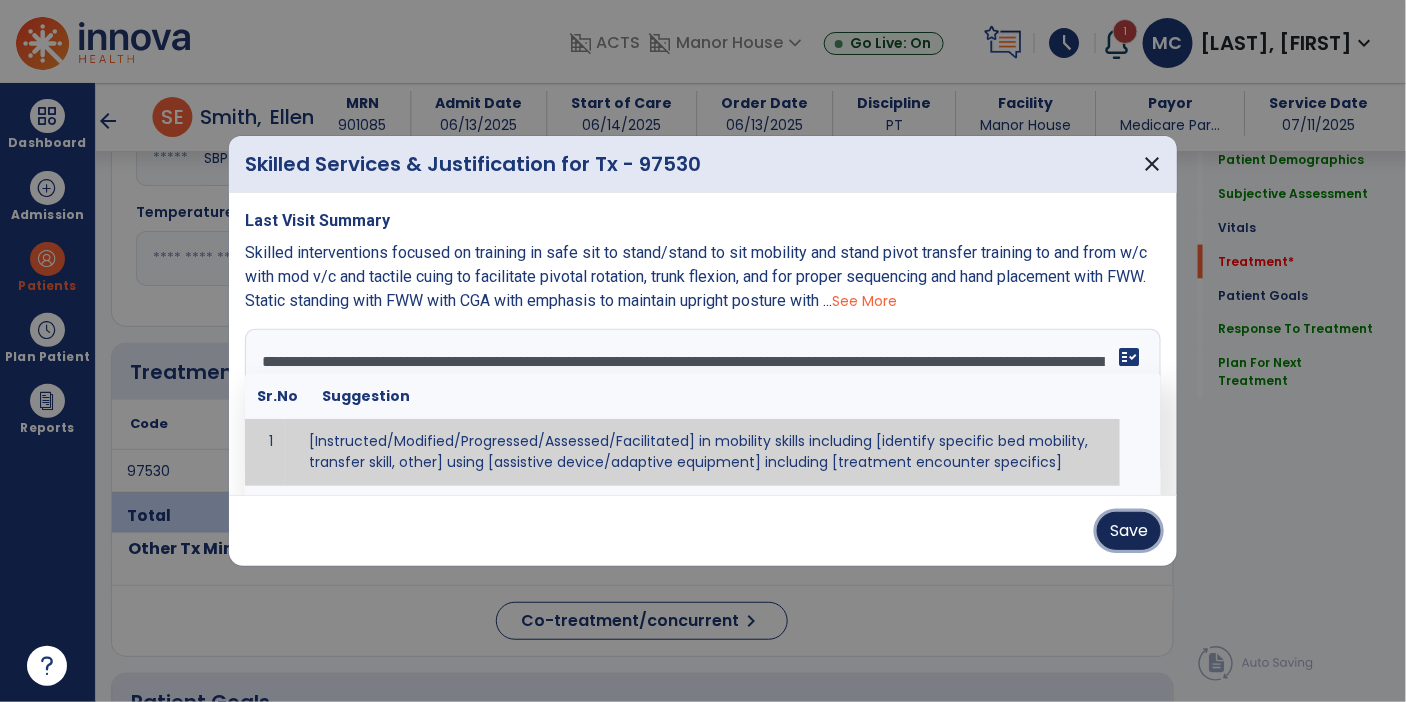 click on "Save" at bounding box center (1129, 531) 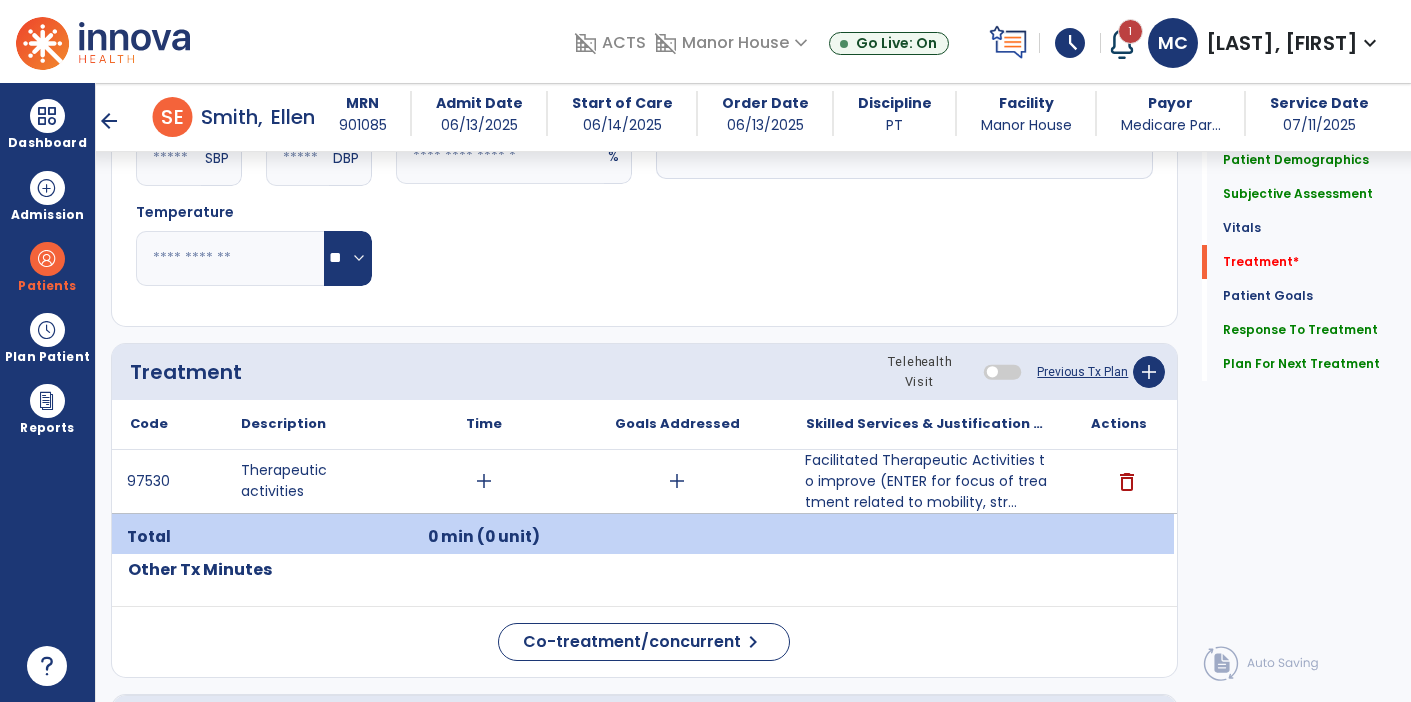click on "Facilitated Therapeutic Activities to improve (ENTER for focus of treatment related to mobility, str..." at bounding box center (926, 481) 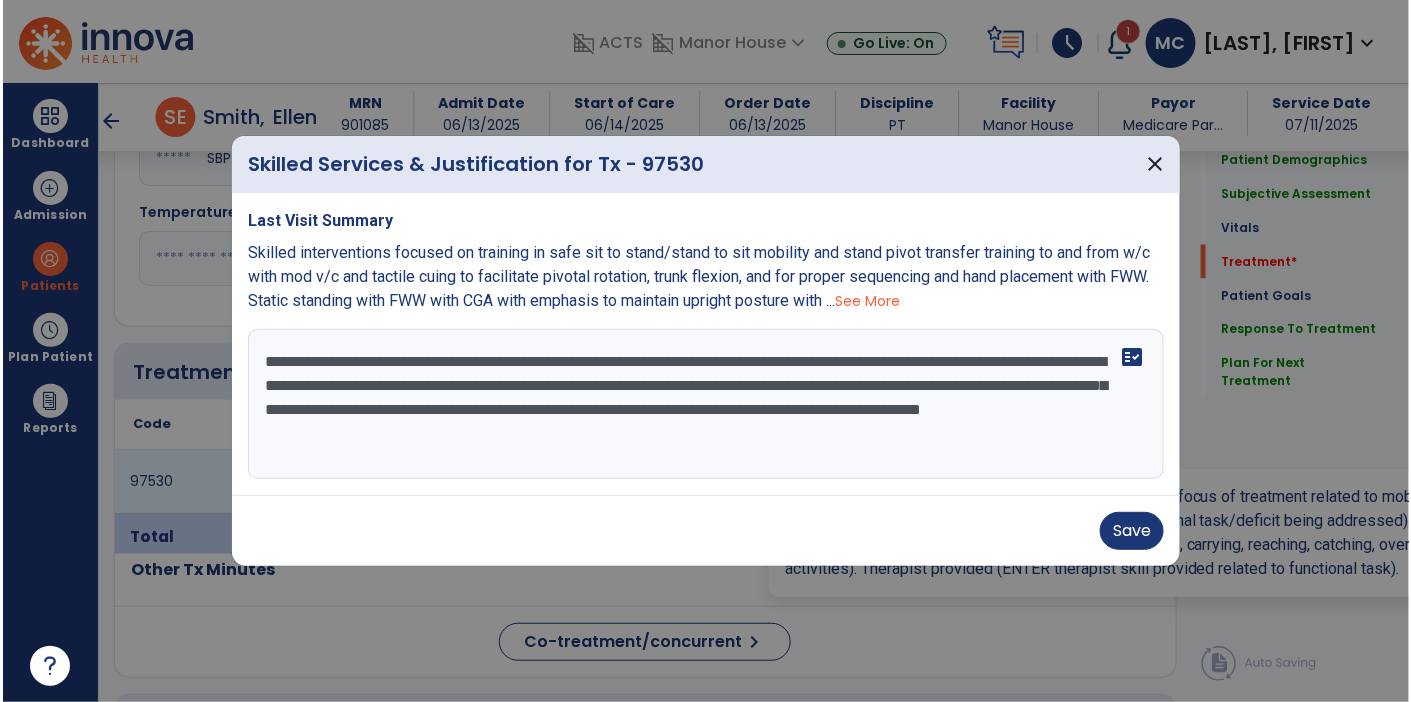 scroll, scrollTop: 946, scrollLeft: 0, axis: vertical 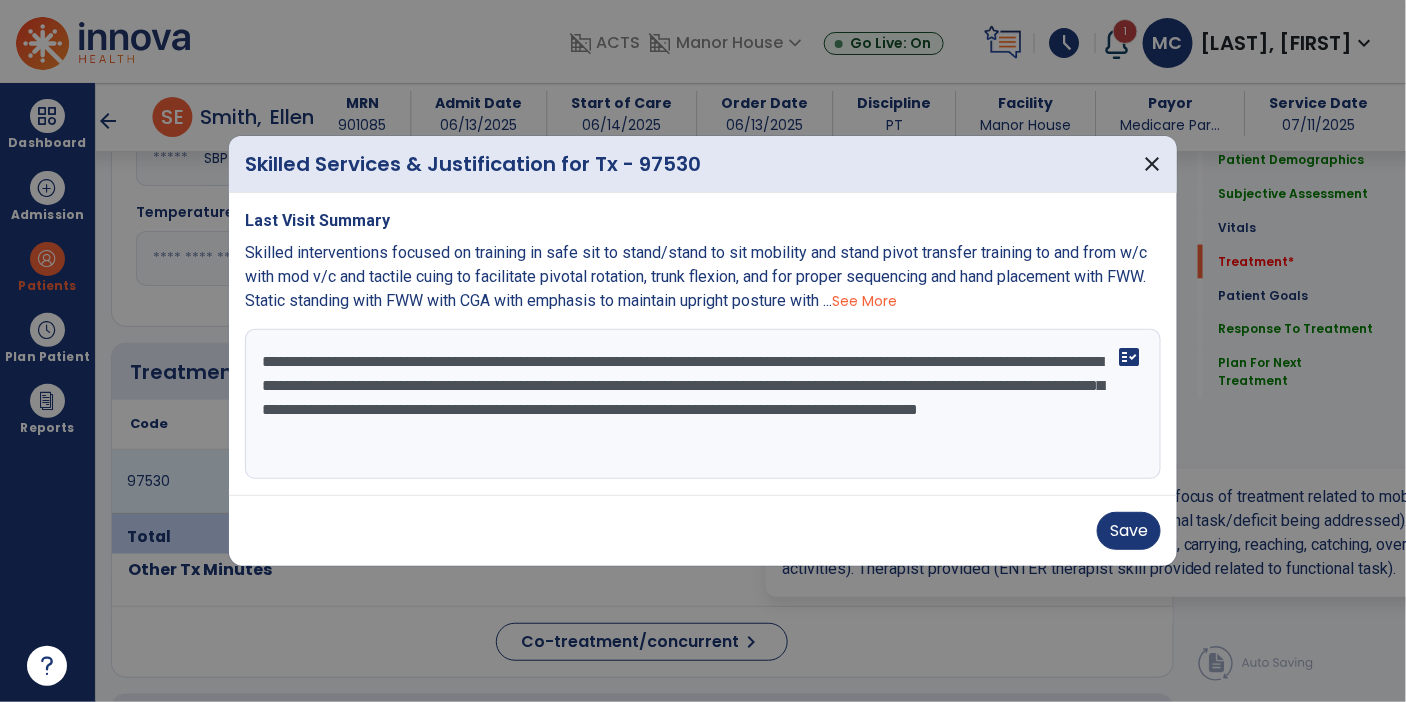 click on "**********" at bounding box center [703, 404] 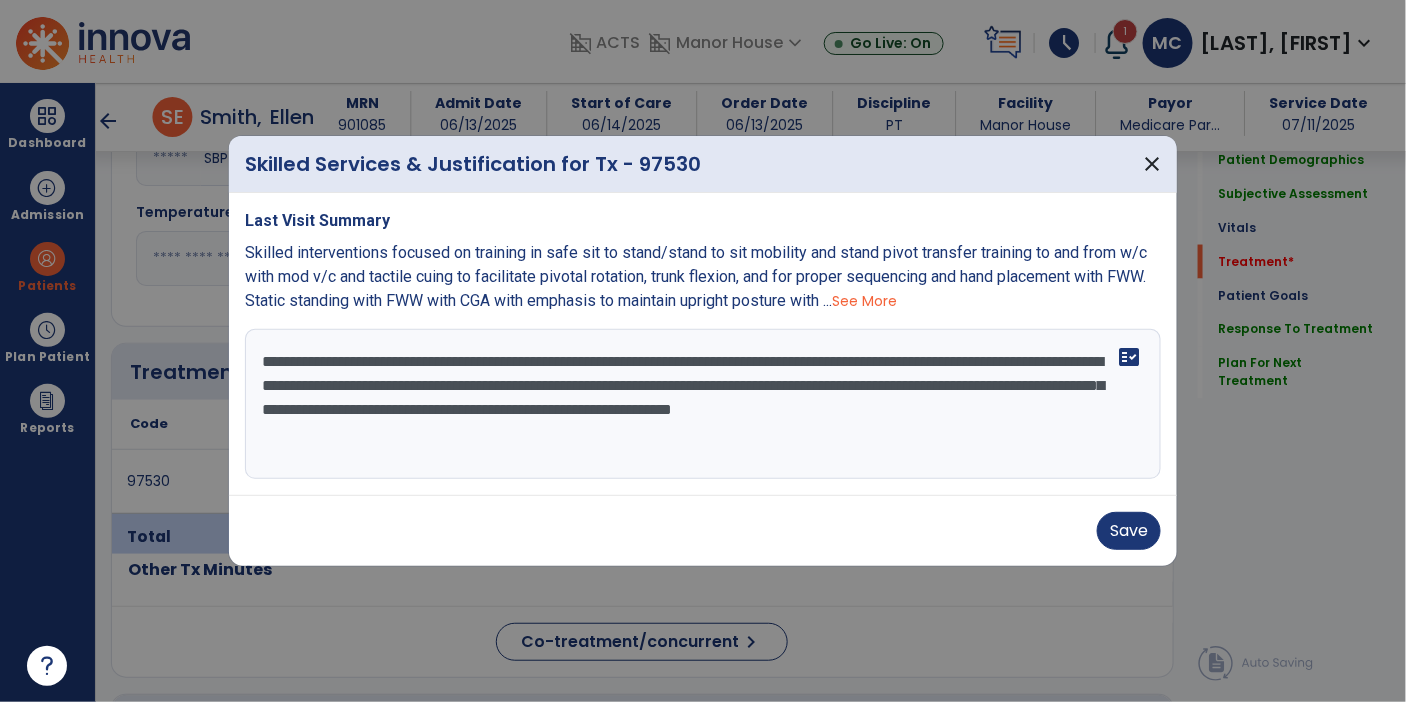 click on "**********" at bounding box center [703, 404] 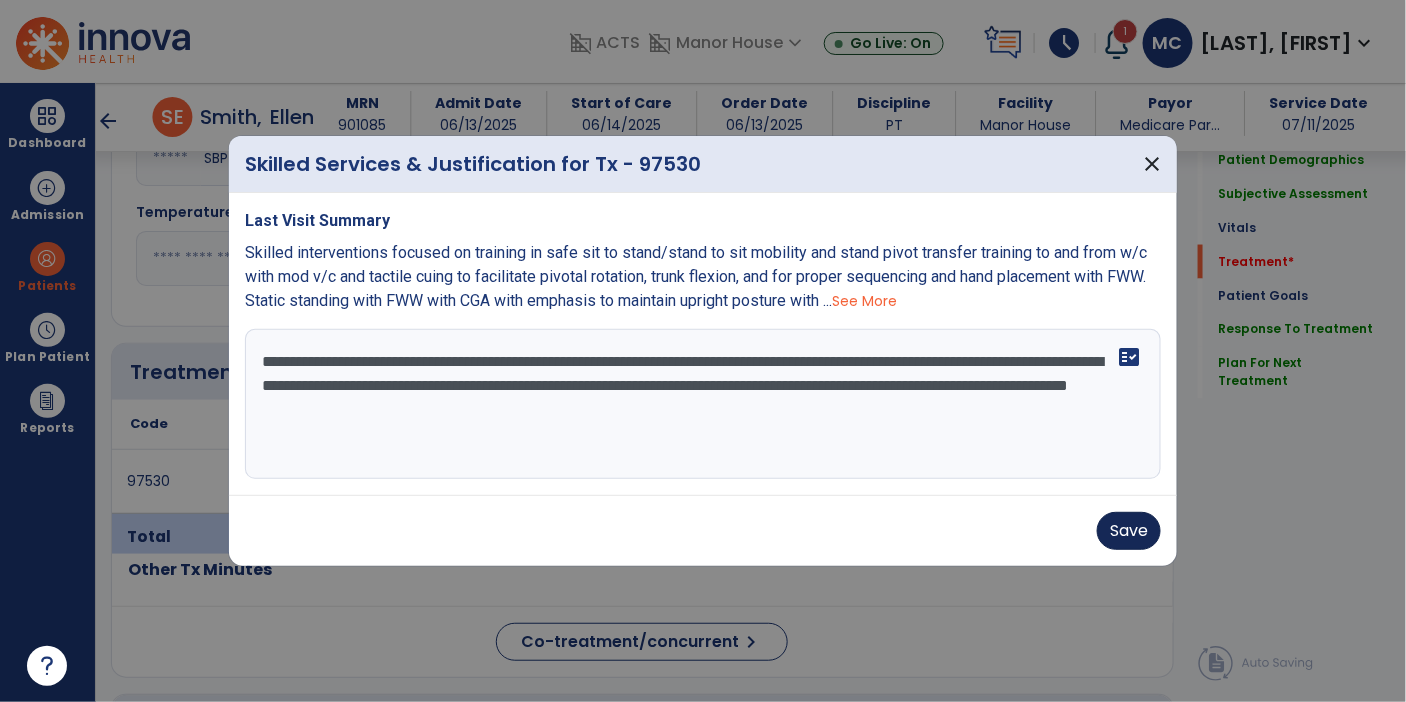 type on "**********" 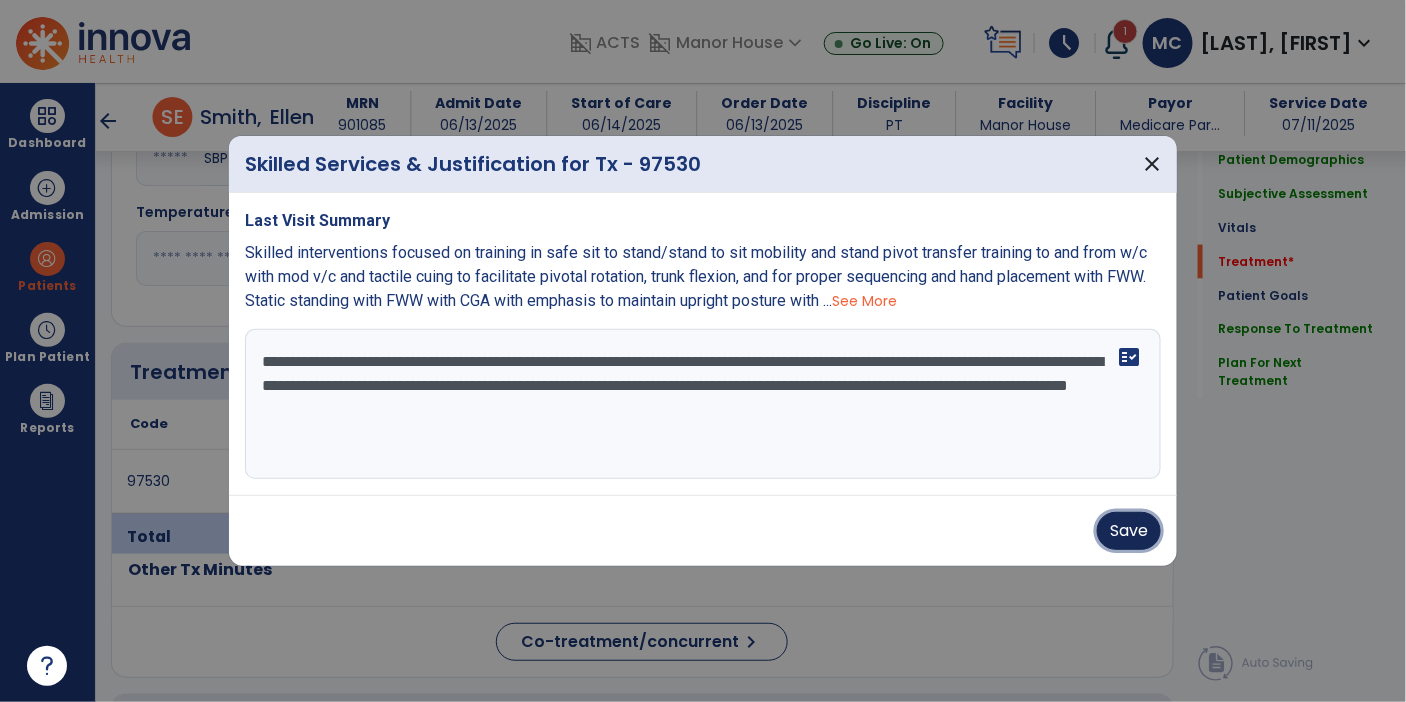 click on "Save" at bounding box center (1129, 531) 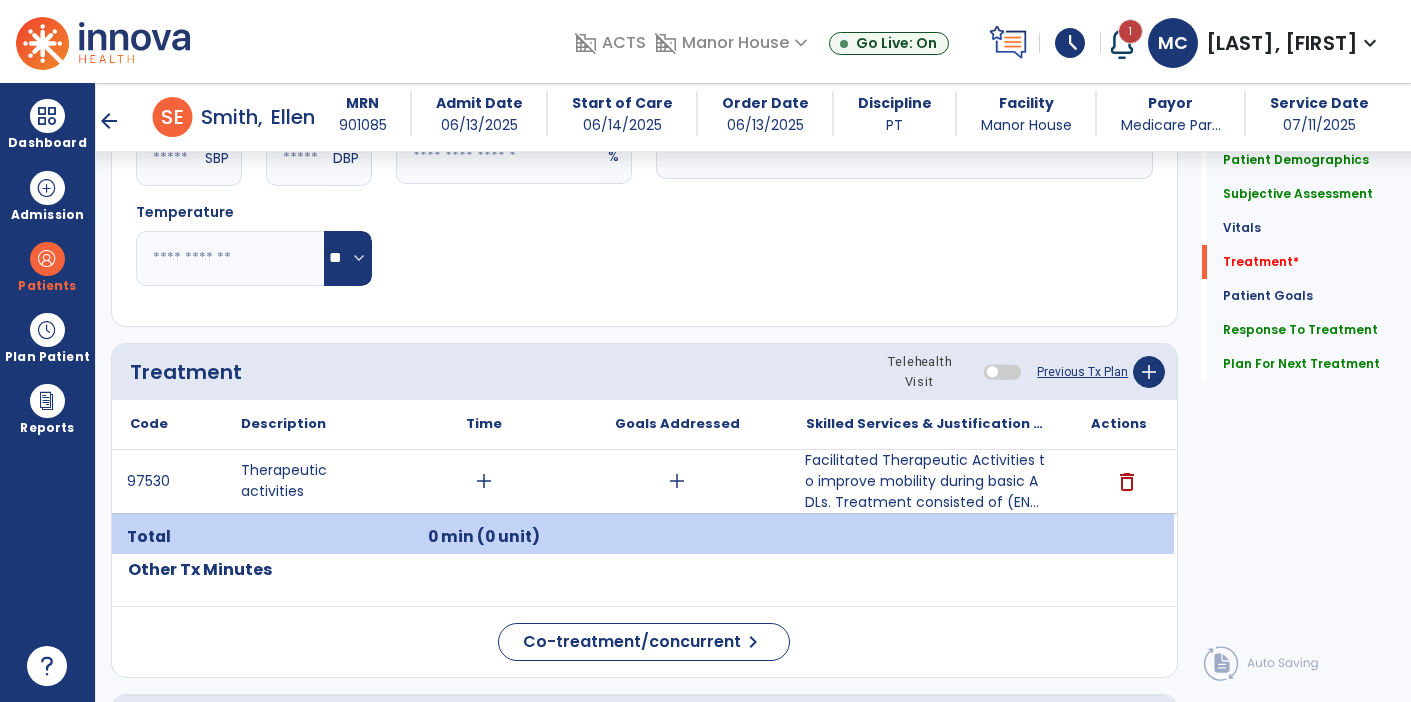 click at bounding box center [103, 41] 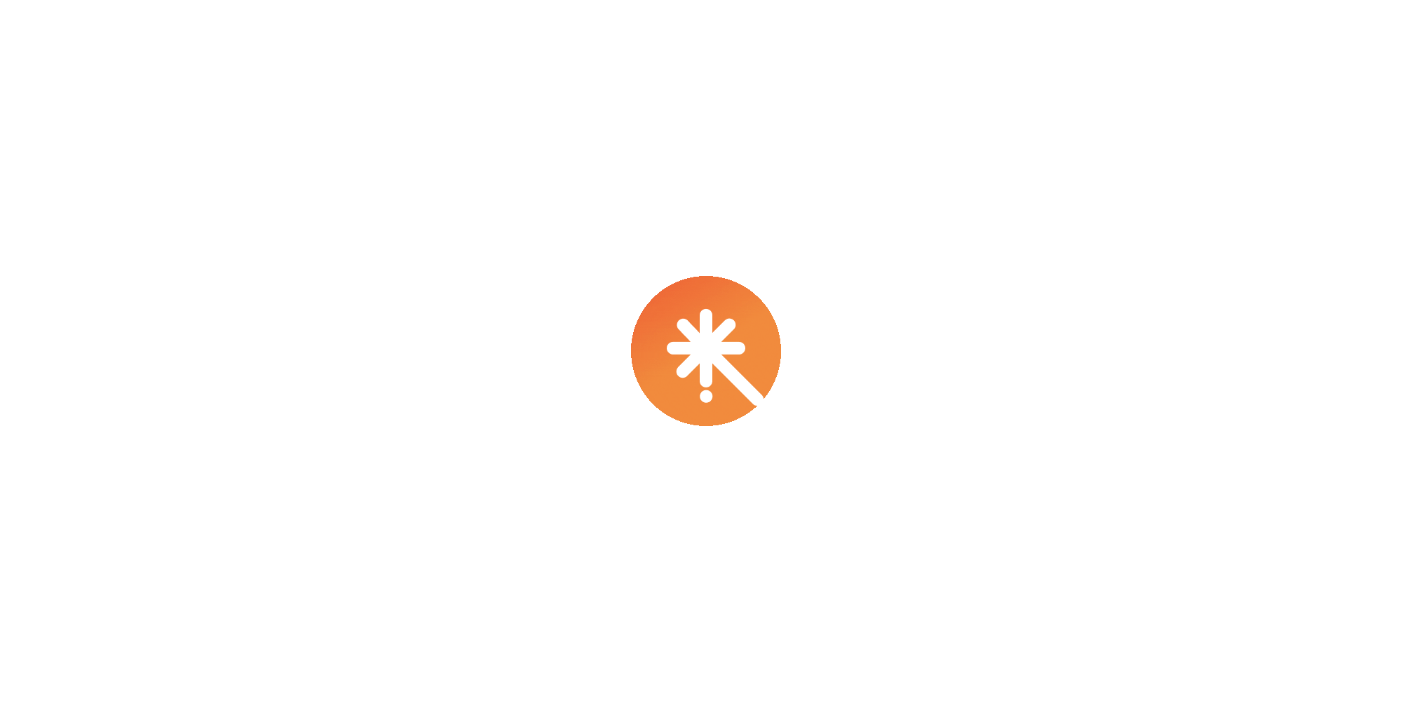 scroll, scrollTop: 0, scrollLeft: 0, axis: both 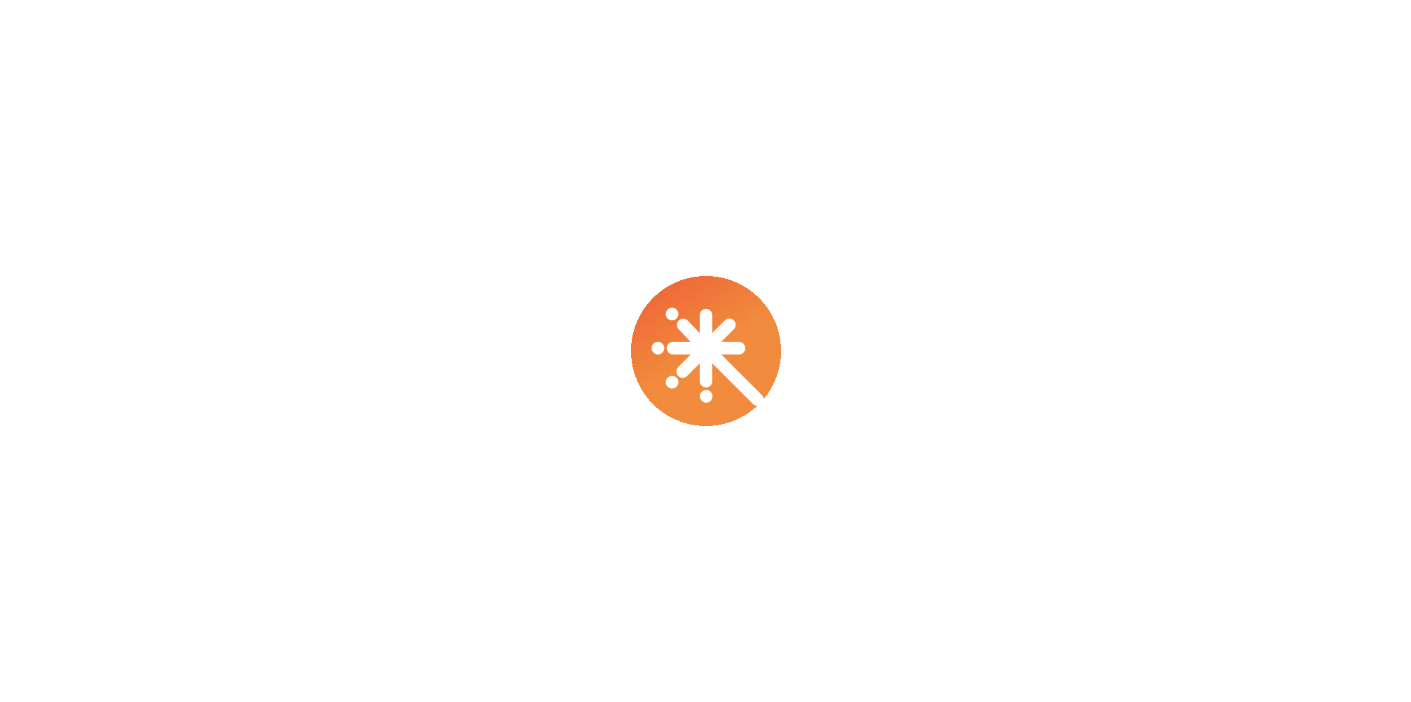 select on "****" 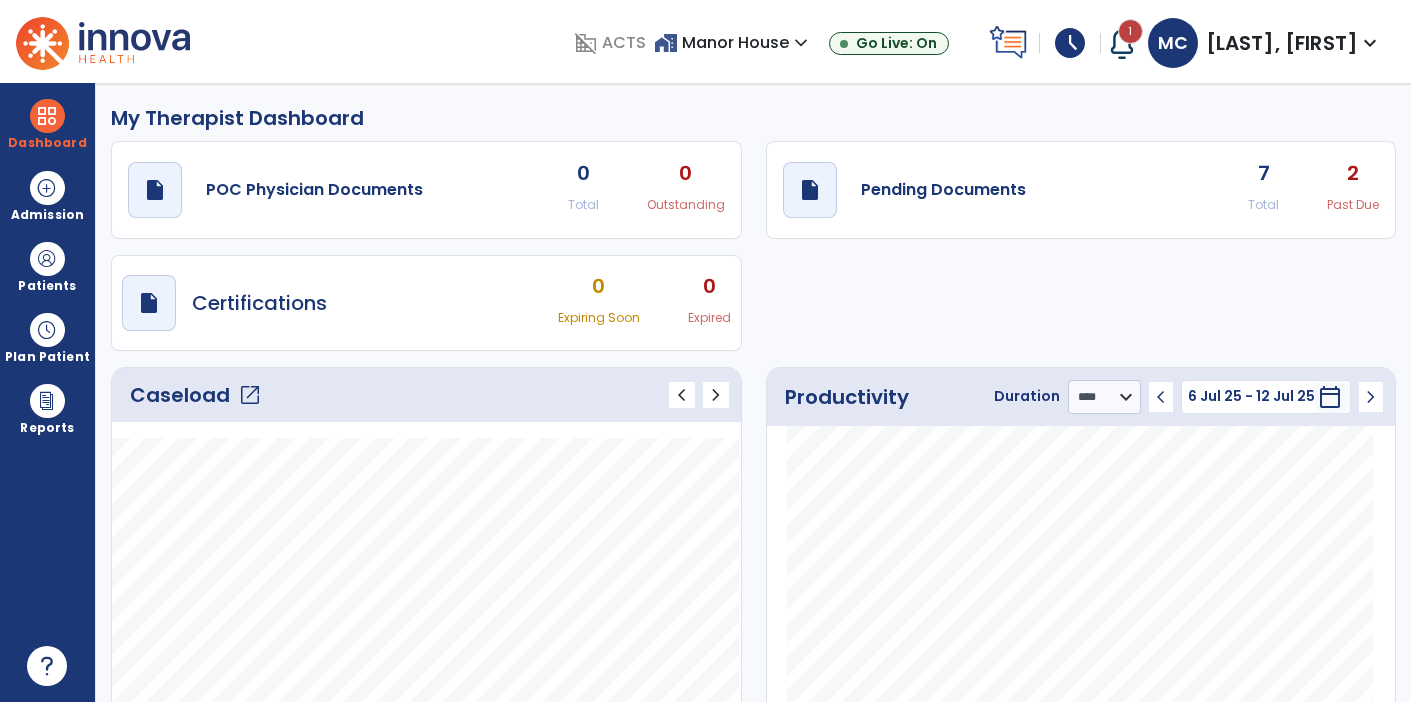 click at bounding box center (103, 41) 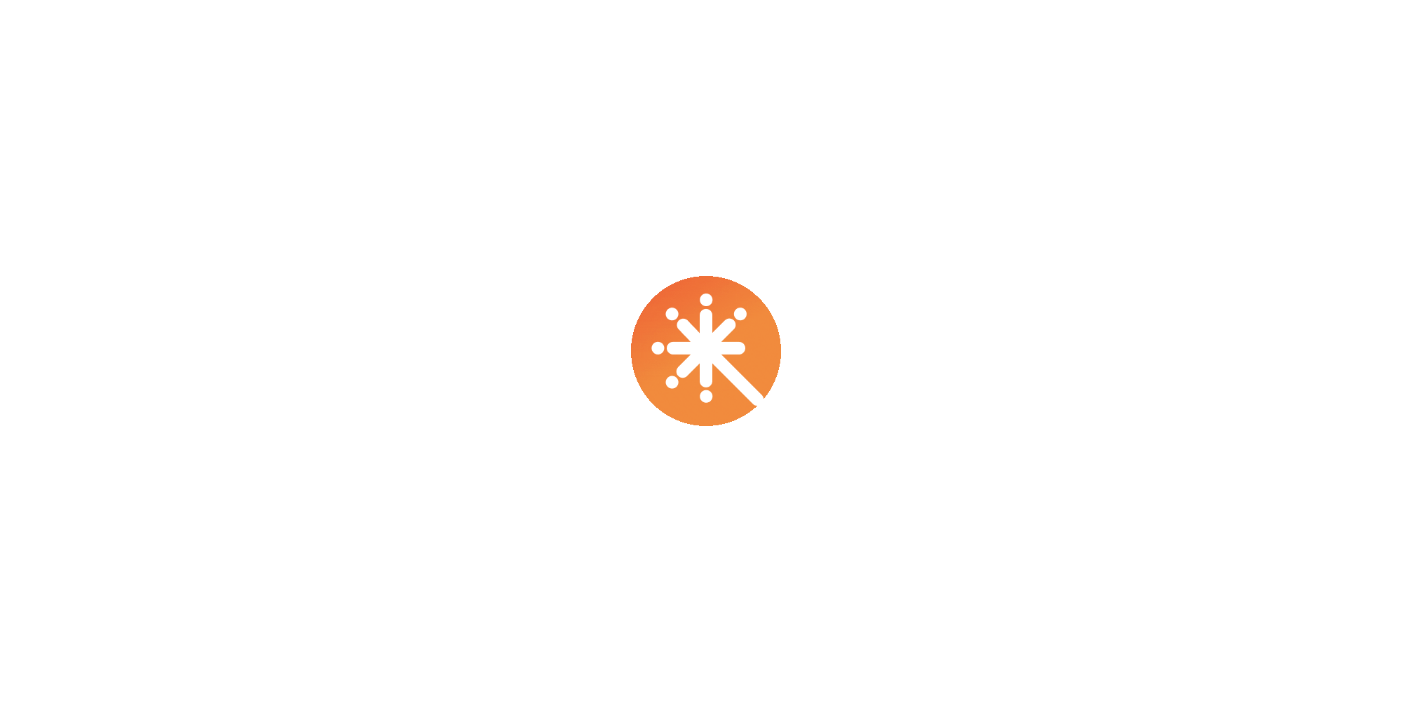 scroll, scrollTop: 0, scrollLeft: 0, axis: both 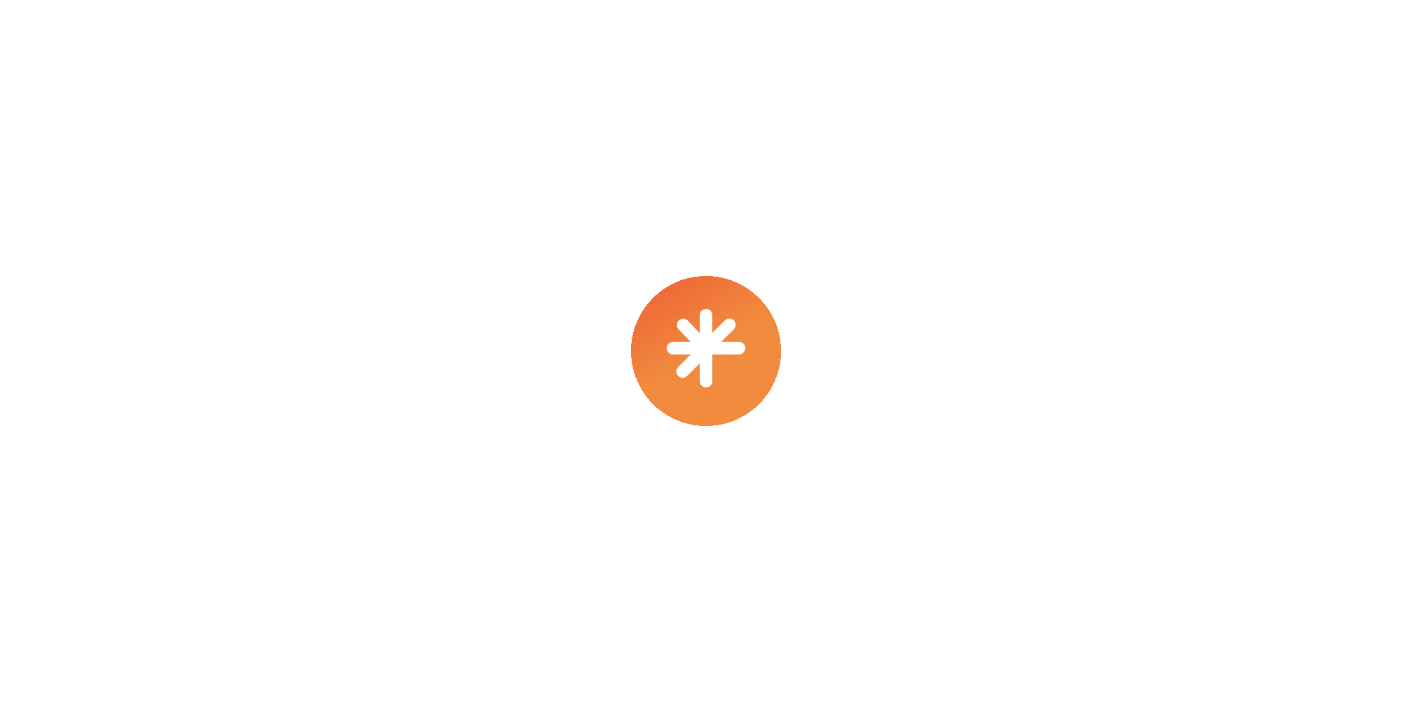 select on "****" 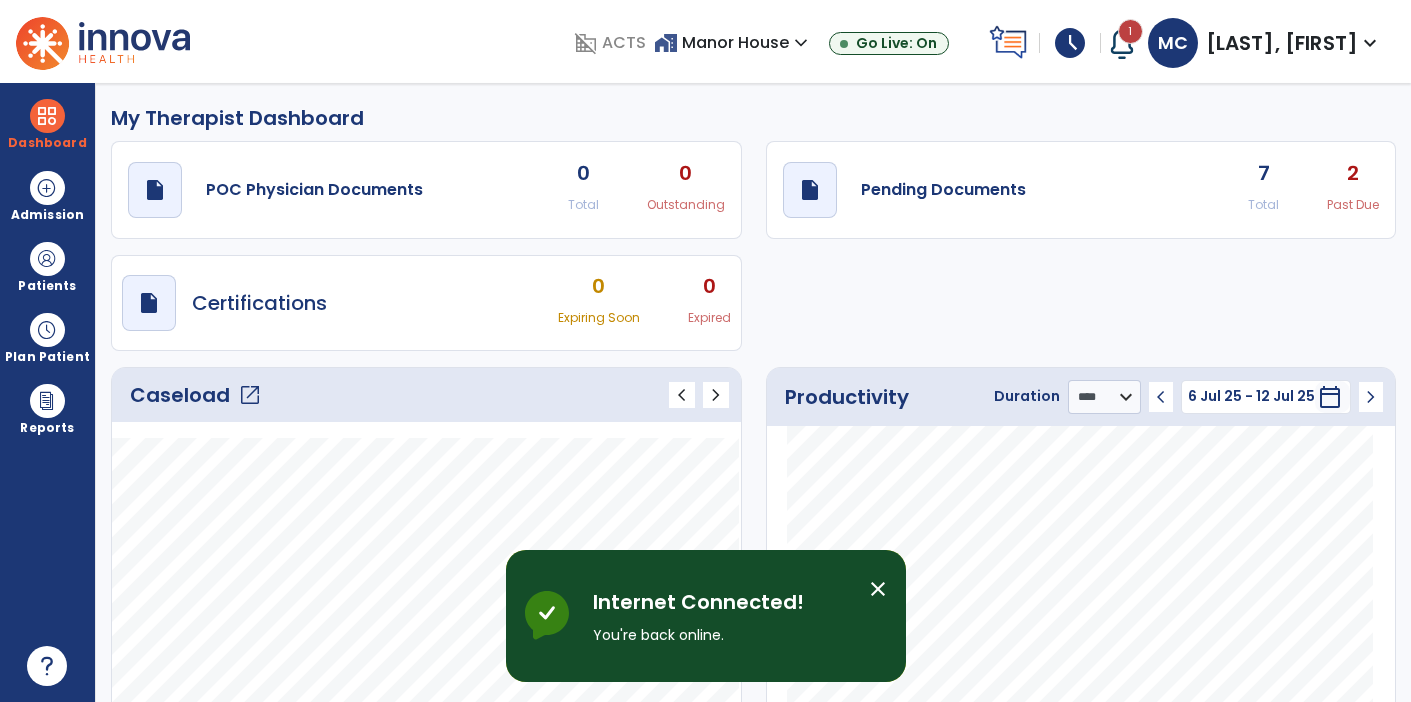 click at bounding box center (103, 41) 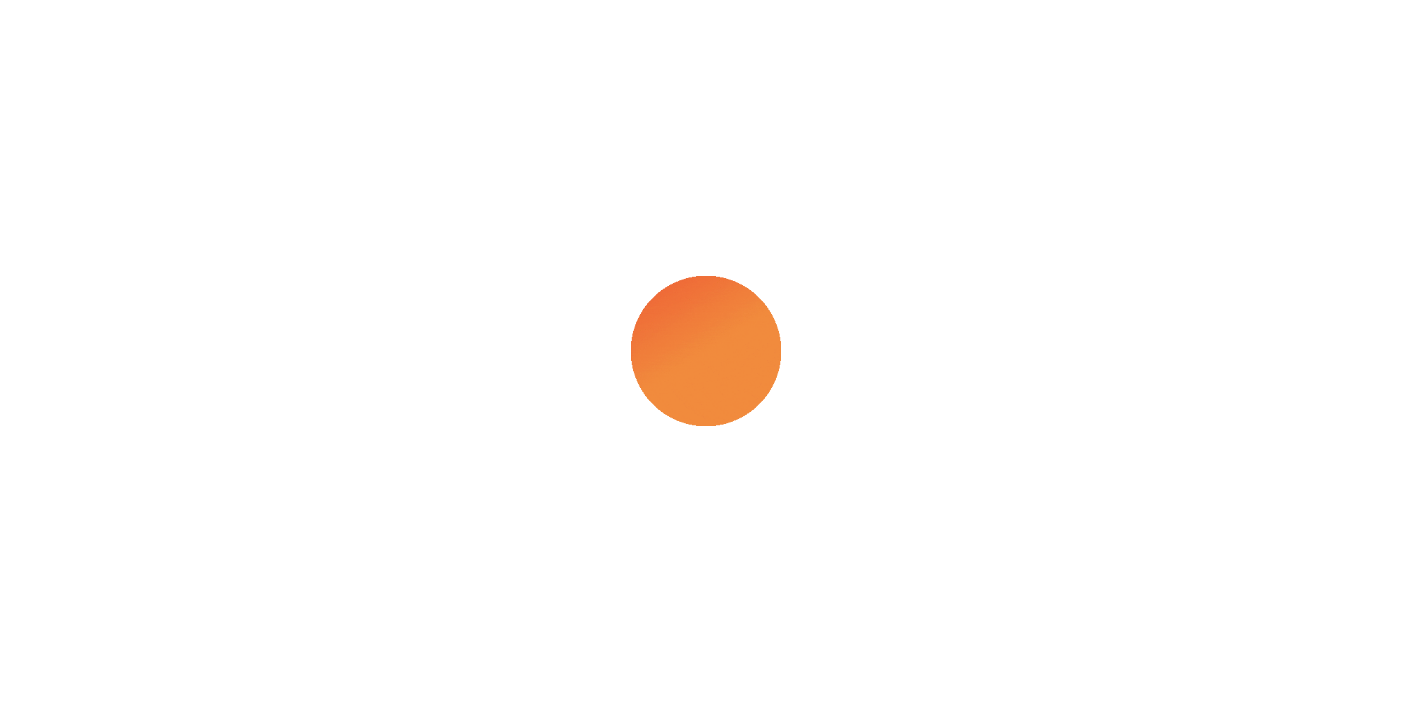 scroll, scrollTop: 0, scrollLeft: 0, axis: both 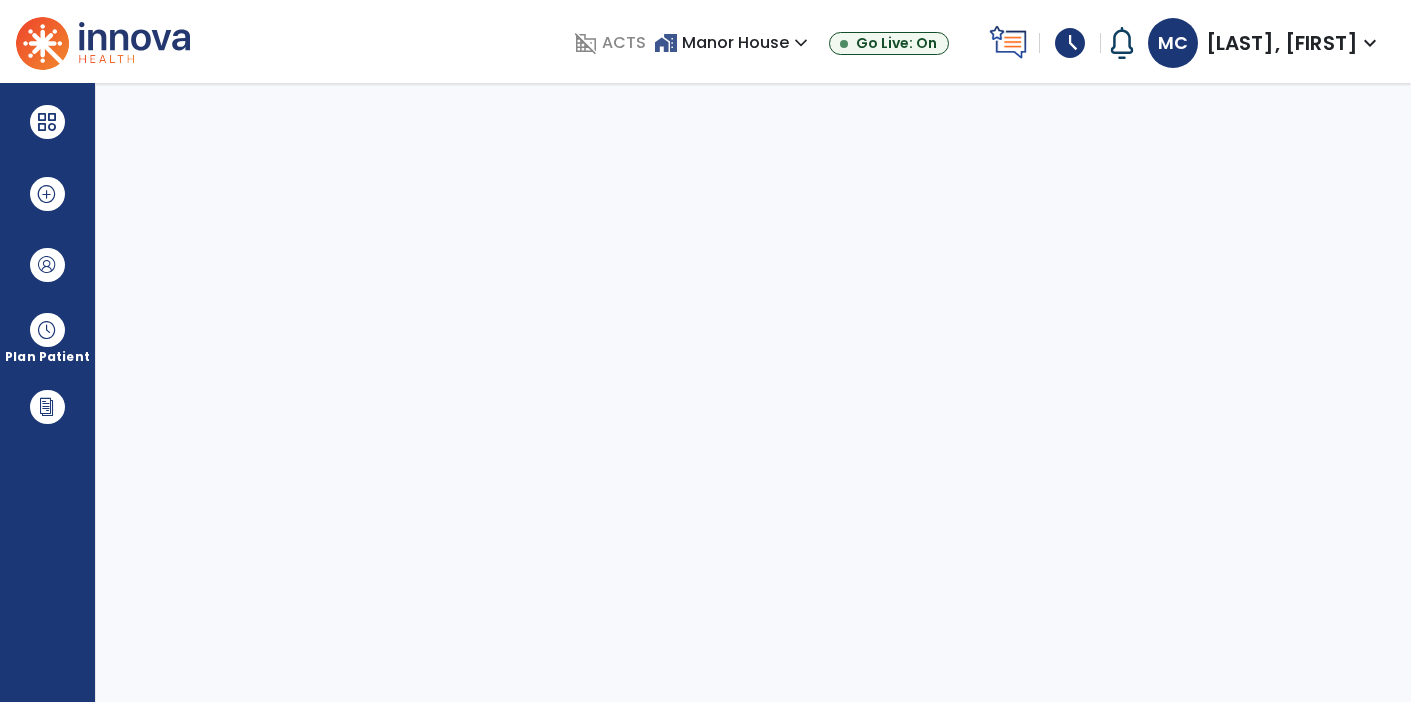 select on "****" 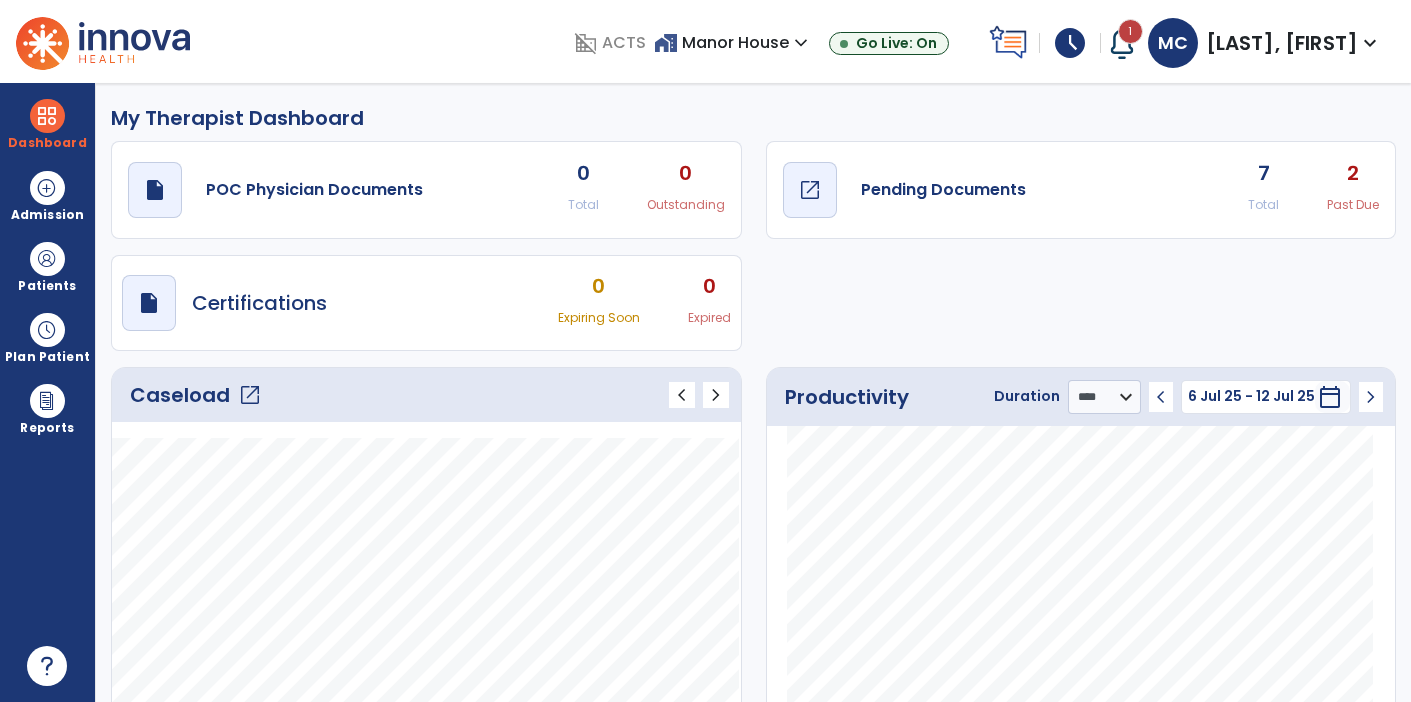 click on "draft   open_in_new  Pending Documents" 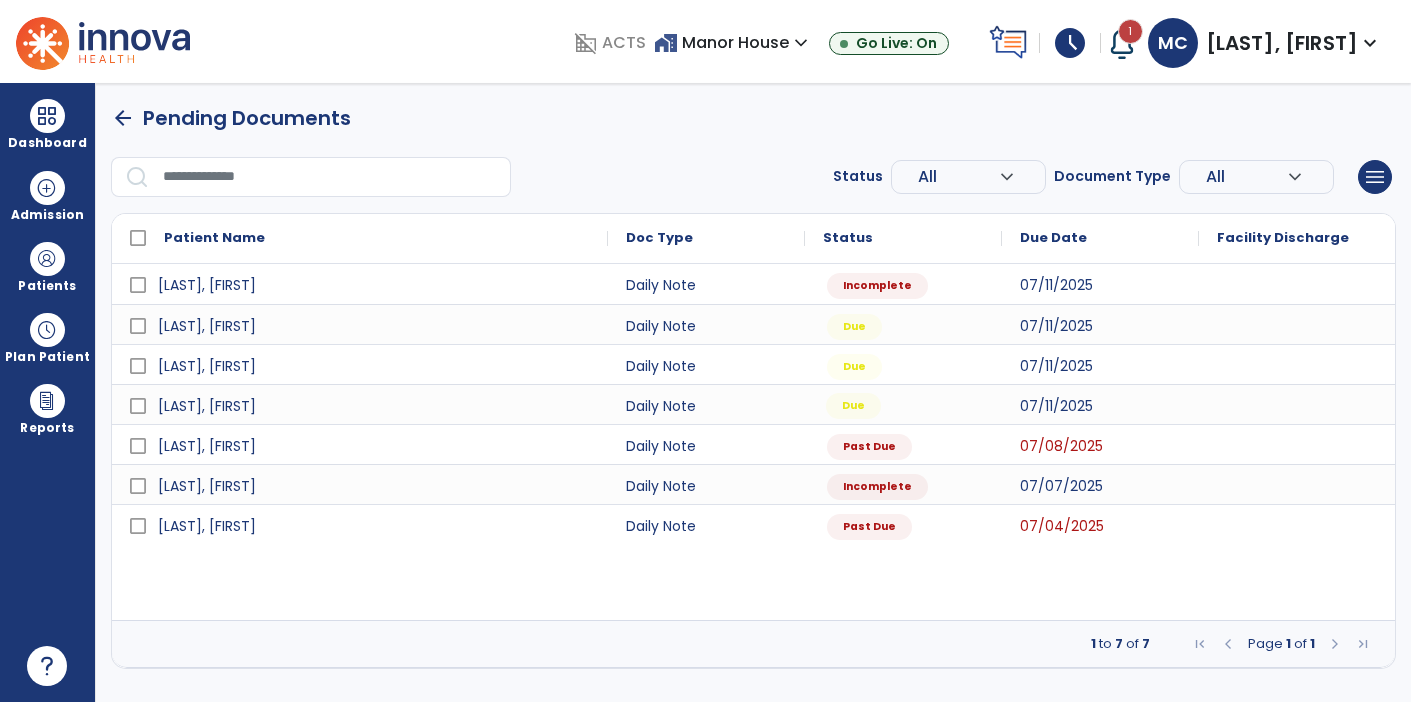 click on "Due" at bounding box center (903, 404) 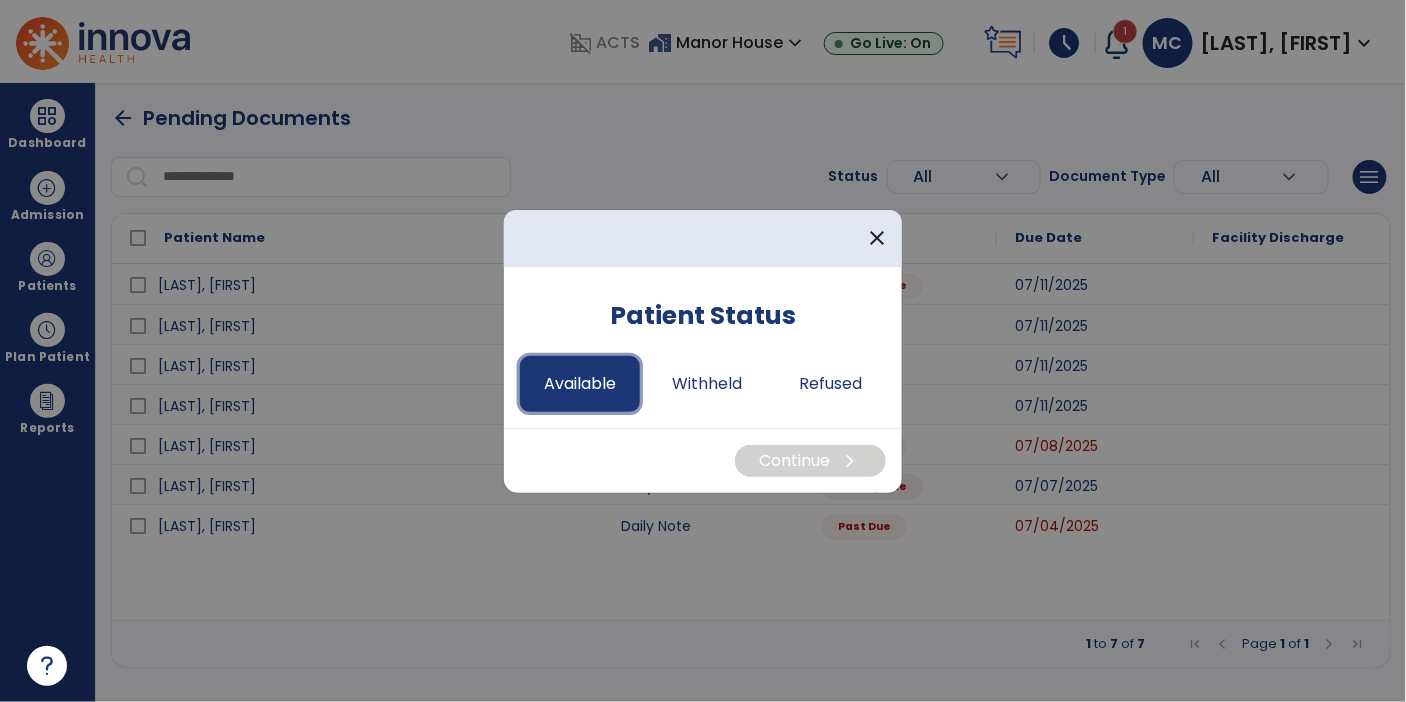 click on "Available" at bounding box center (580, 384) 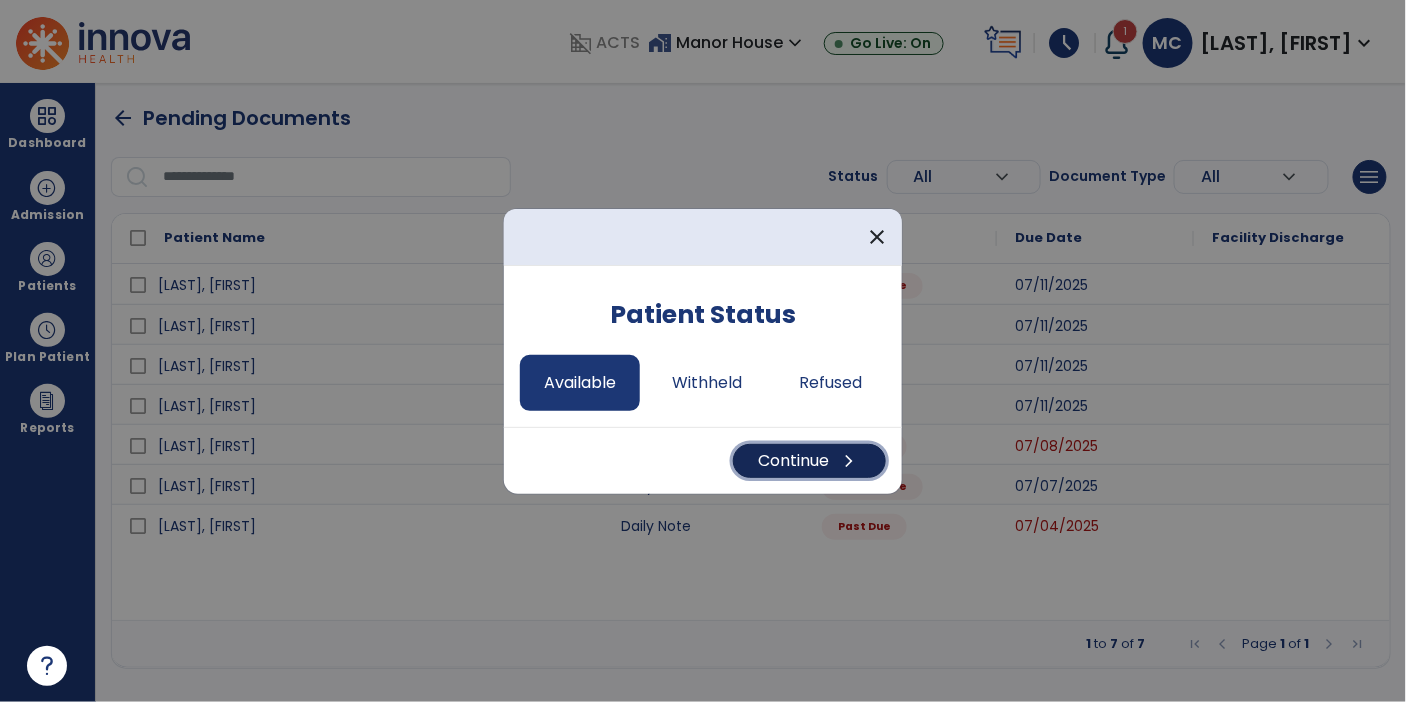 click on "Continue   chevron_right" at bounding box center (809, 461) 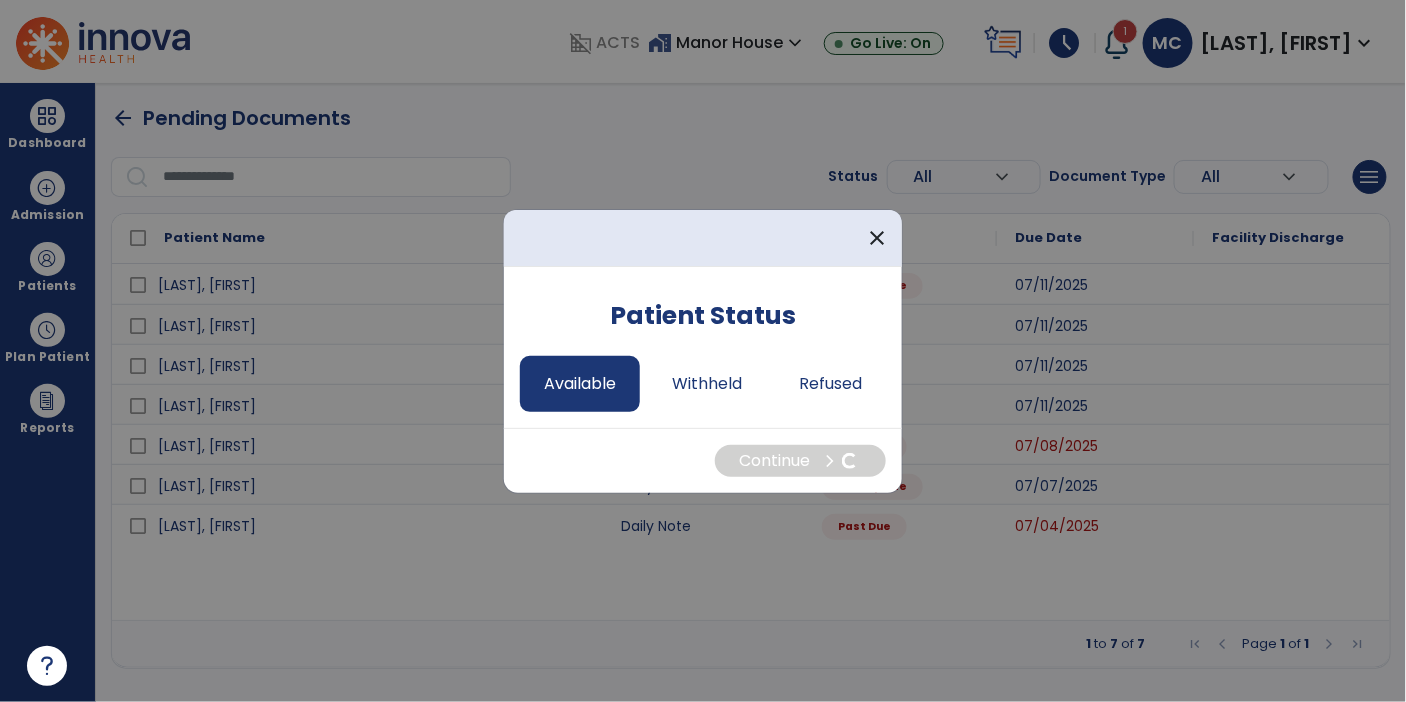 select on "*" 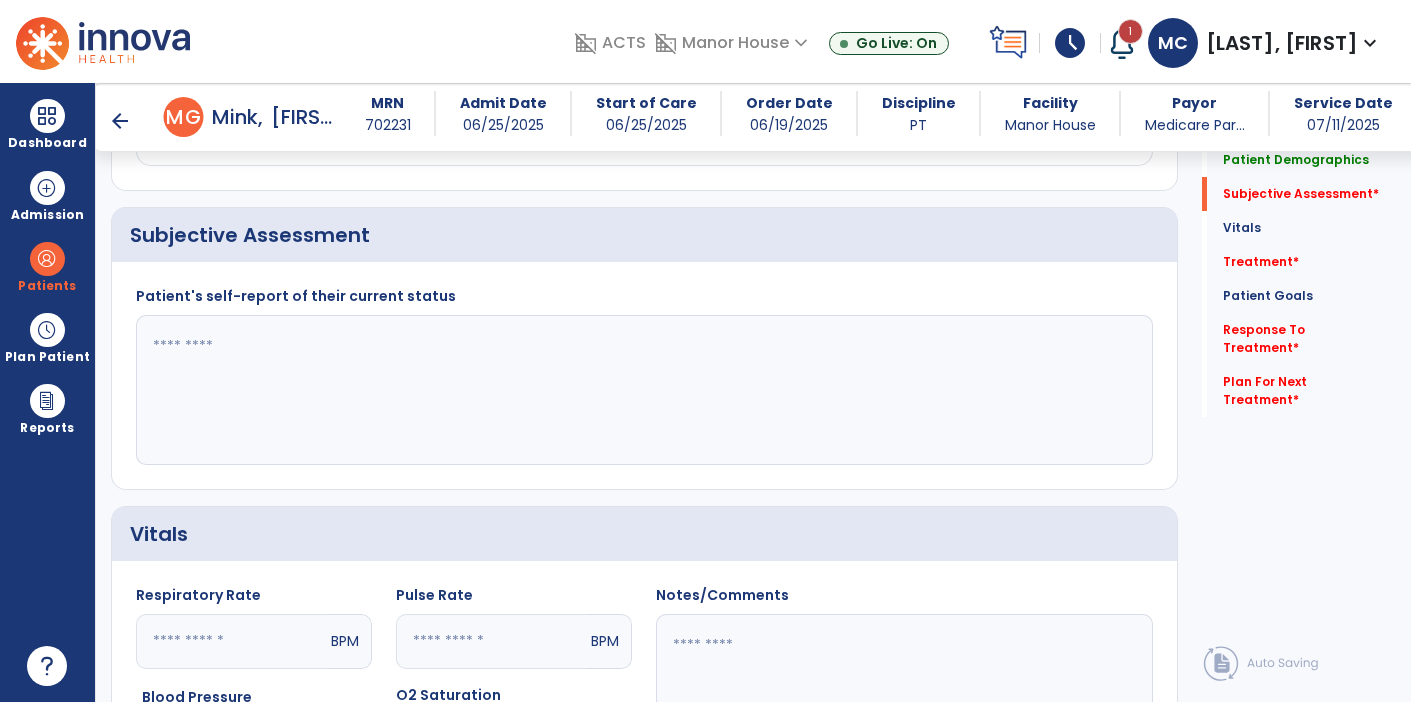 scroll, scrollTop: 435, scrollLeft: 0, axis: vertical 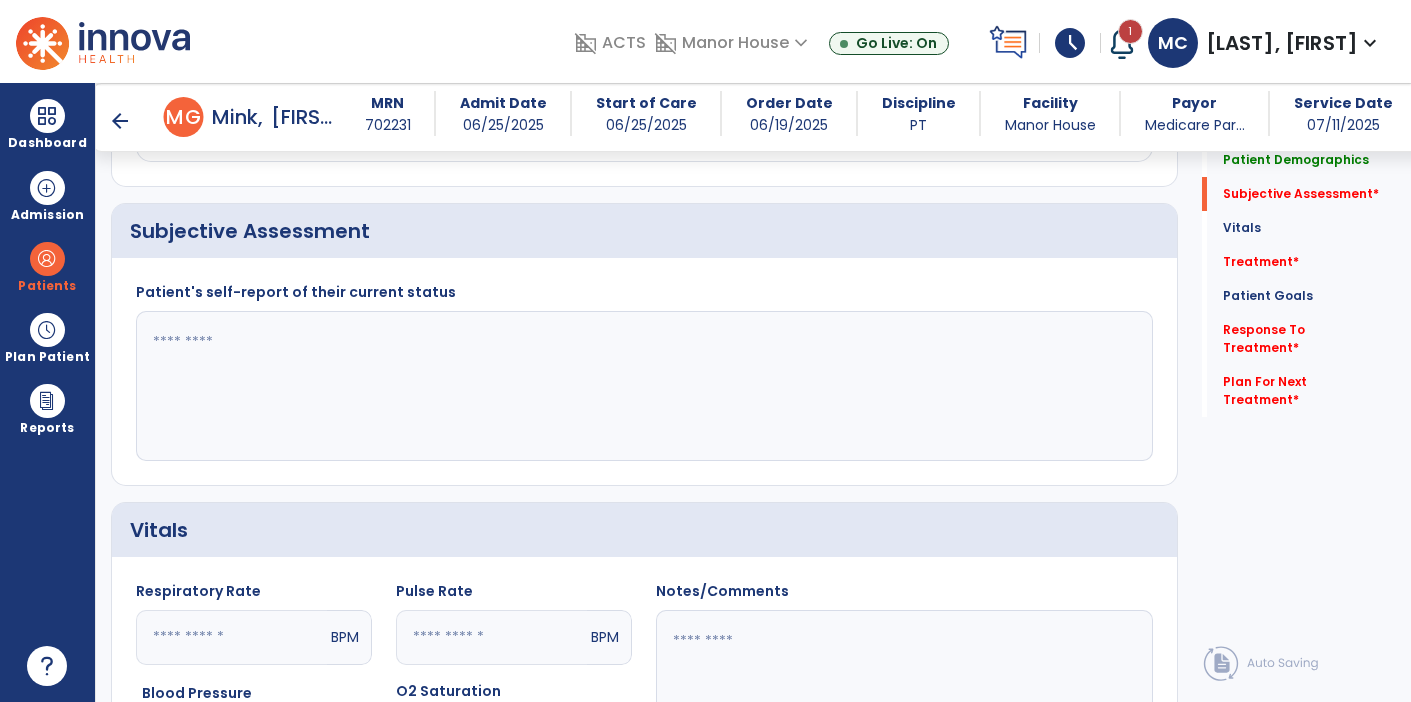 click 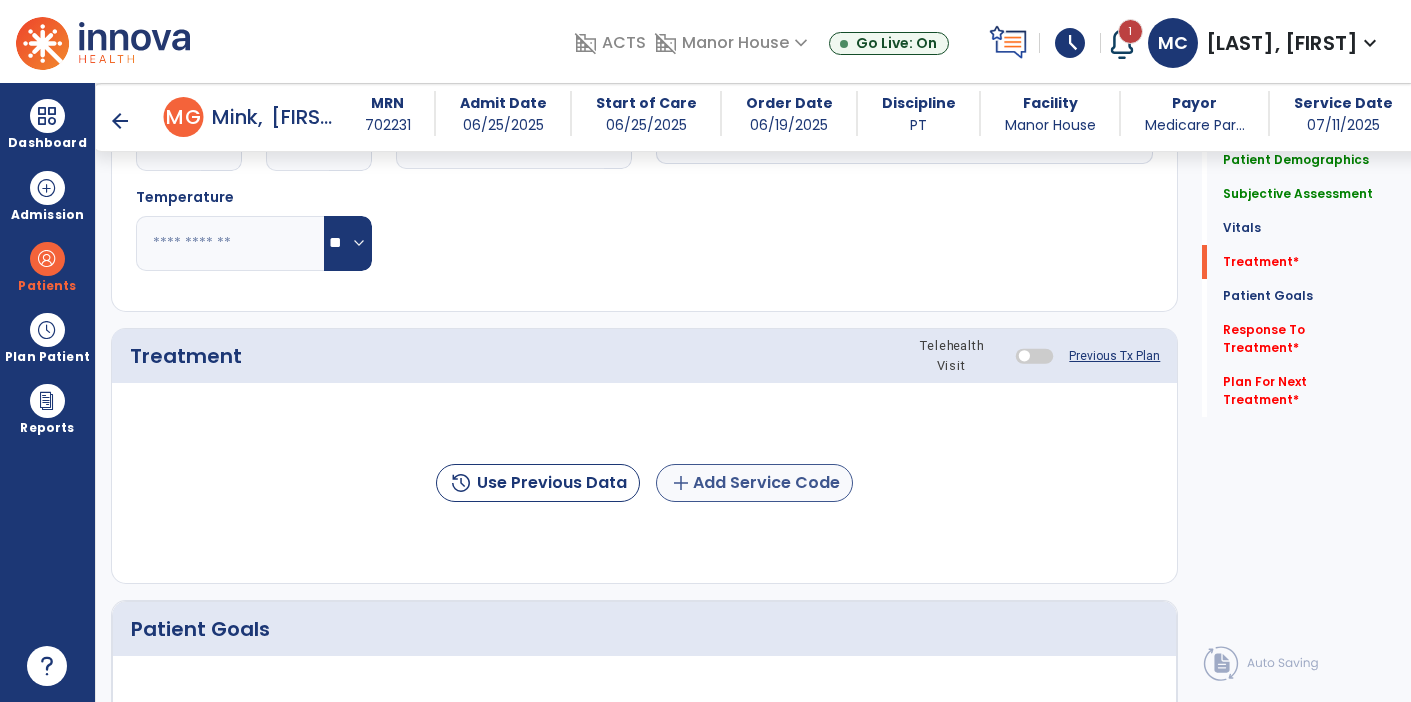 type on "**********" 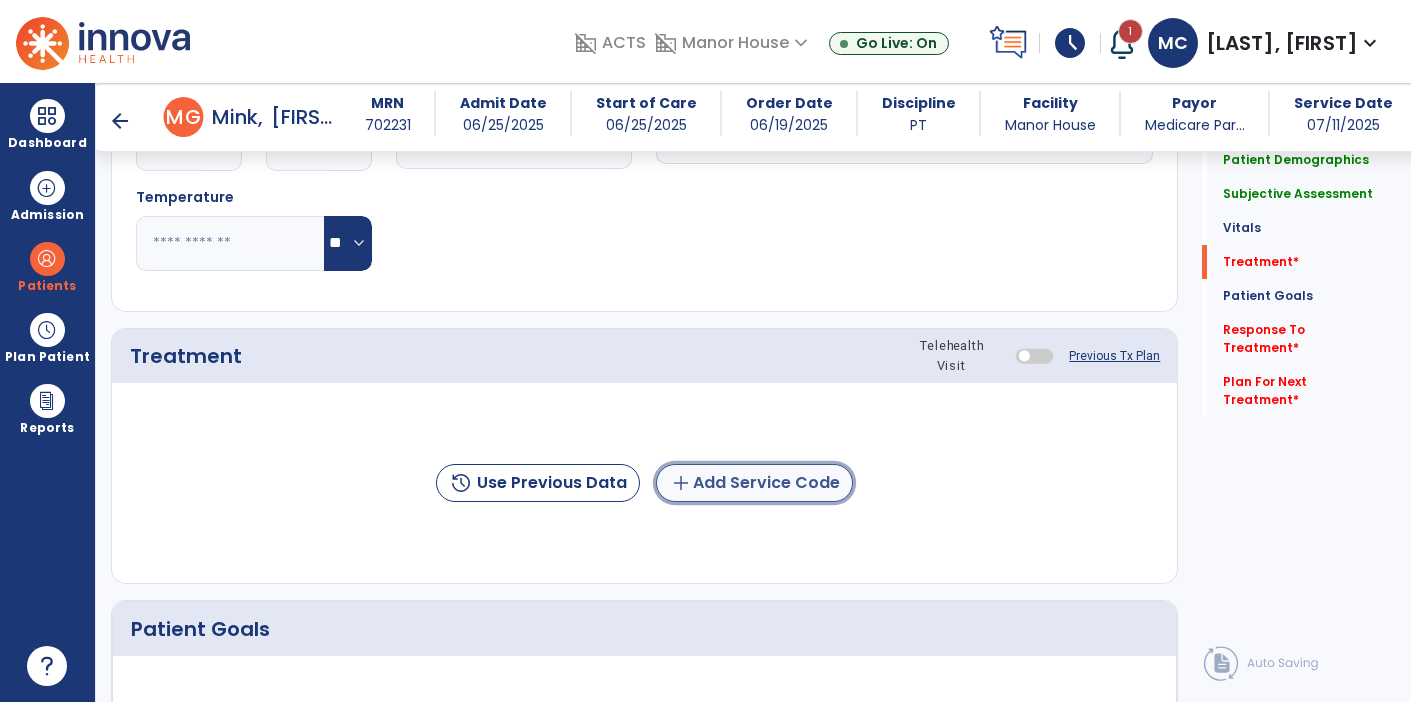 click on "add  Add Service Code" 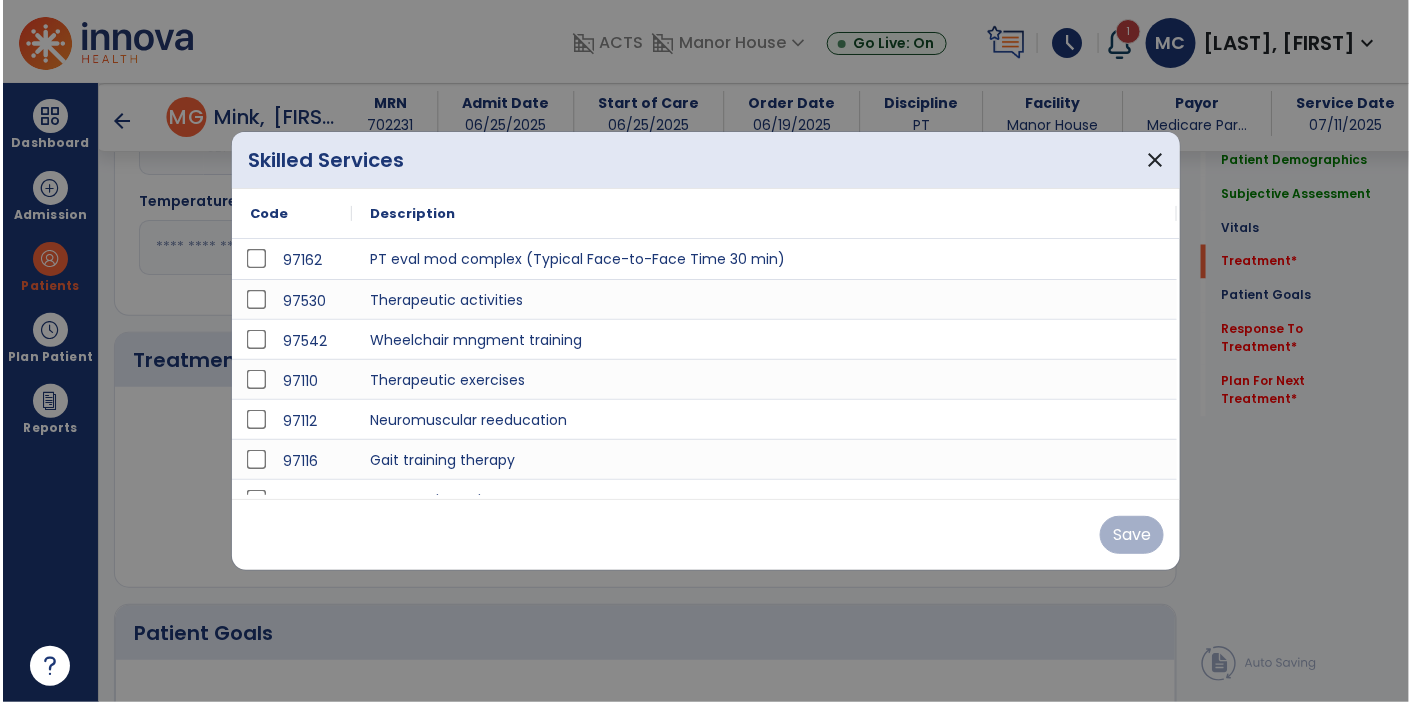 scroll, scrollTop: 1031, scrollLeft: 0, axis: vertical 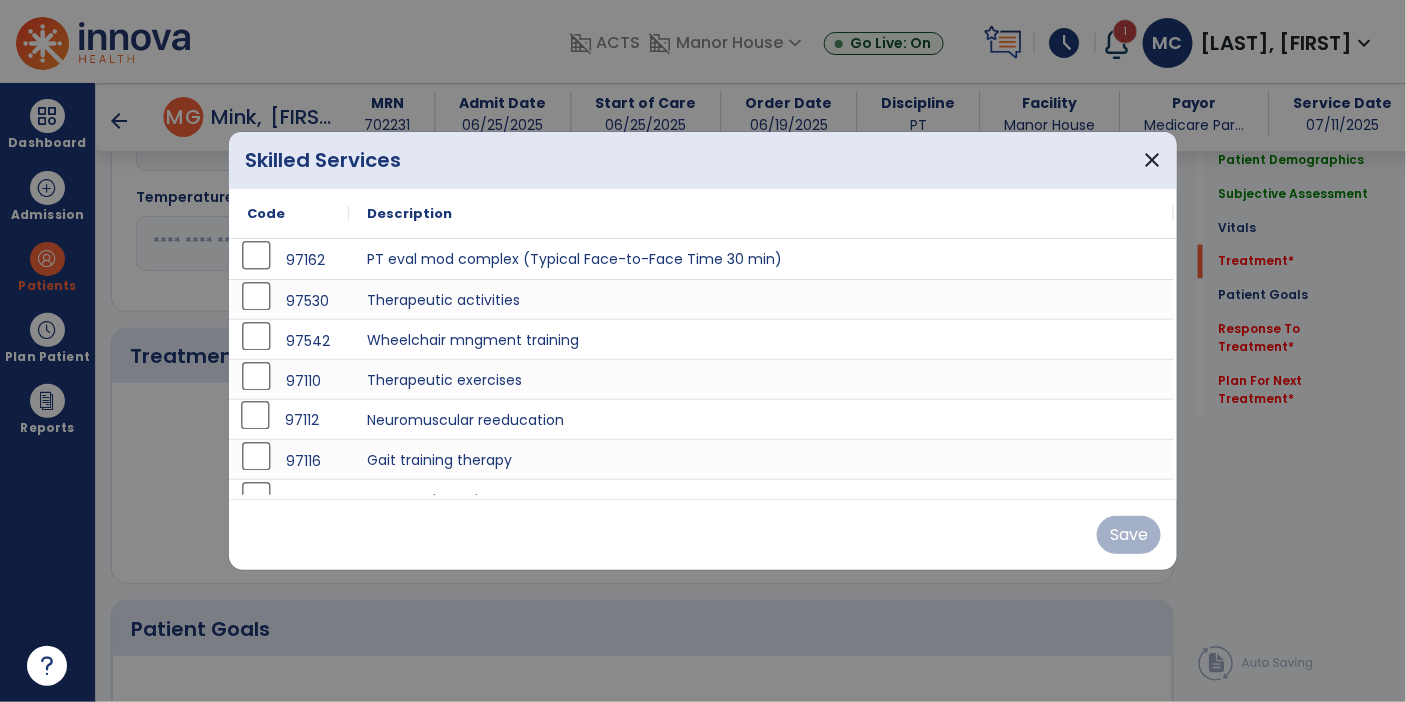 click on "97112" at bounding box center (289, 420) 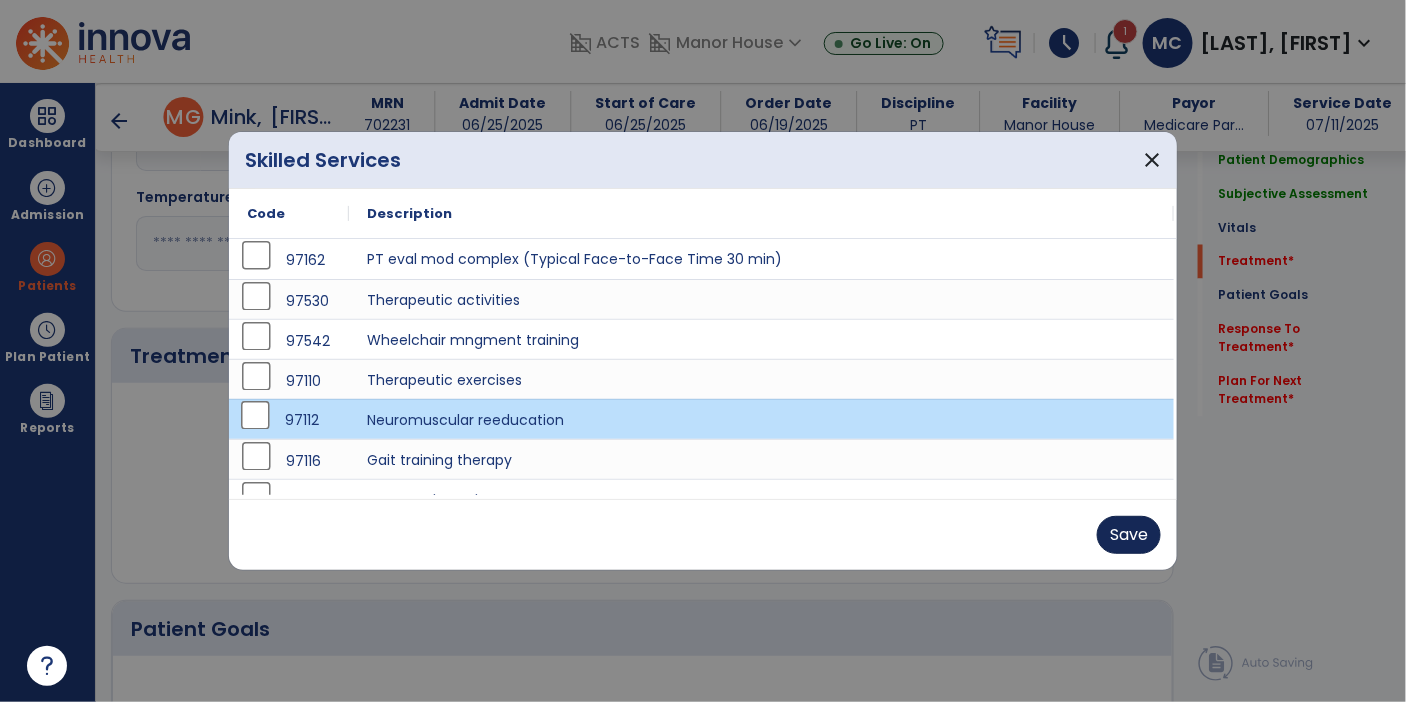 click on "Save" at bounding box center [1129, 535] 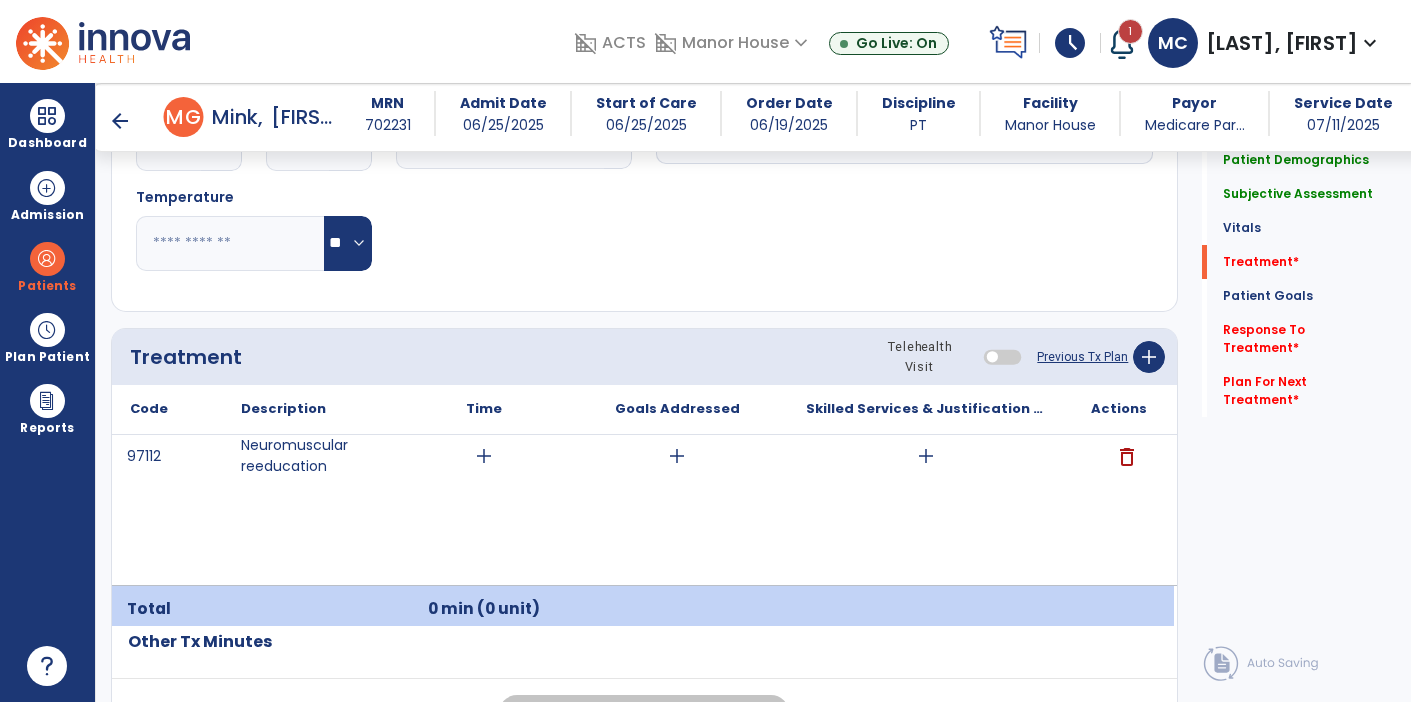 click 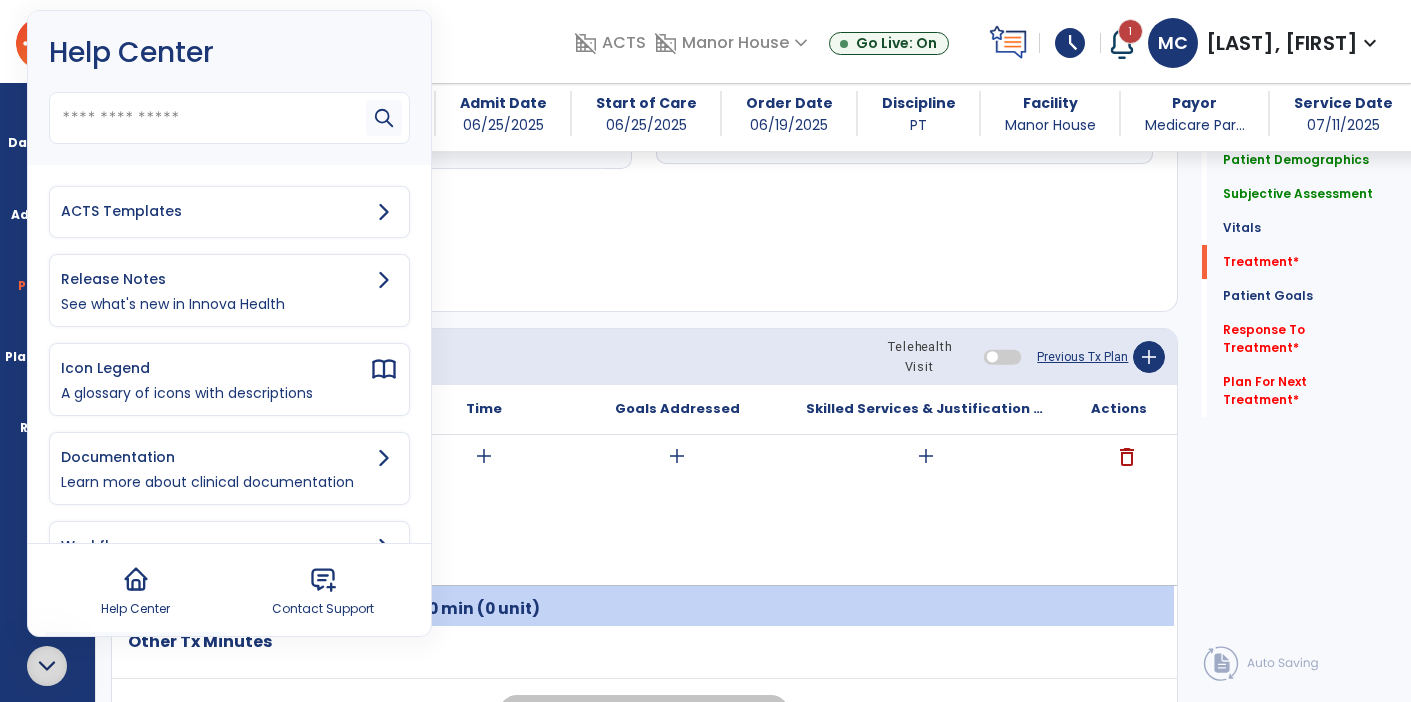 click 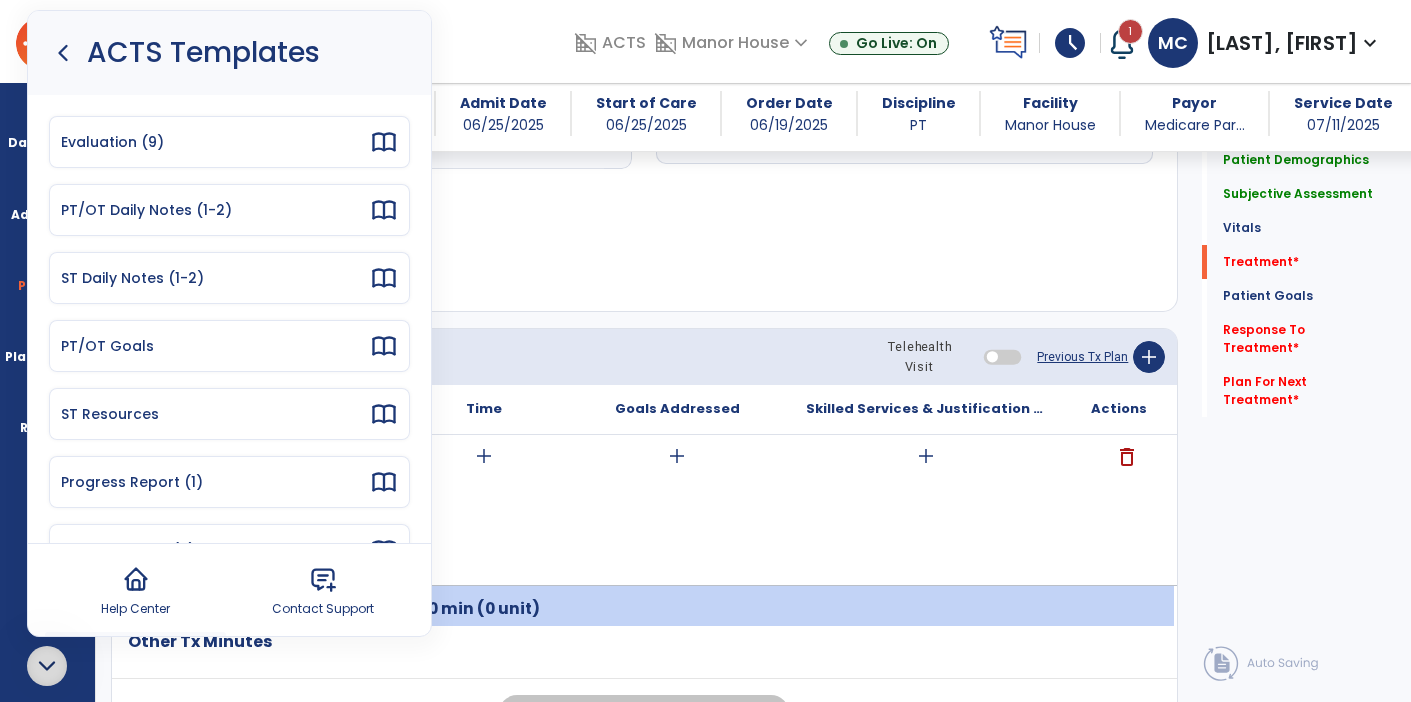 click 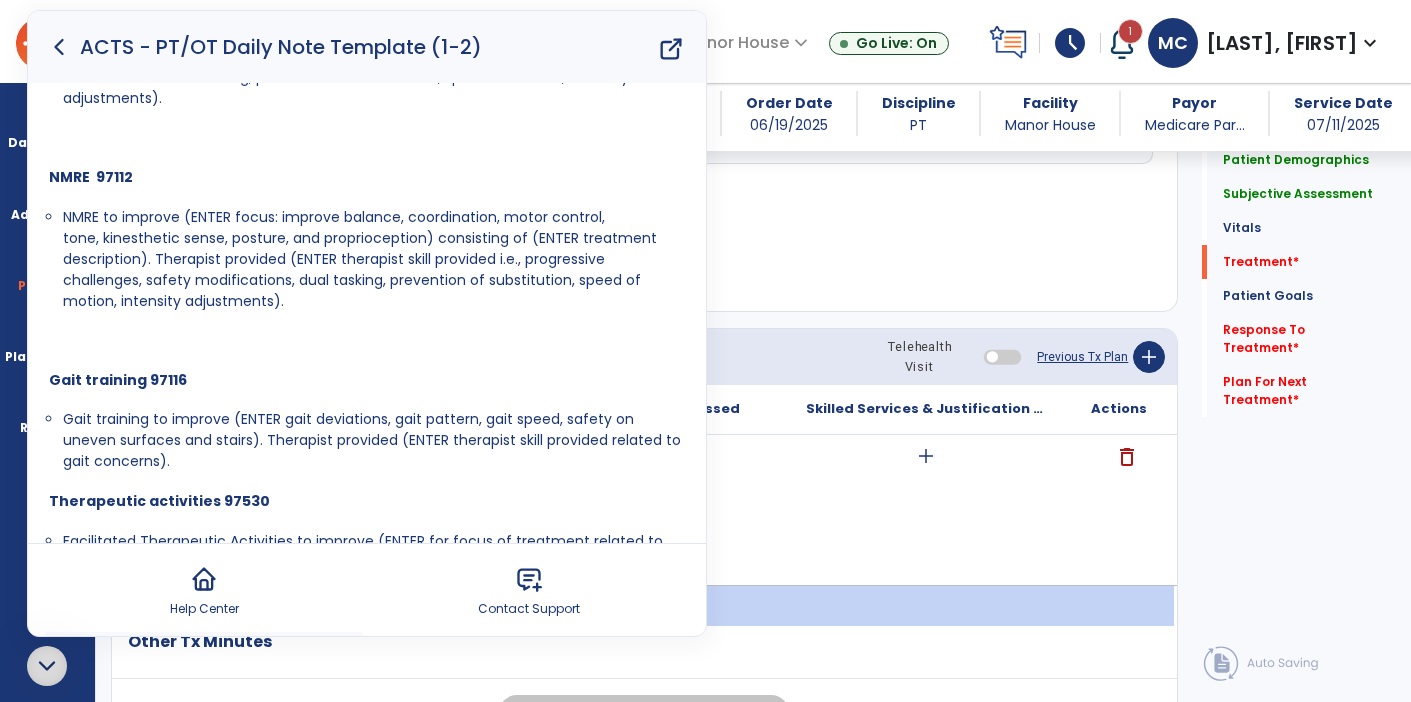 scroll, scrollTop: 360, scrollLeft: 0, axis: vertical 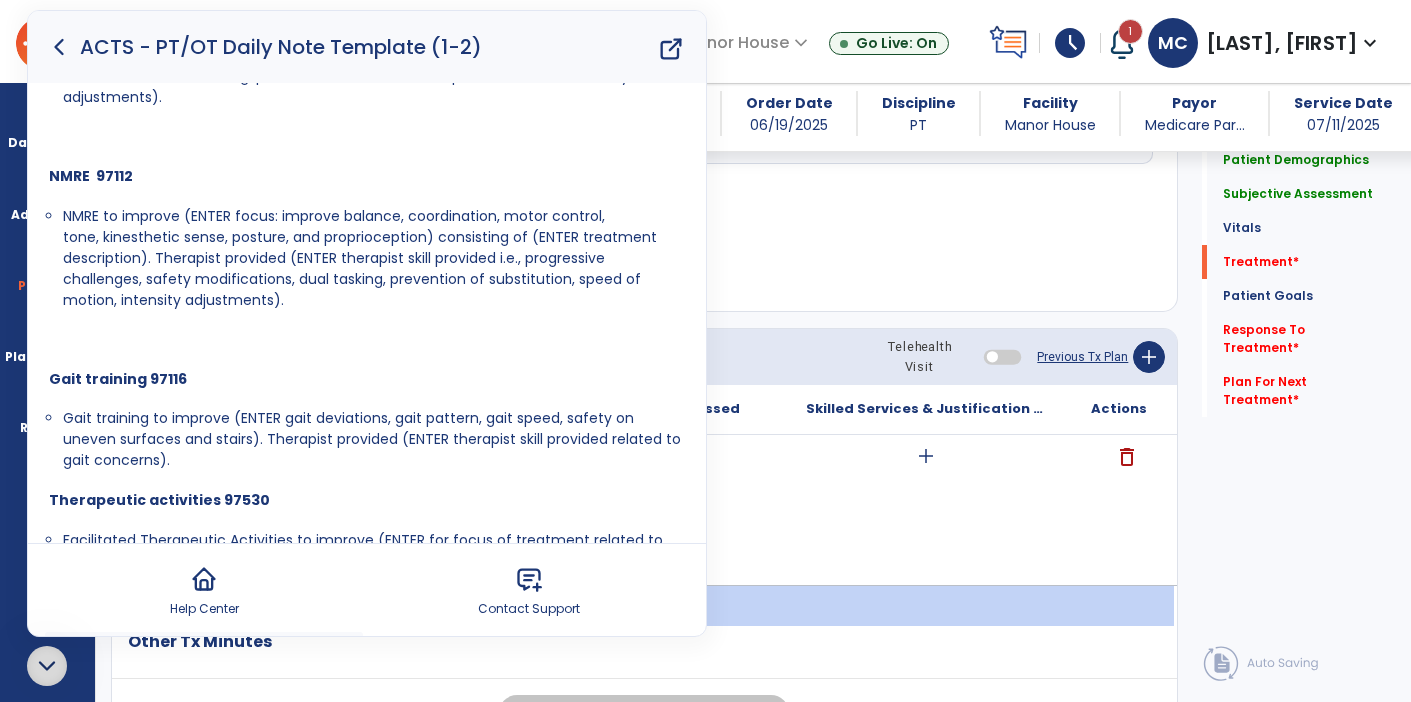 click on "NMRE to improve (ENTER focus: improve balance, coordination, motor control, tone, kinesthetic sense, posture, and proprioception) consisting of (ENTER treatment description). Therapist provided (ENTER therapist skill provided i.e., progressive challenges, safety modifications, dual tasking, prevention of substitution, speed of motion, intensity adjustments)." at bounding box center [360, 258] 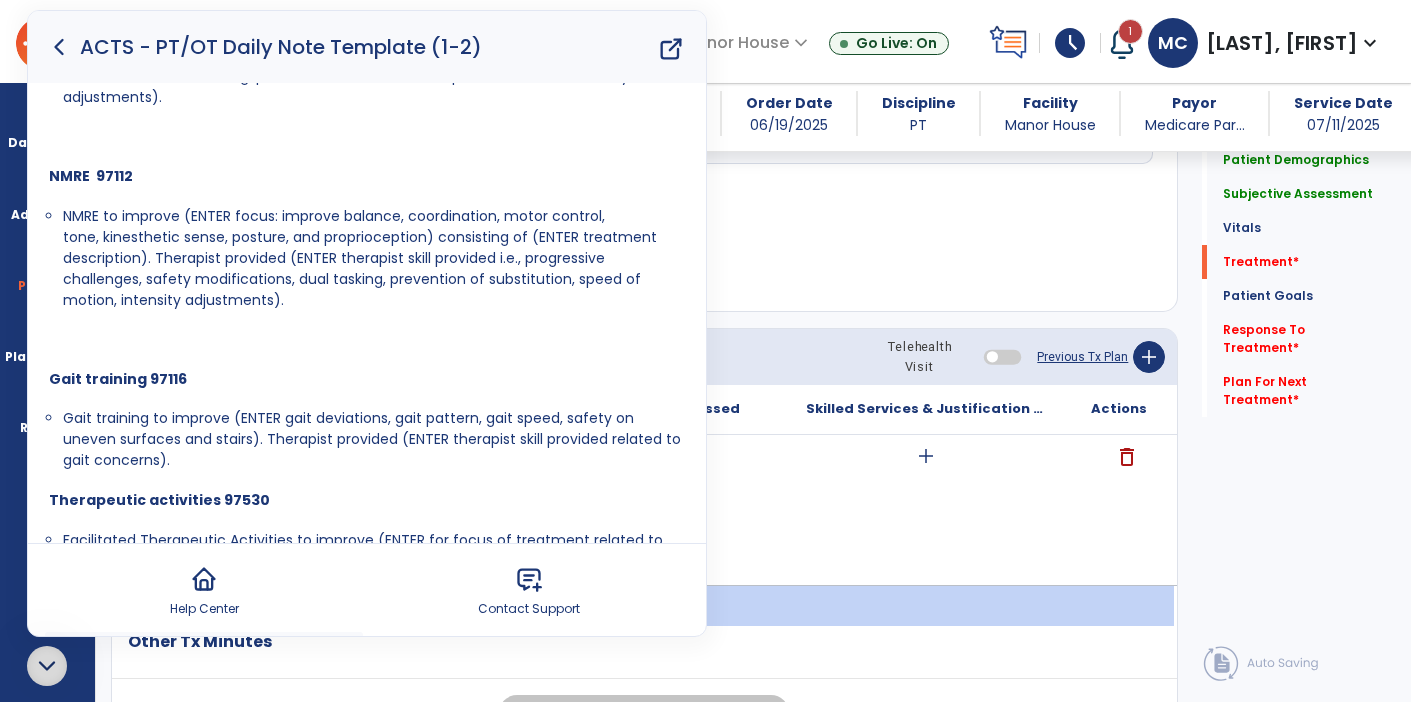 click at bounding box center [47, 666] 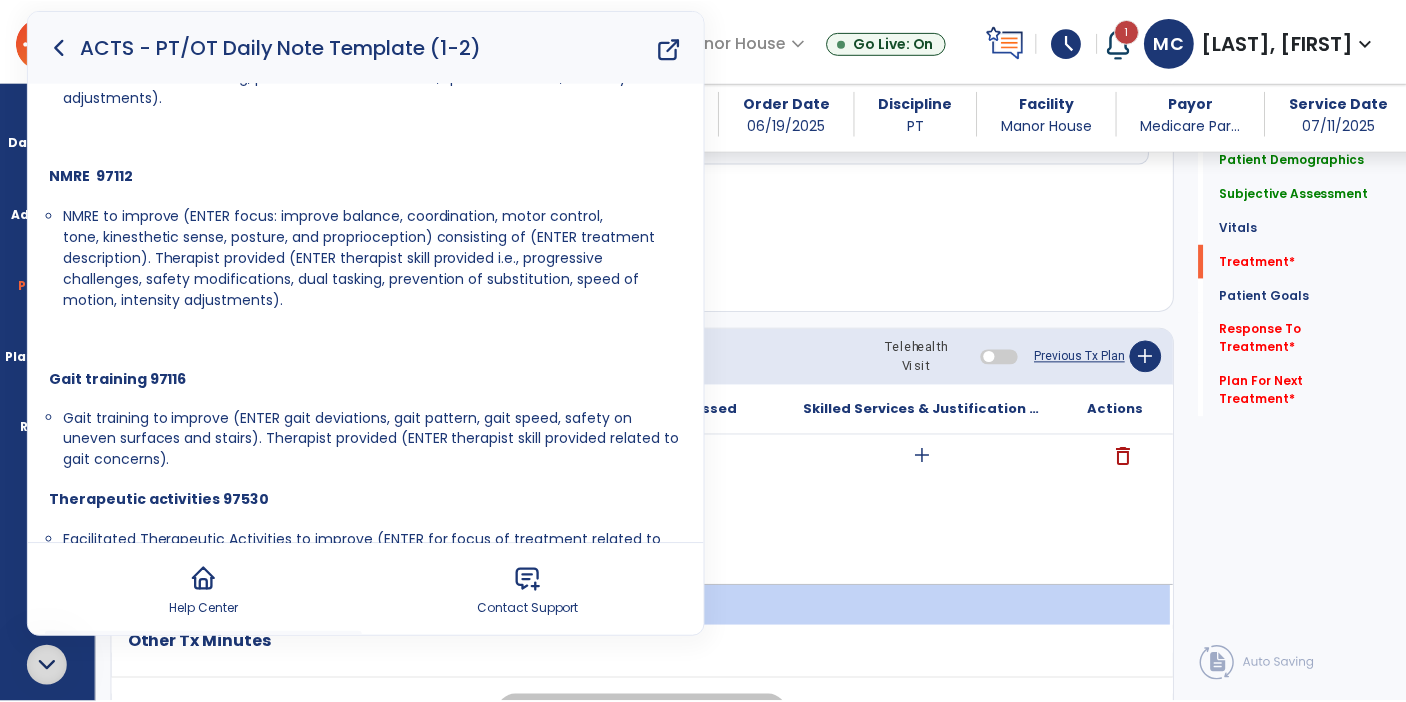 scroll, scrollTop: 0, scrollLeft: 0, axis: both 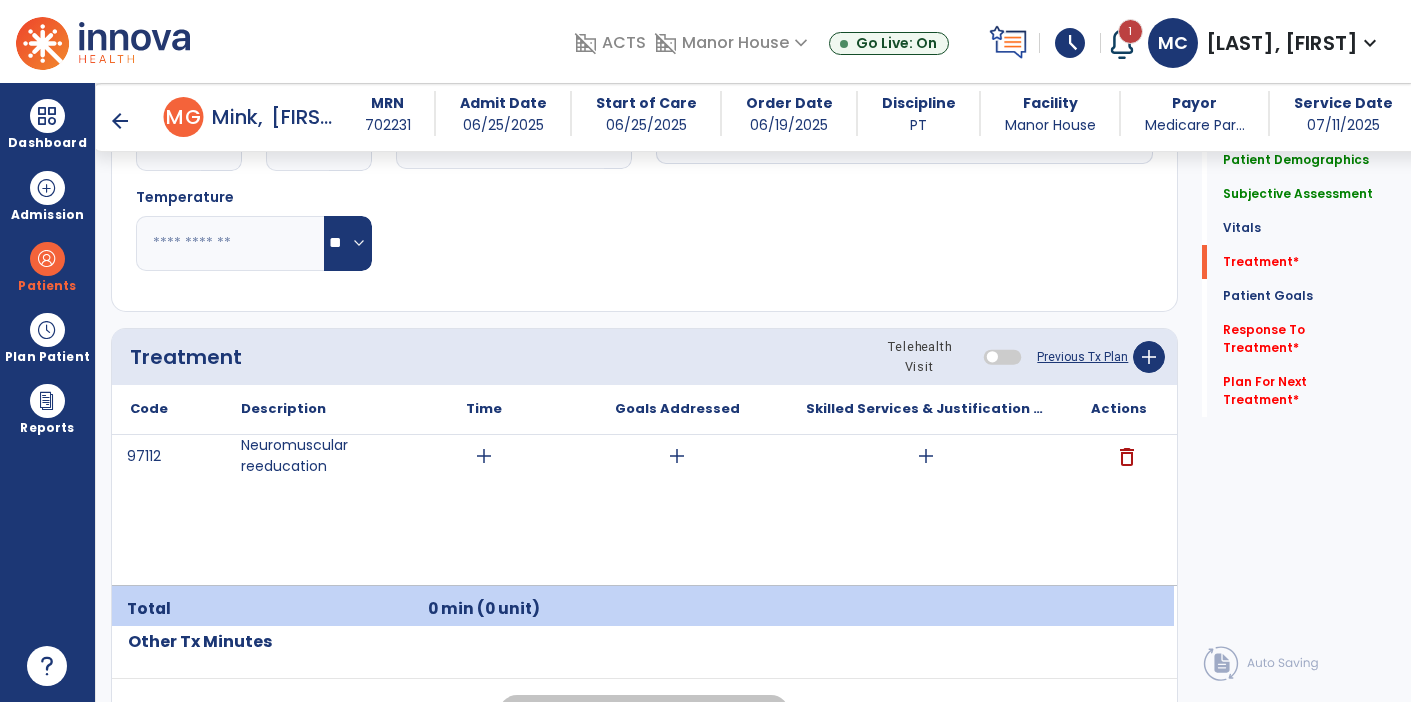 click on "add" at bounding box center (926, 456) 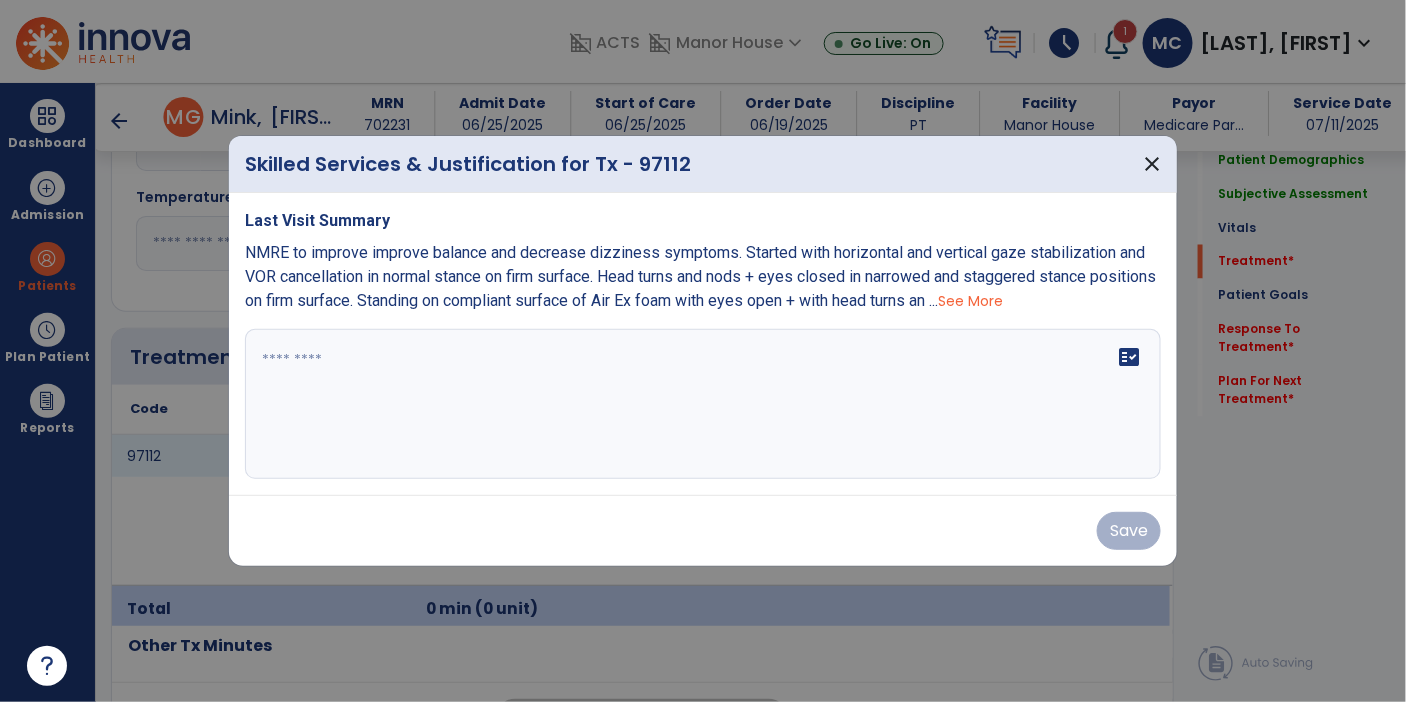 scroll, scrollTop: 1031, scrollLeft: 0, axis: vertical 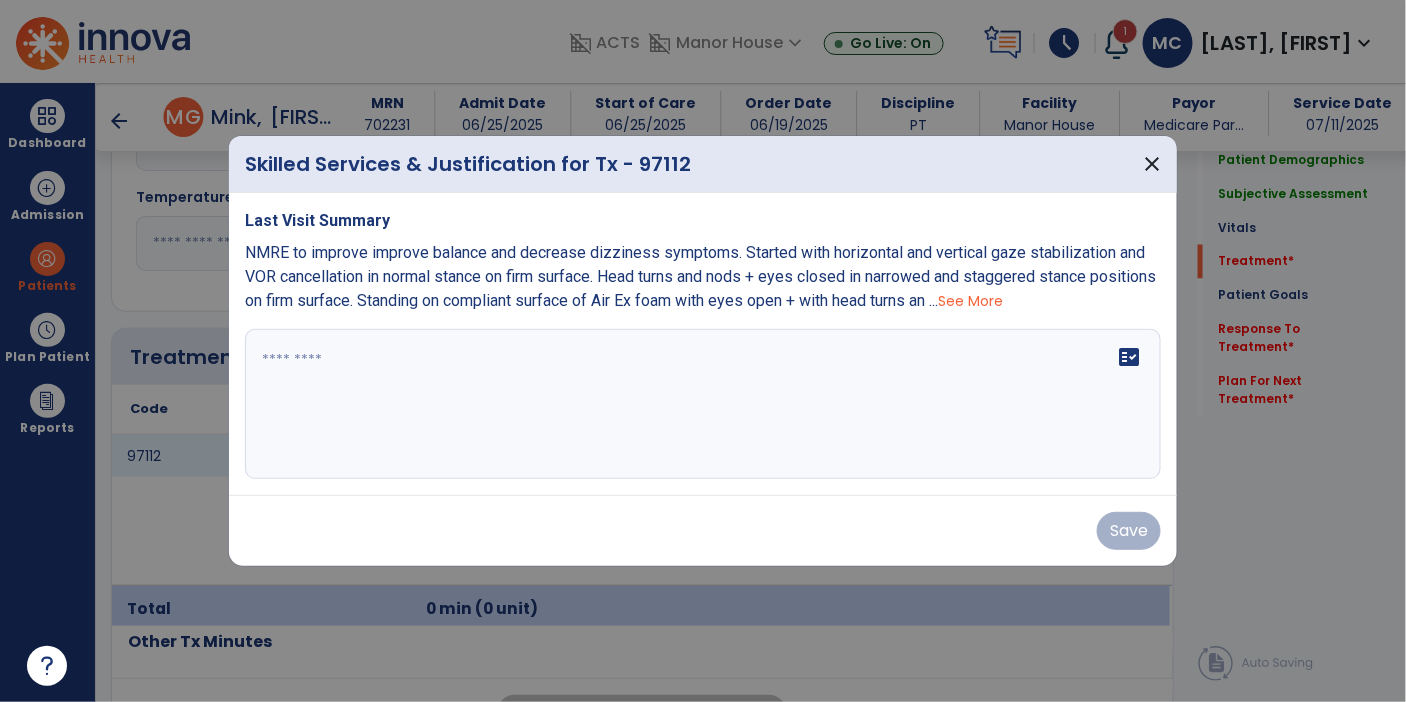 click at bounding box center (703, 404) 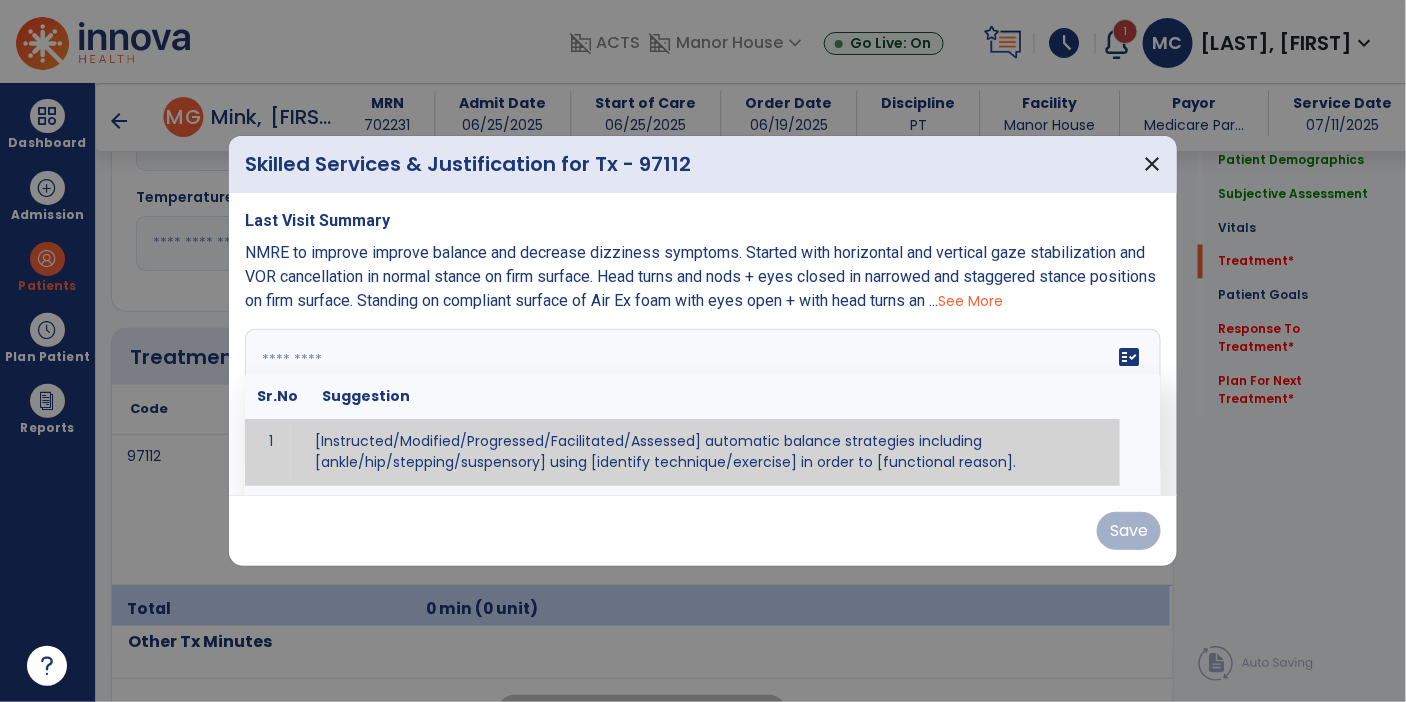 click at bounding box center (701, 404) 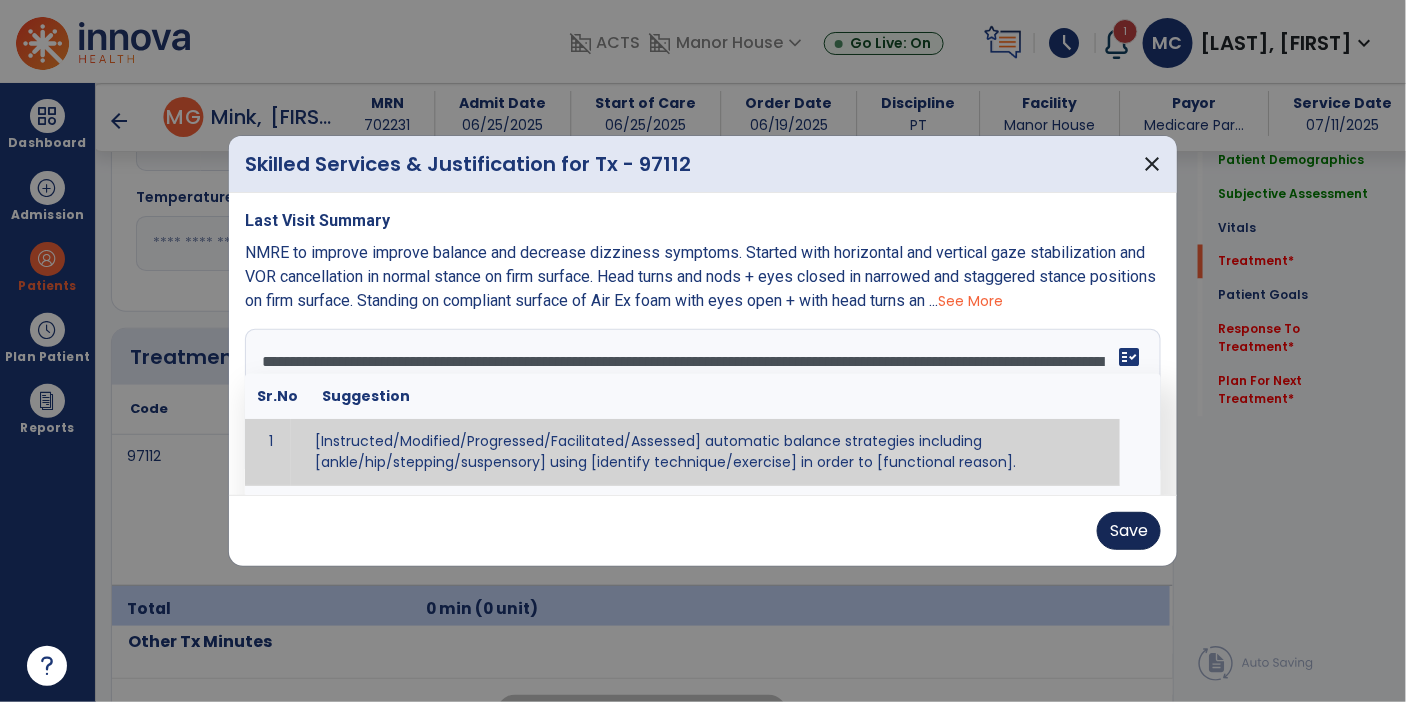 click on "Save" at bounding box center [1129, 531] 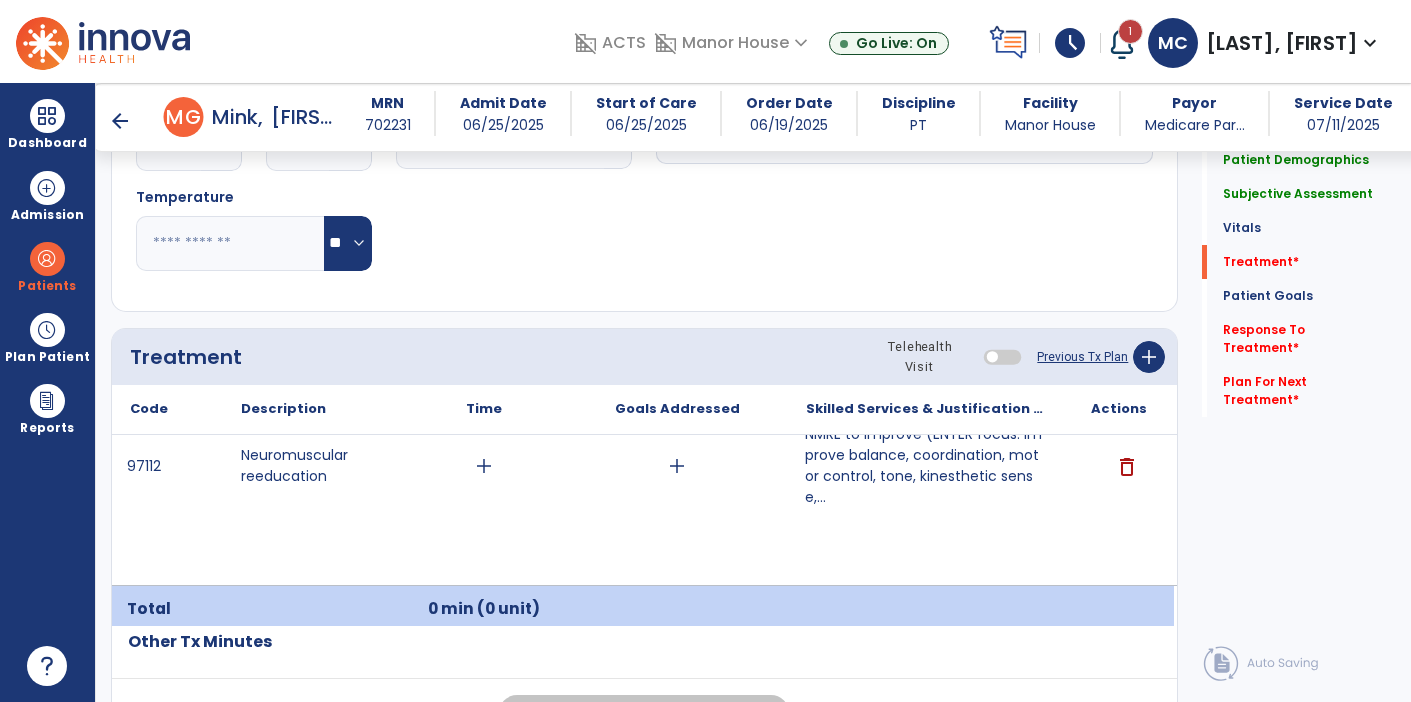 click on "NMRE to improve (ENTER focus: improve balance, coordination, motor control, tone, kinesthetic sense,..." at bounding box center [926, 466] 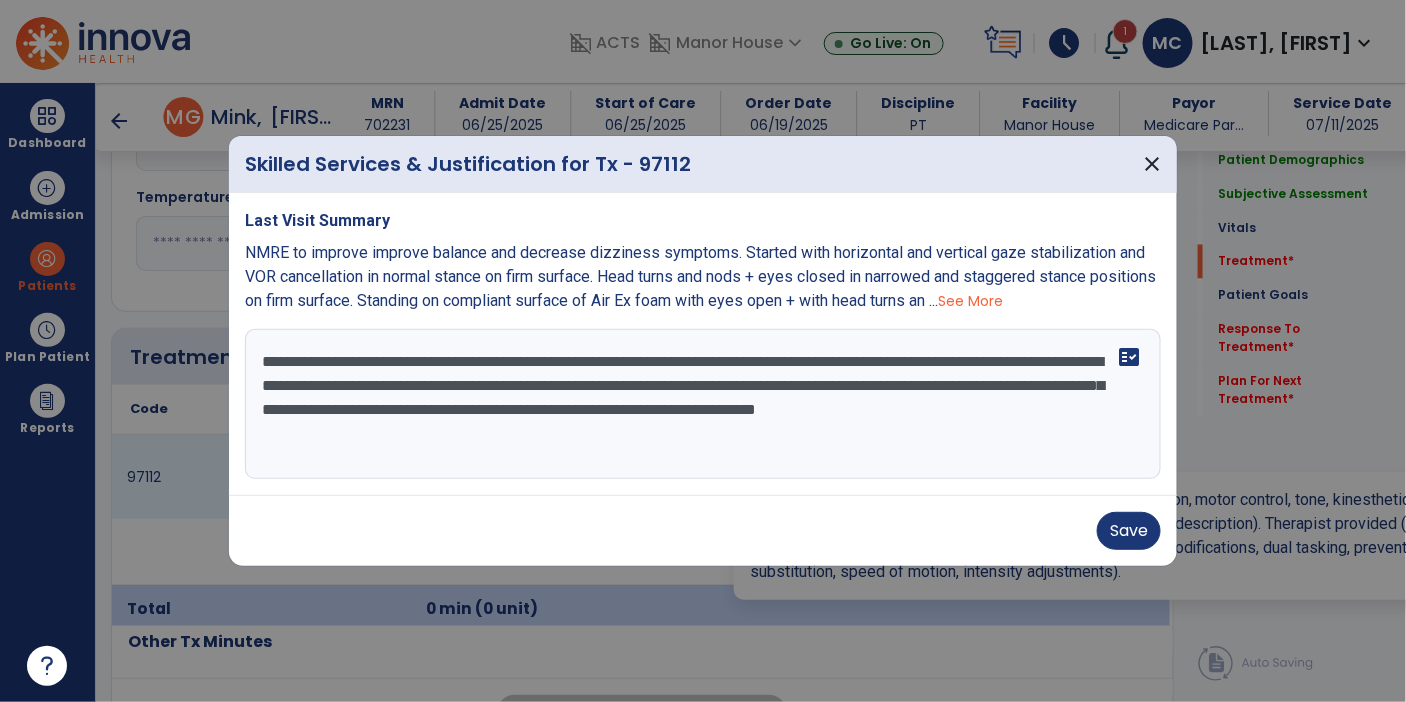 scroll, scrollTop: 1031, scrollLeft: 0, axis: vertical 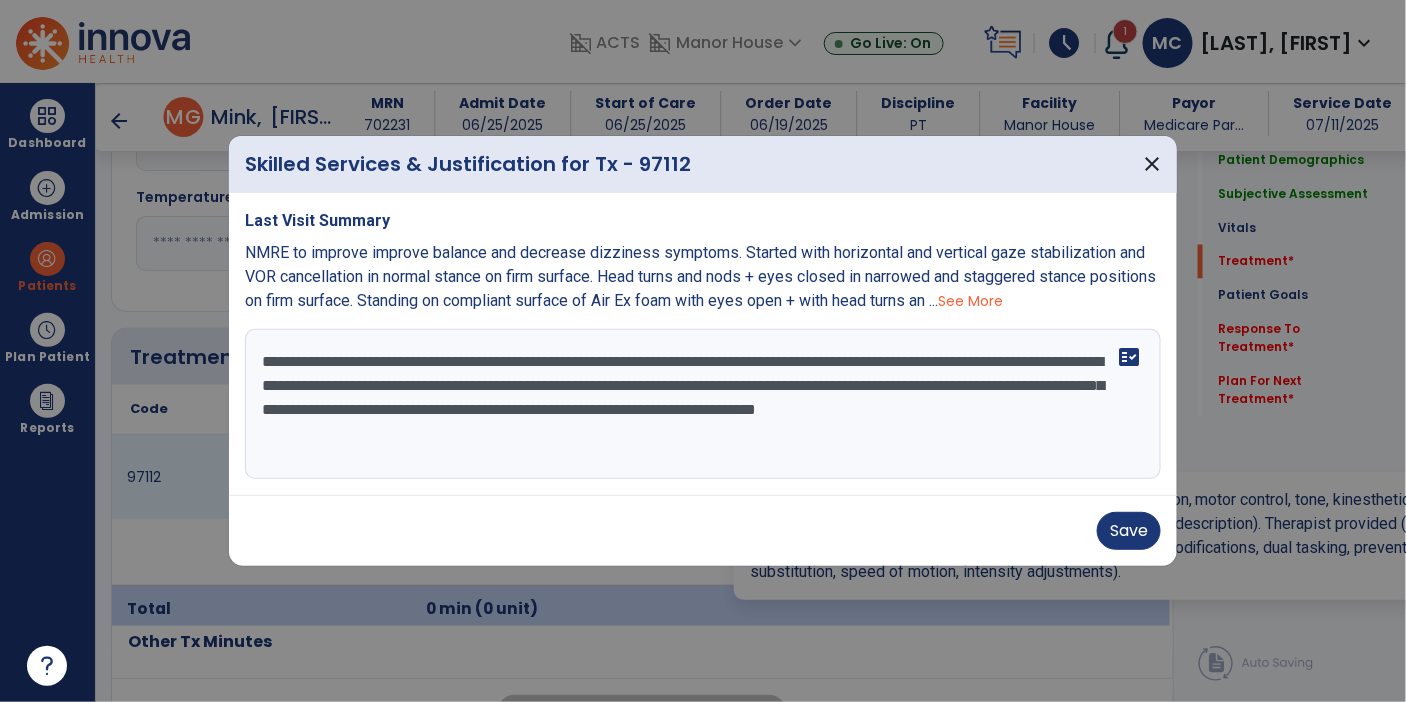click on "**********" at bounding box center [703, 404] 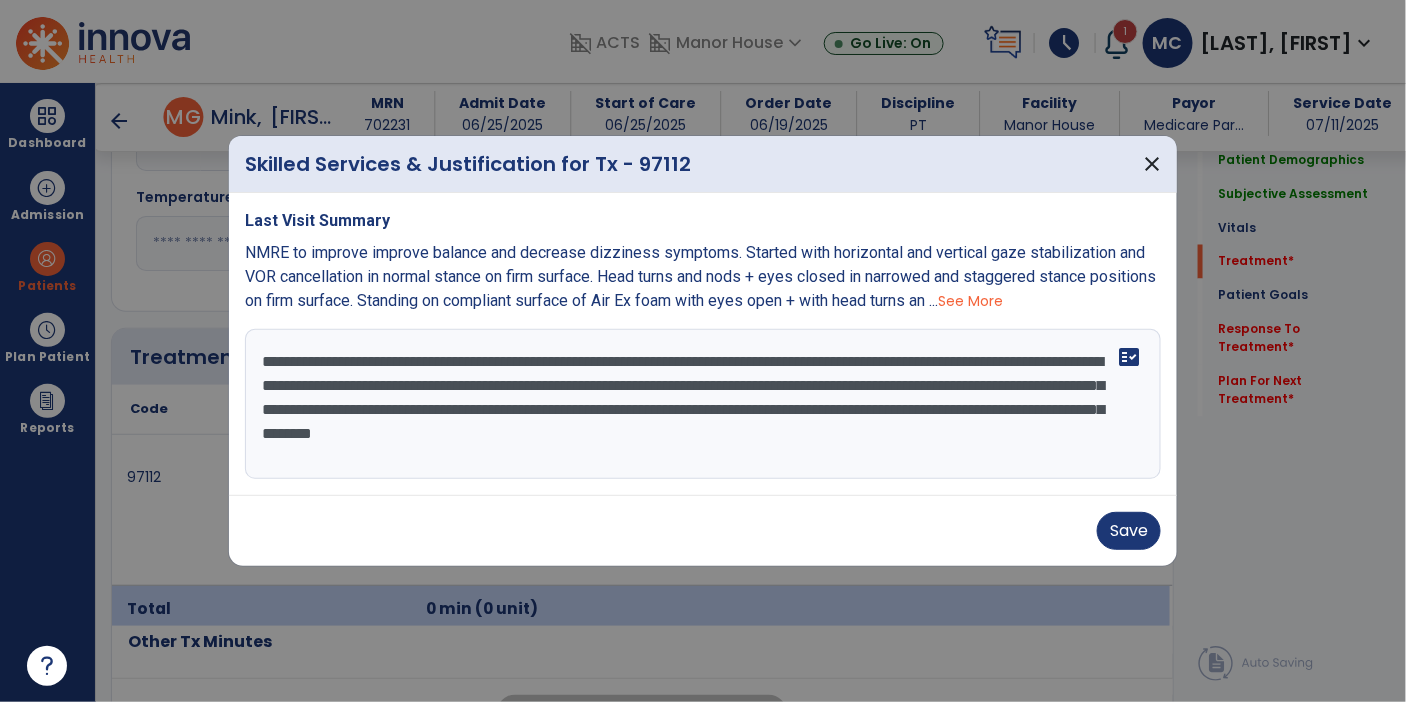 click on "**********" at bounding box center (703, 404) 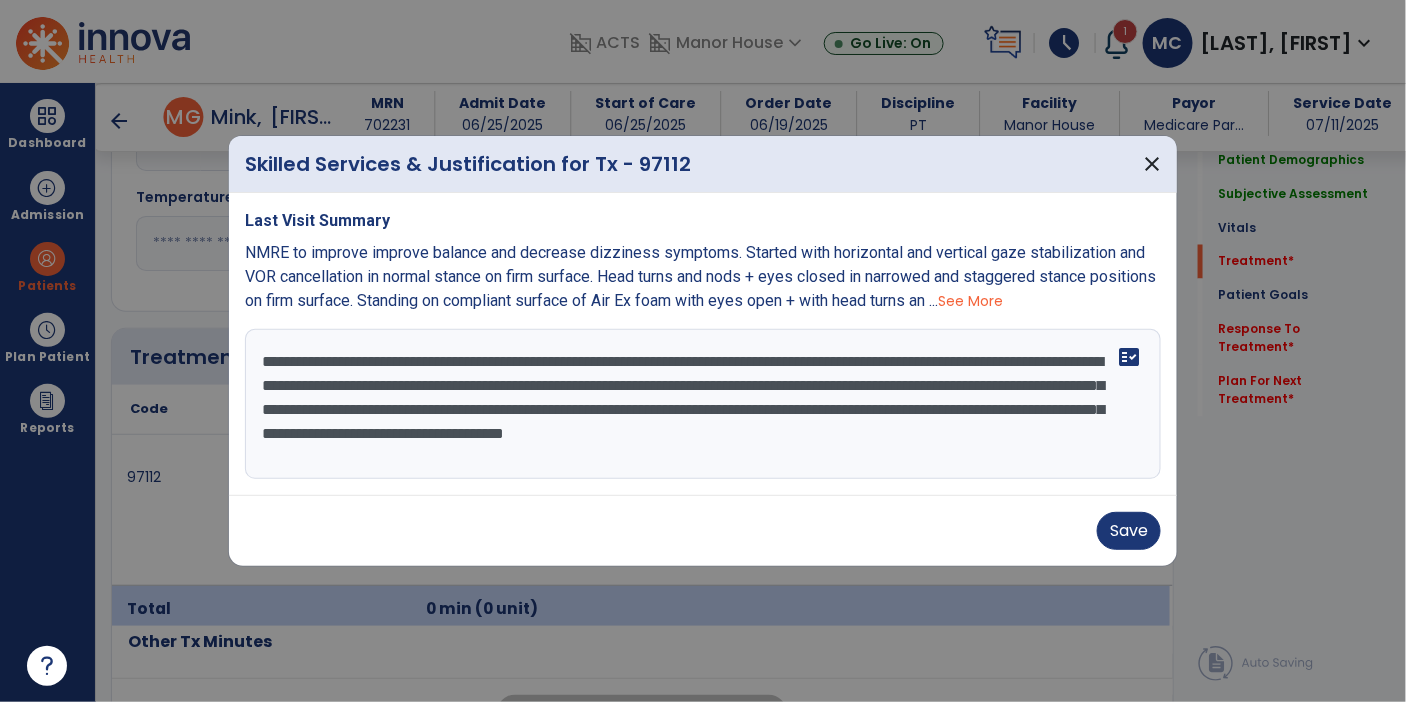 click on "**********" at bounding box center (703, 404) 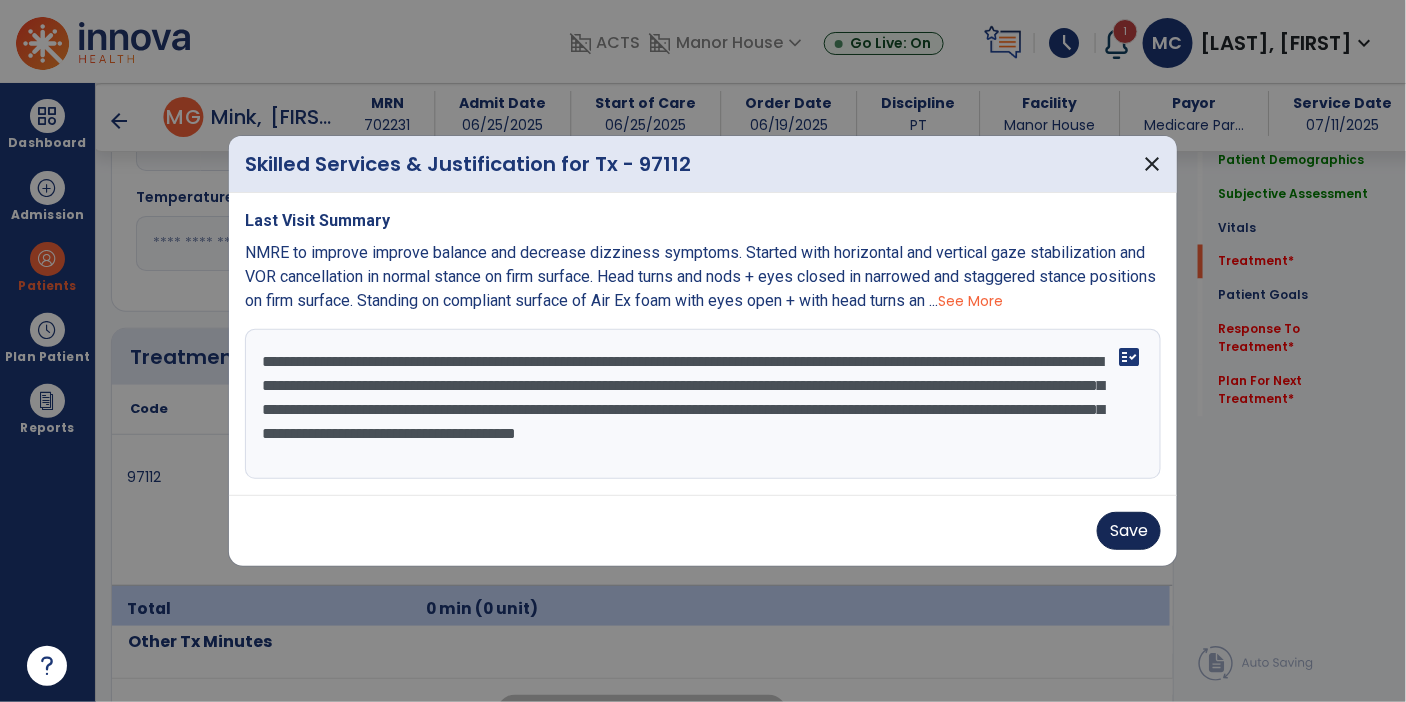 type on "**********" 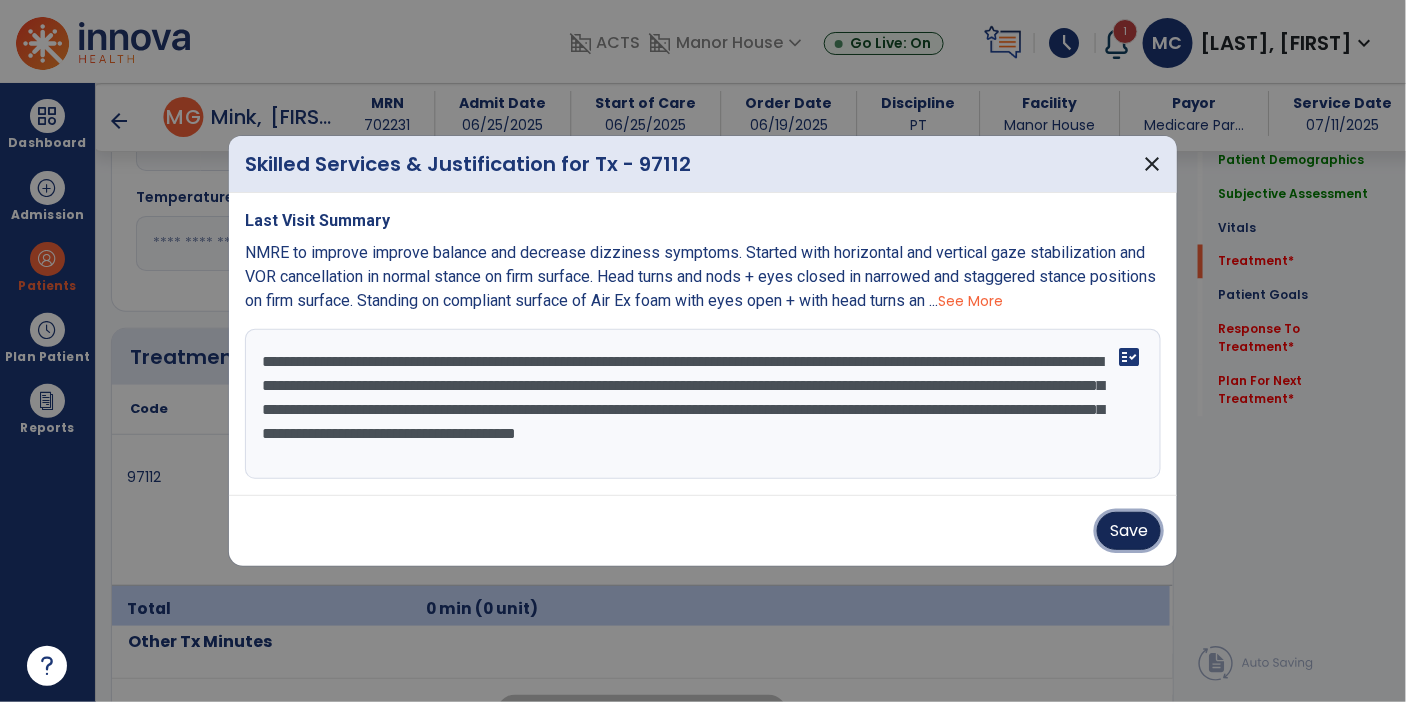 click on "Save" at bounding box center (1129, 531) 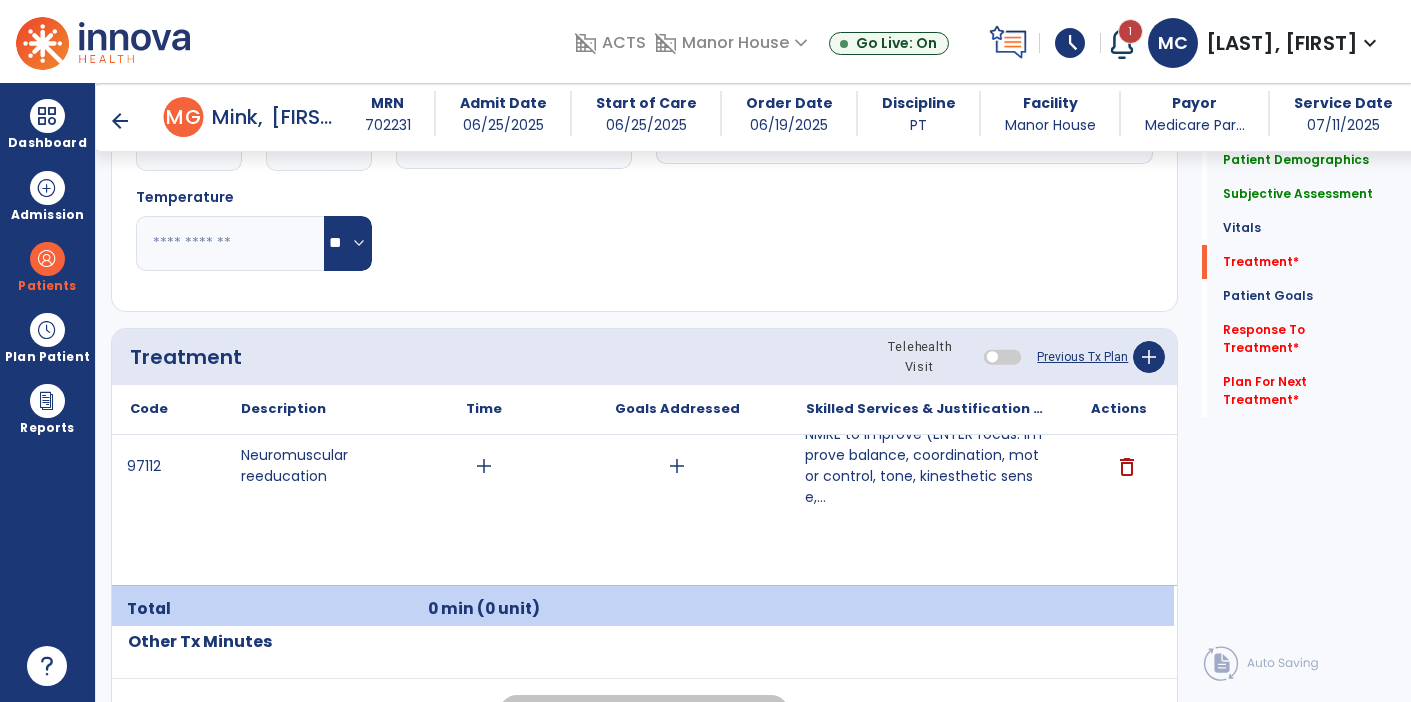 click on "NMRE to improve (ENTER focus: improve balance, coordination, motor control, tone, kinesthetic sense,..." at bounding box center [926, 466] 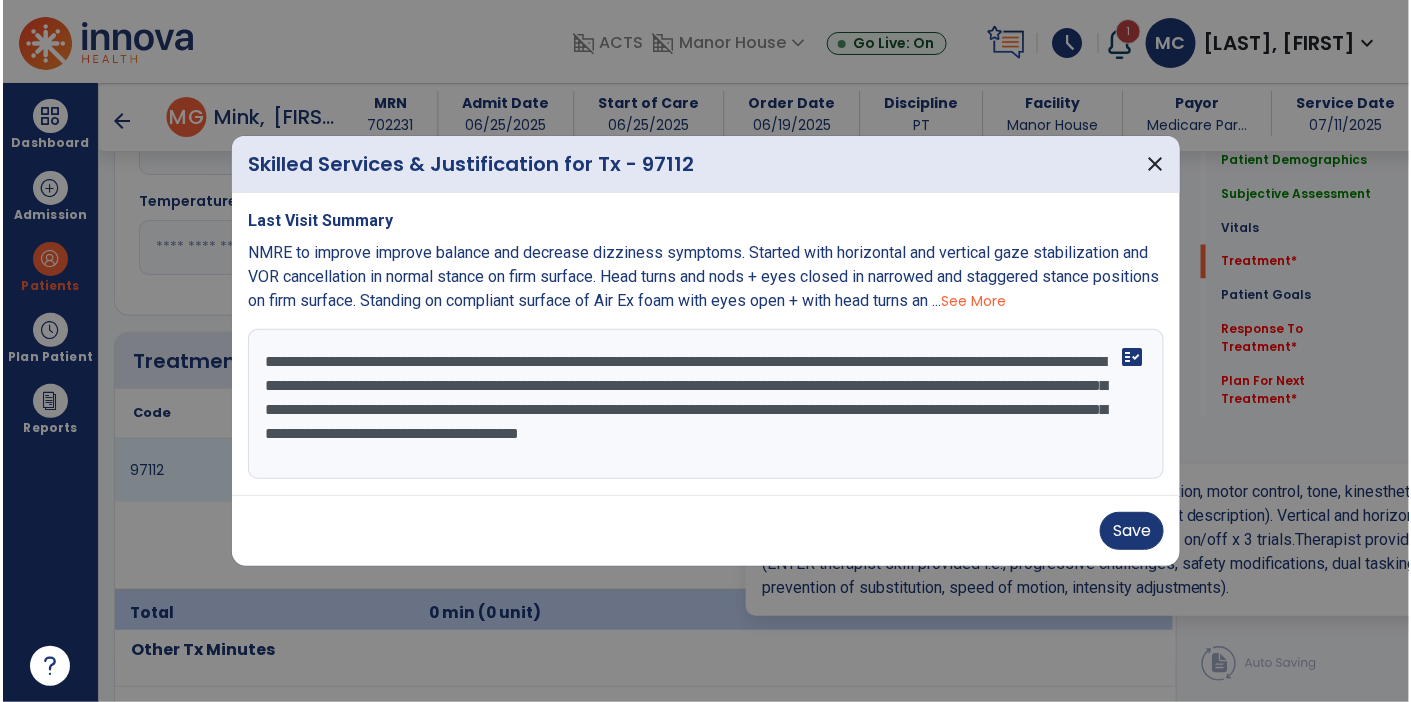 scroll, scrollTop: 1031, scrollLeft: 0, axis: vertical 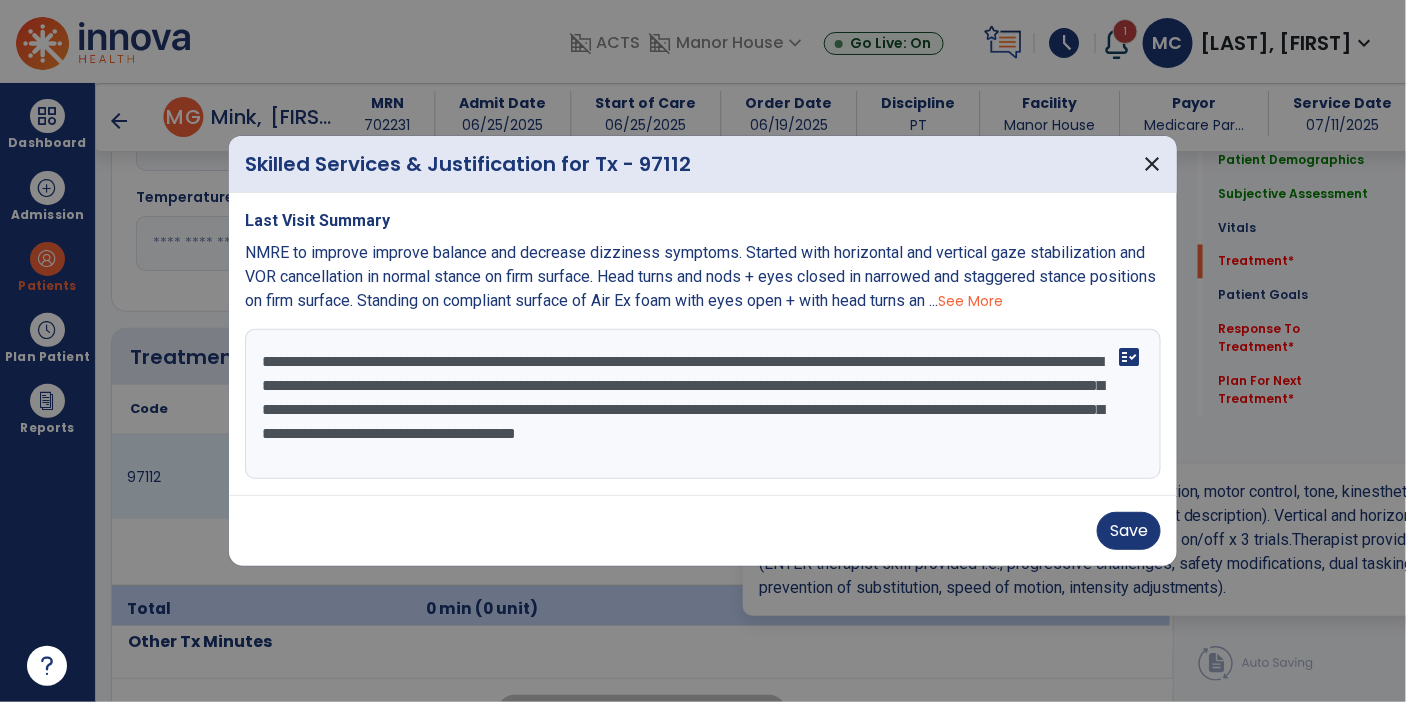 click on "**********" at bounding box center (703, 404) 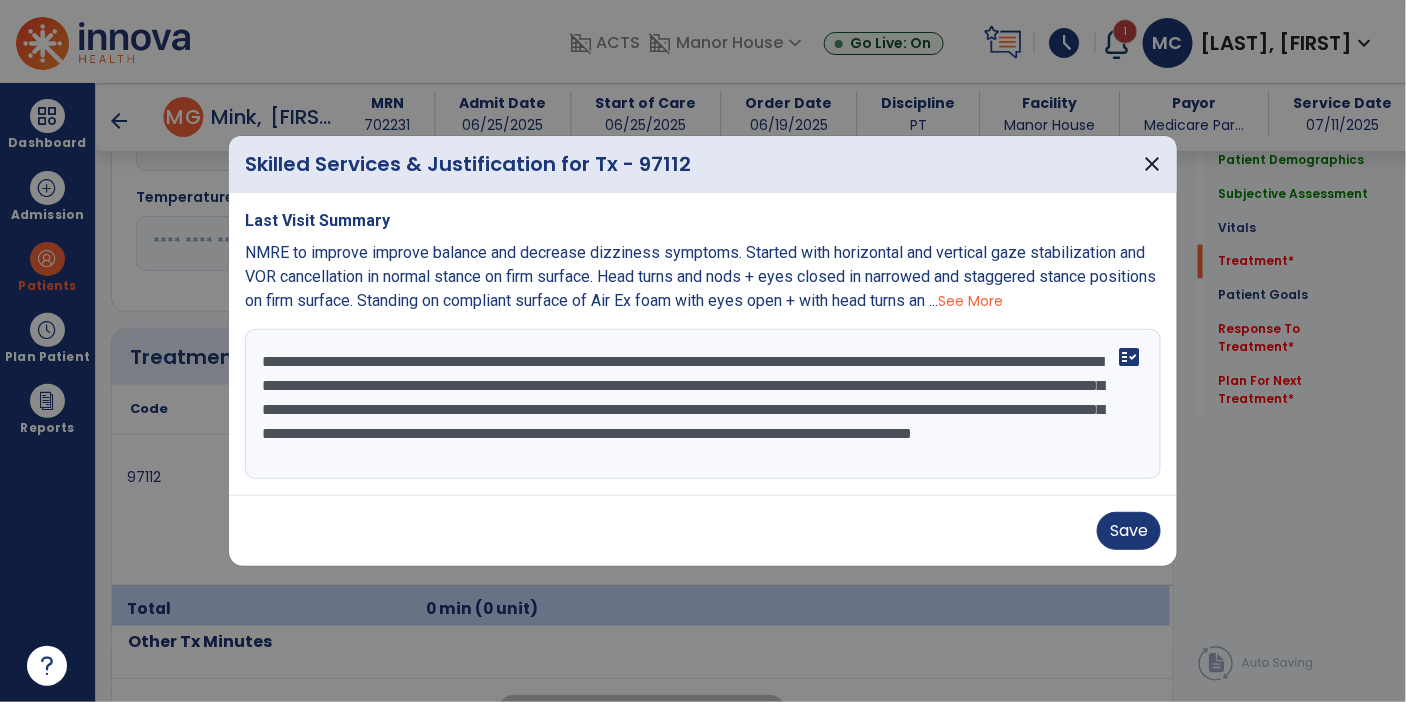type on "**********" 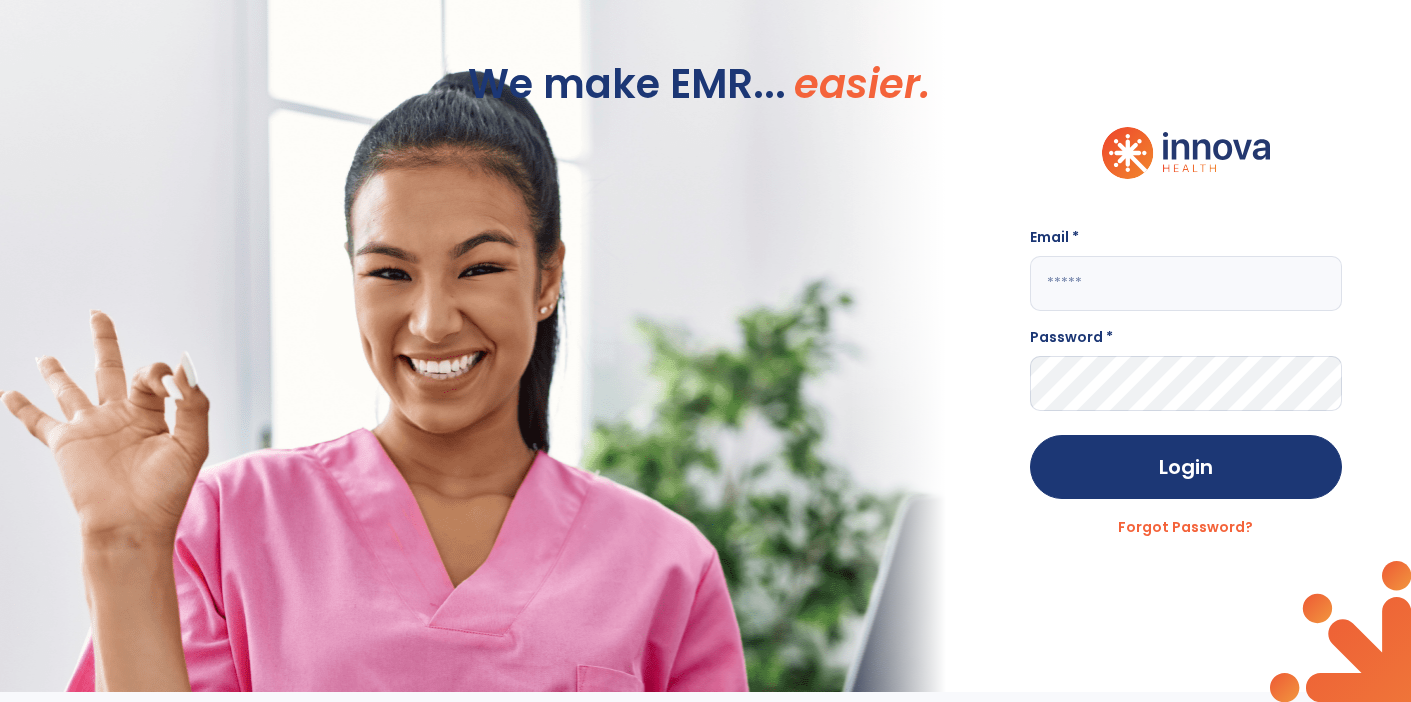 scroll, scrollTop: 0, scrollLeft: 0, axis: both 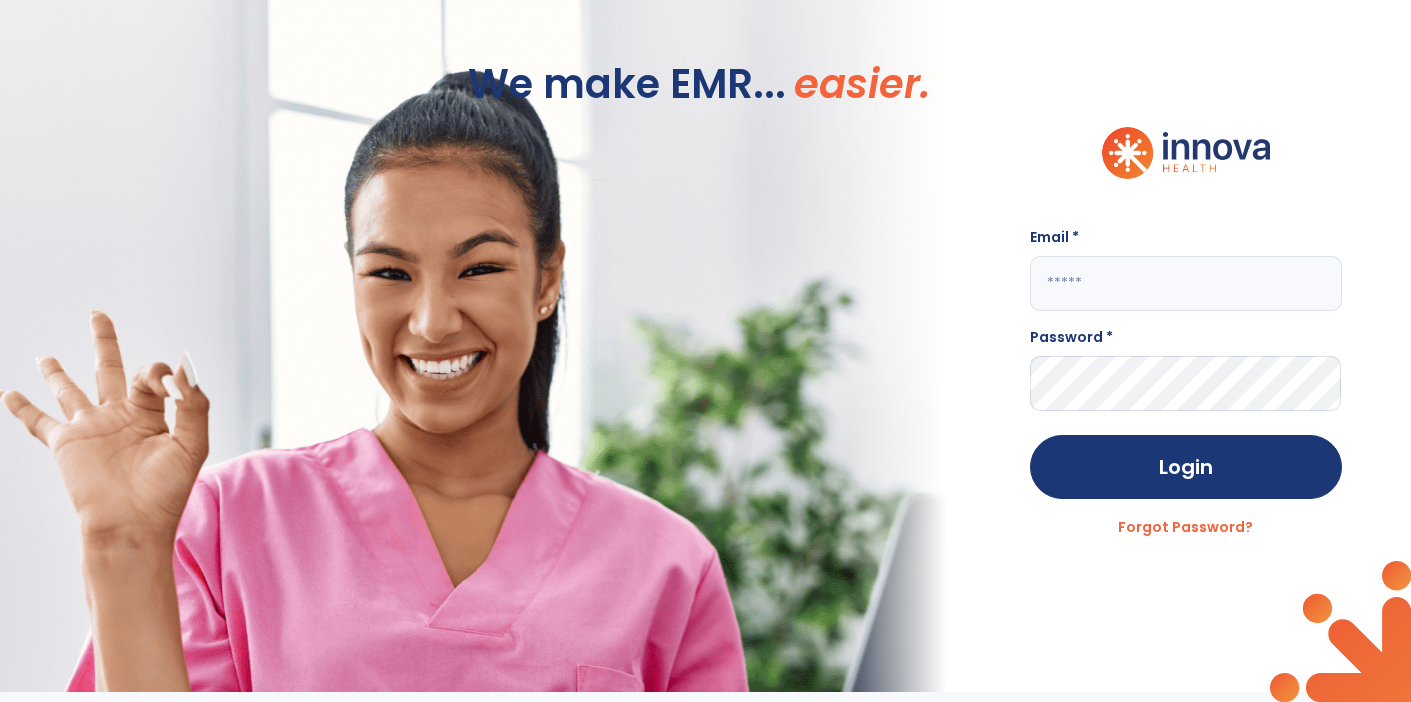 click 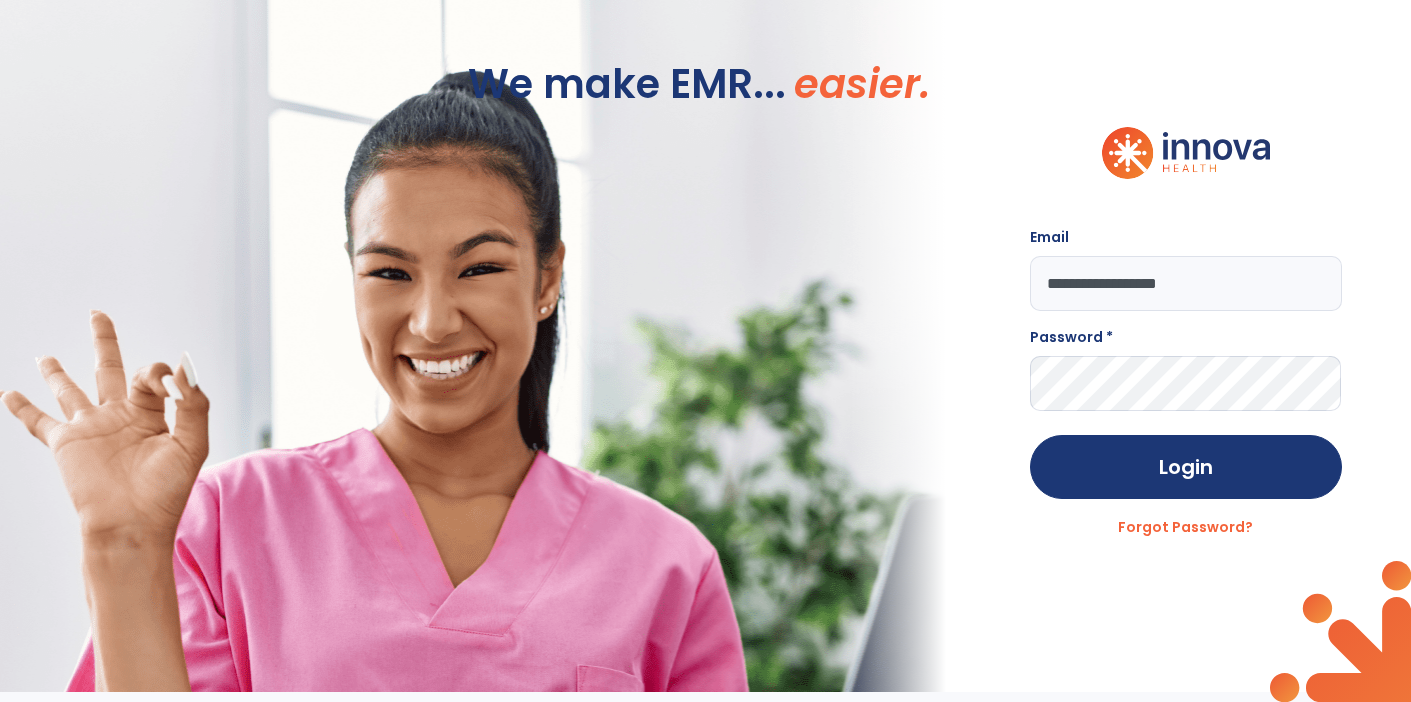 type on "**********" 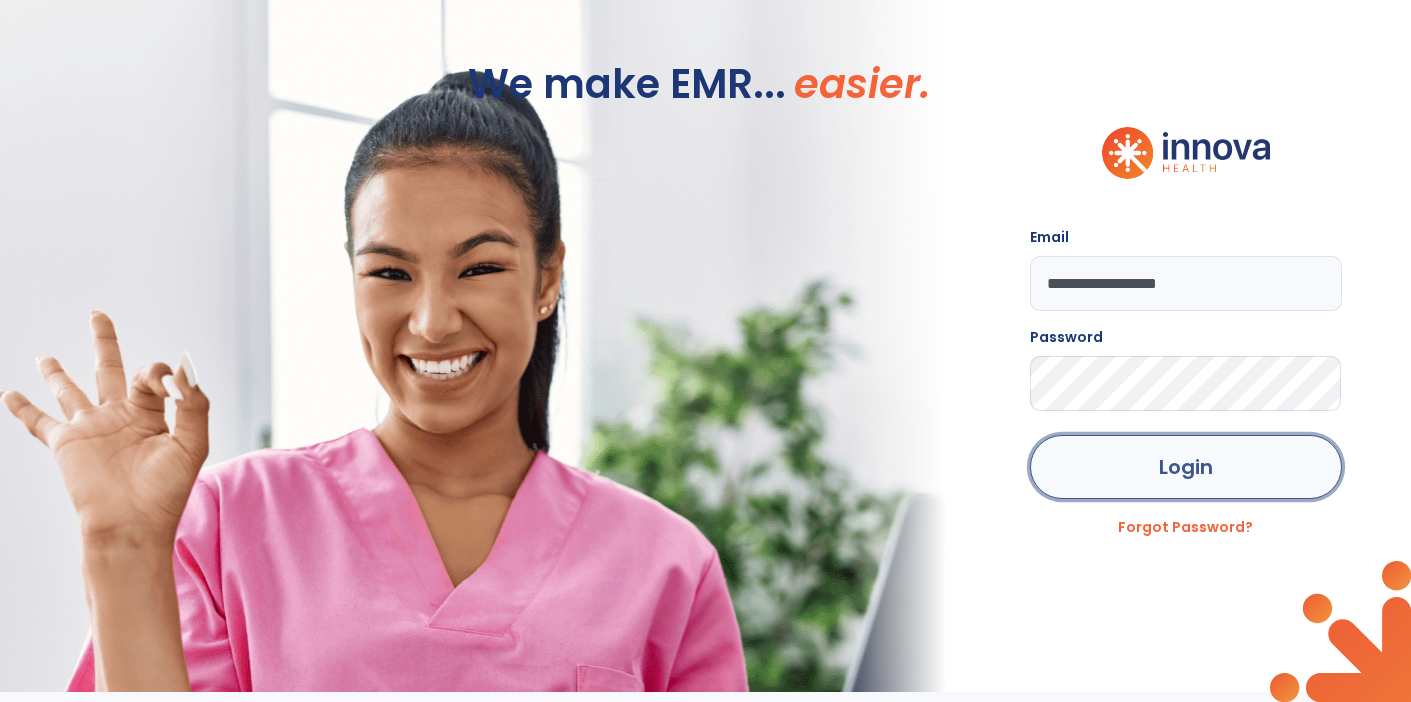 click on "Login" 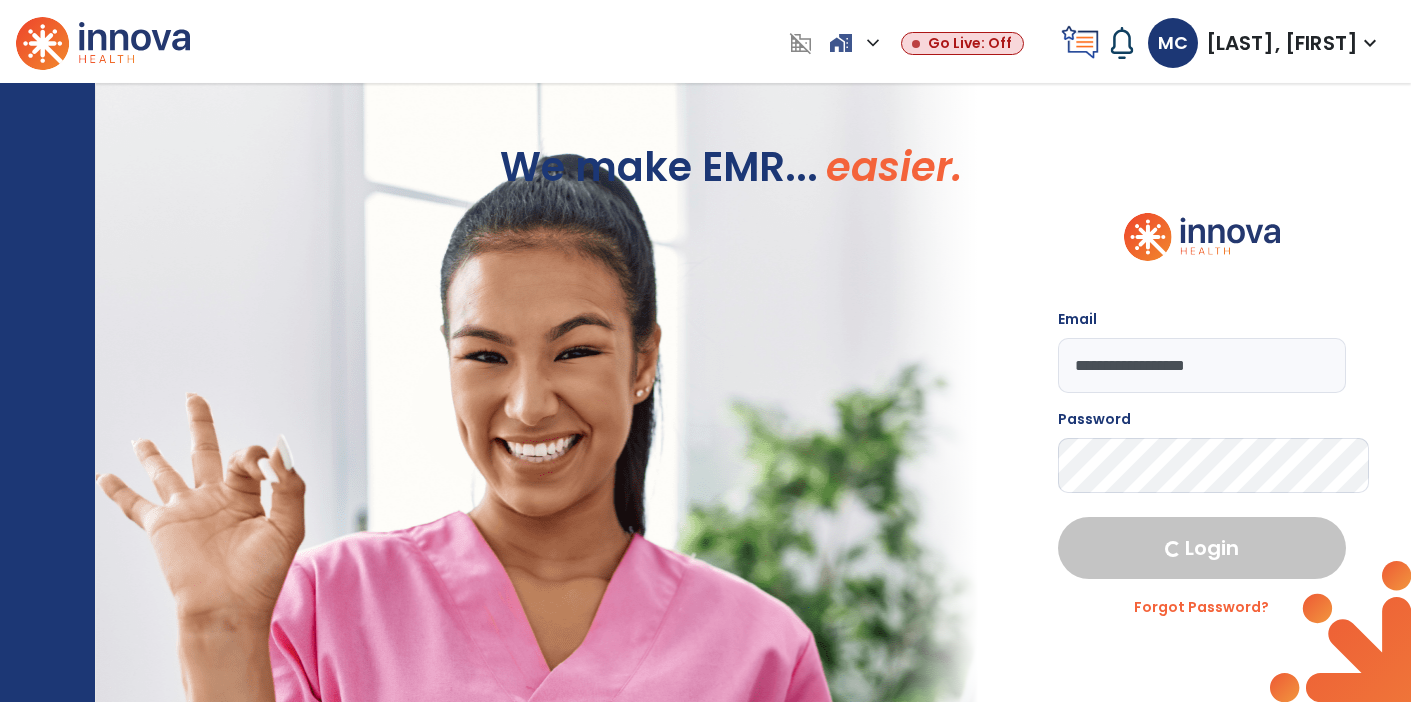 select on "****" 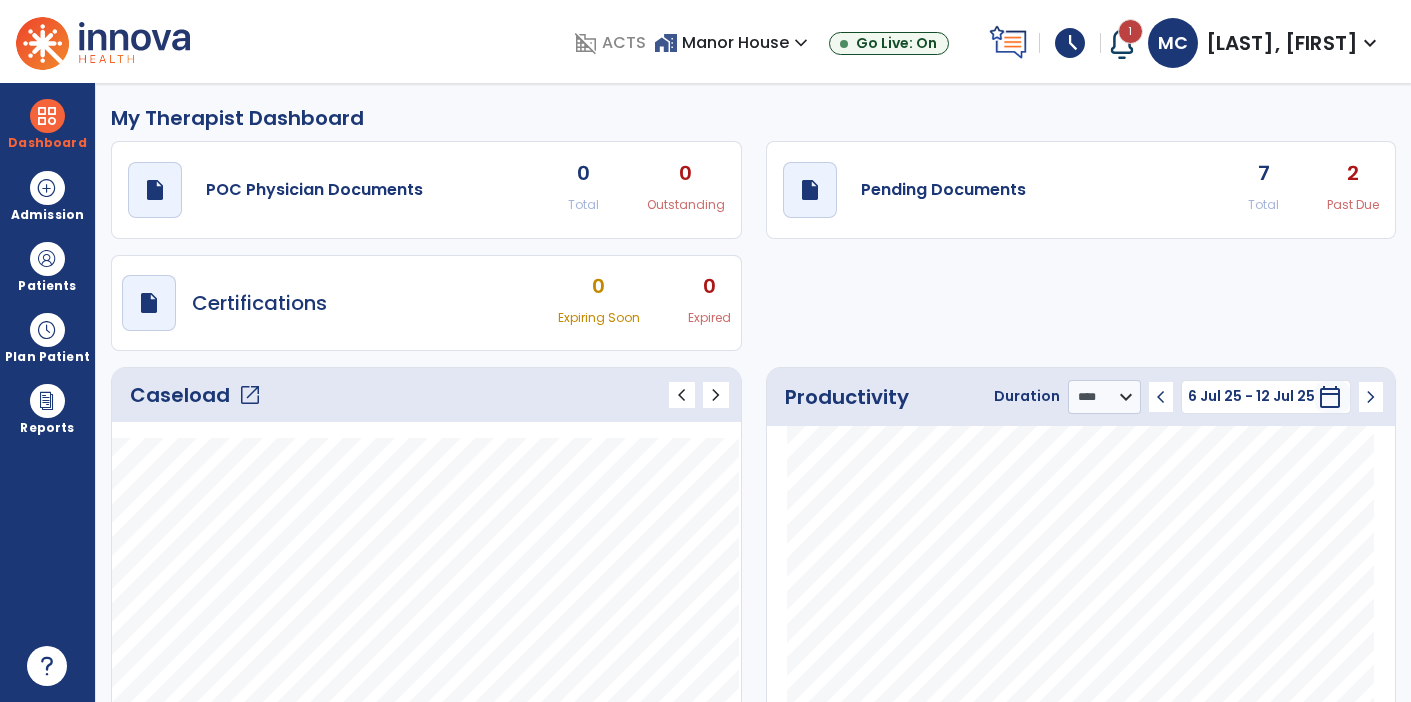 click on "draft   open_in_new  Pending Documents 7 Total 2 Past Due" 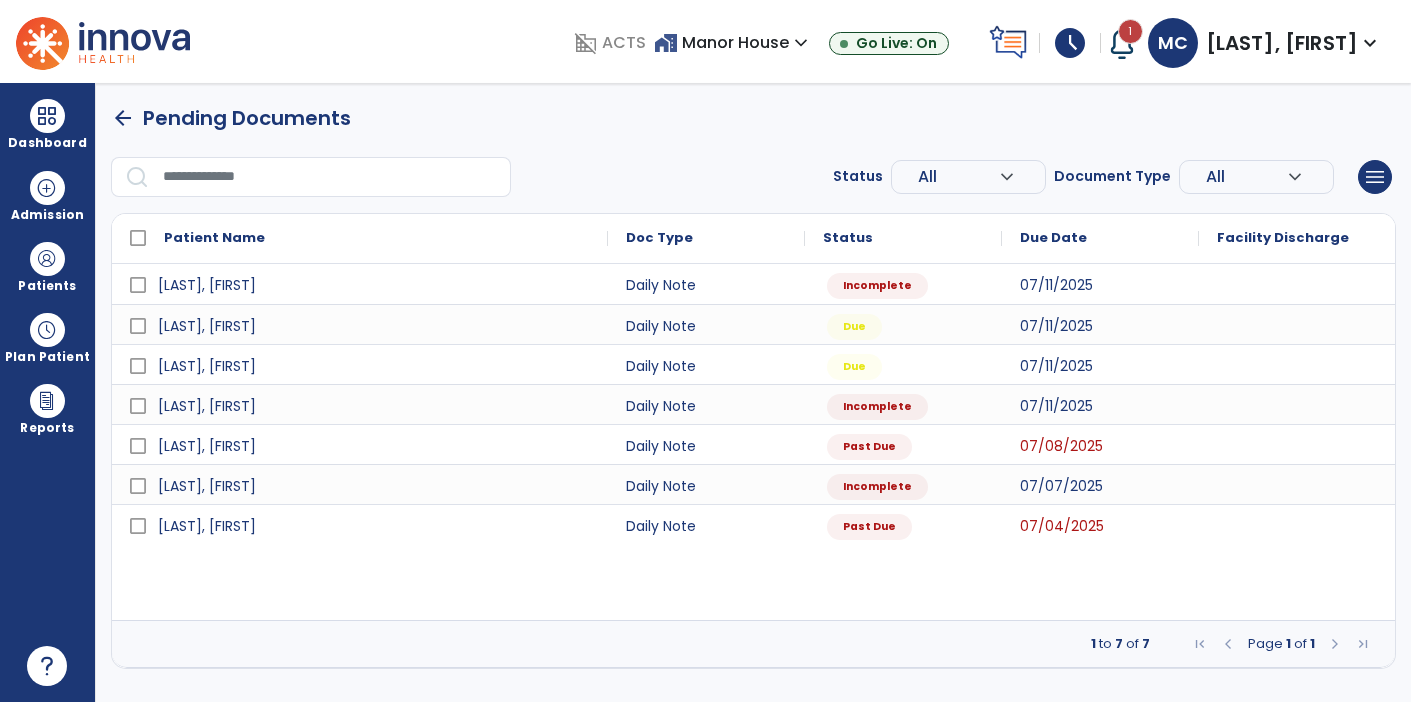 scroll, scrollTop: 0, scrollLeft: 0, axis: both 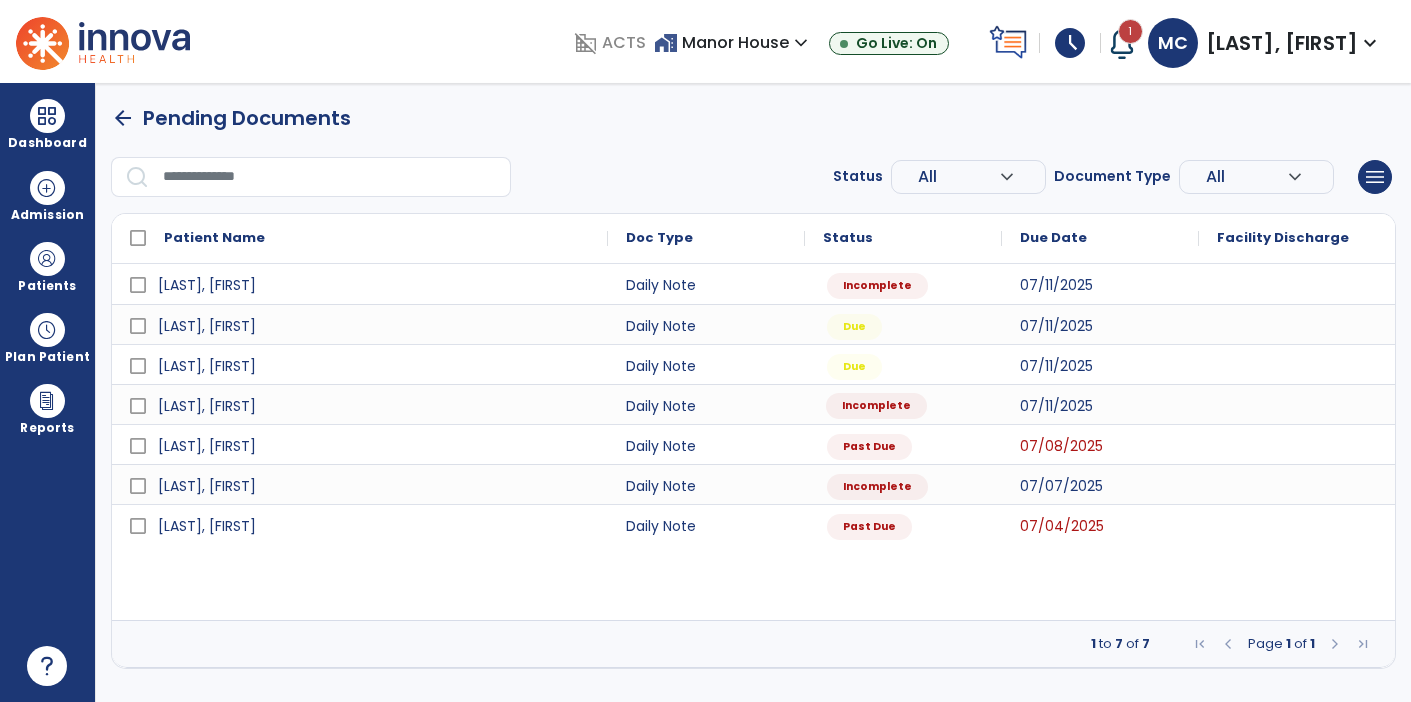click on "Incomplete" at bounding box center [876, 406] 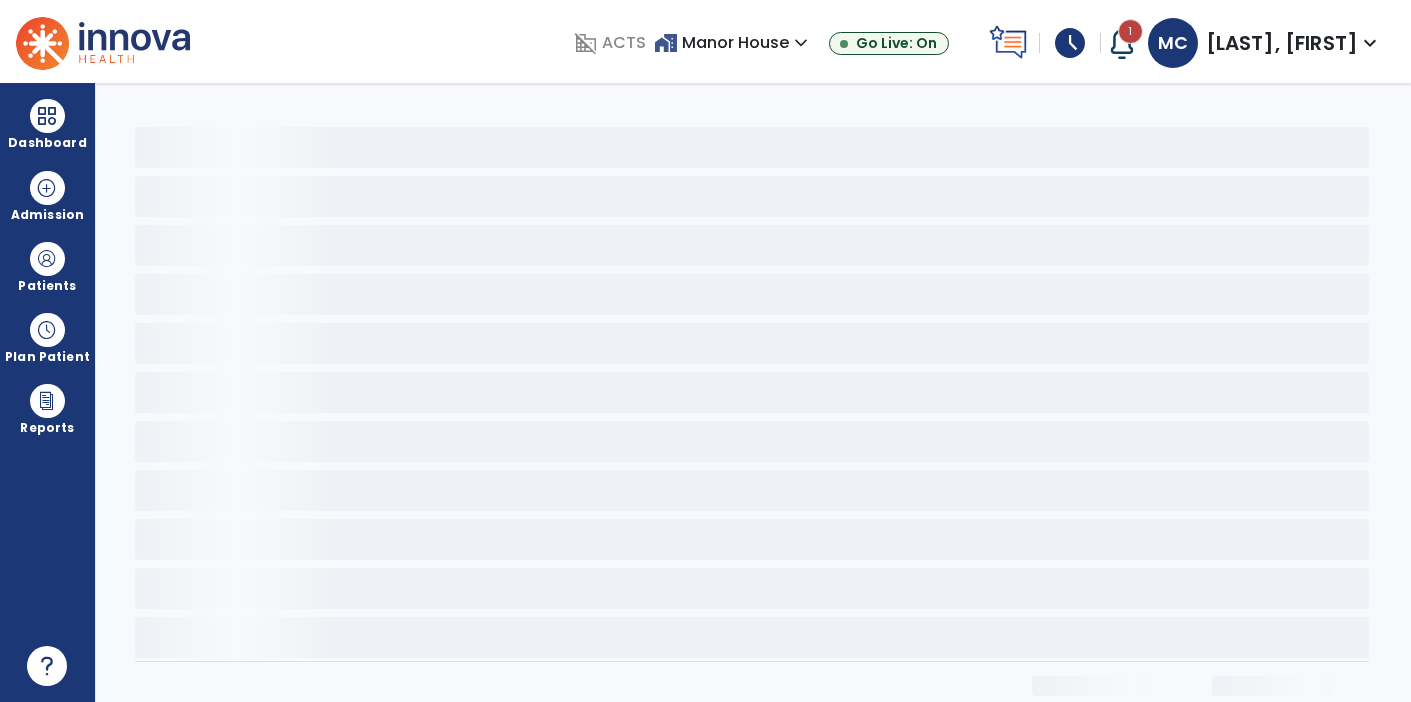 select on "*" 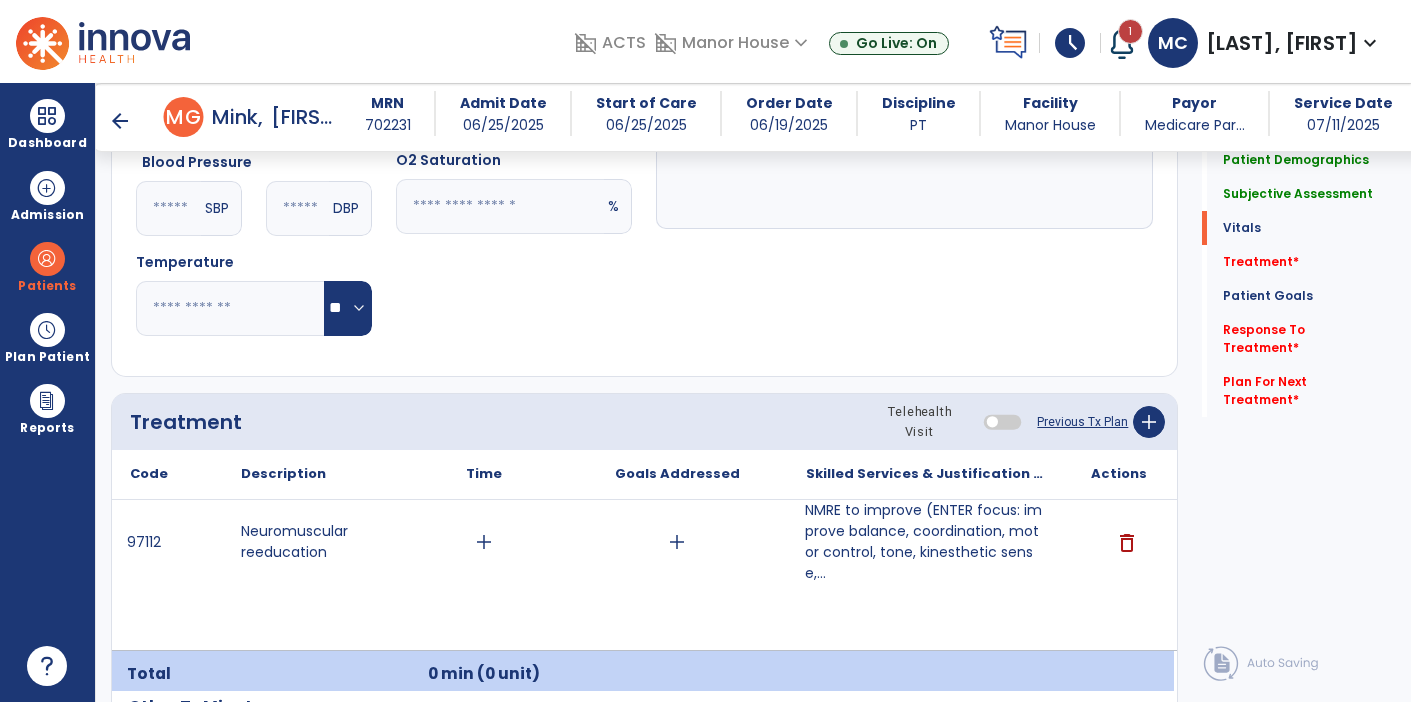 click on "NMRE to improve (ENTER focus: improve balance, coordination, motor control, tone, kinesthetic sense,..." at bounding box center [926, 542] 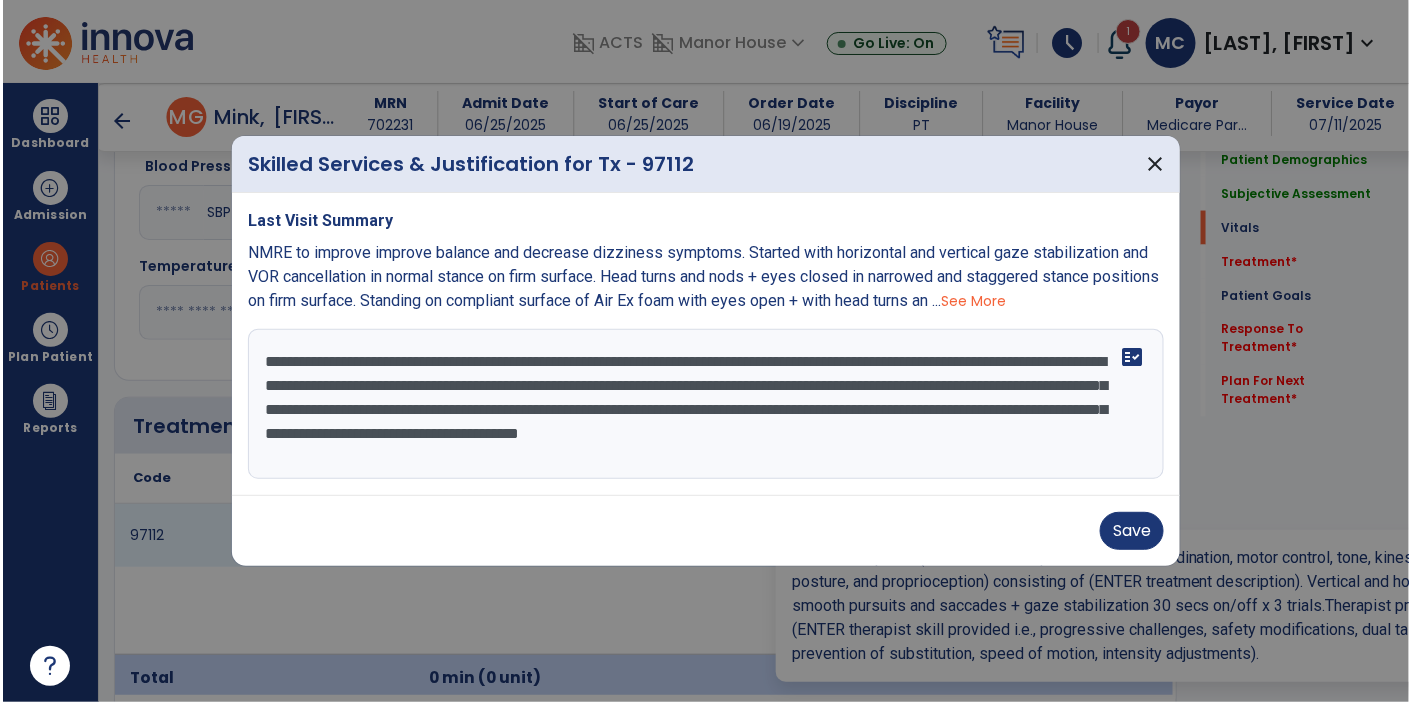 scroll, scrollTop: 966, scrollLeft: 0, axis: vertical 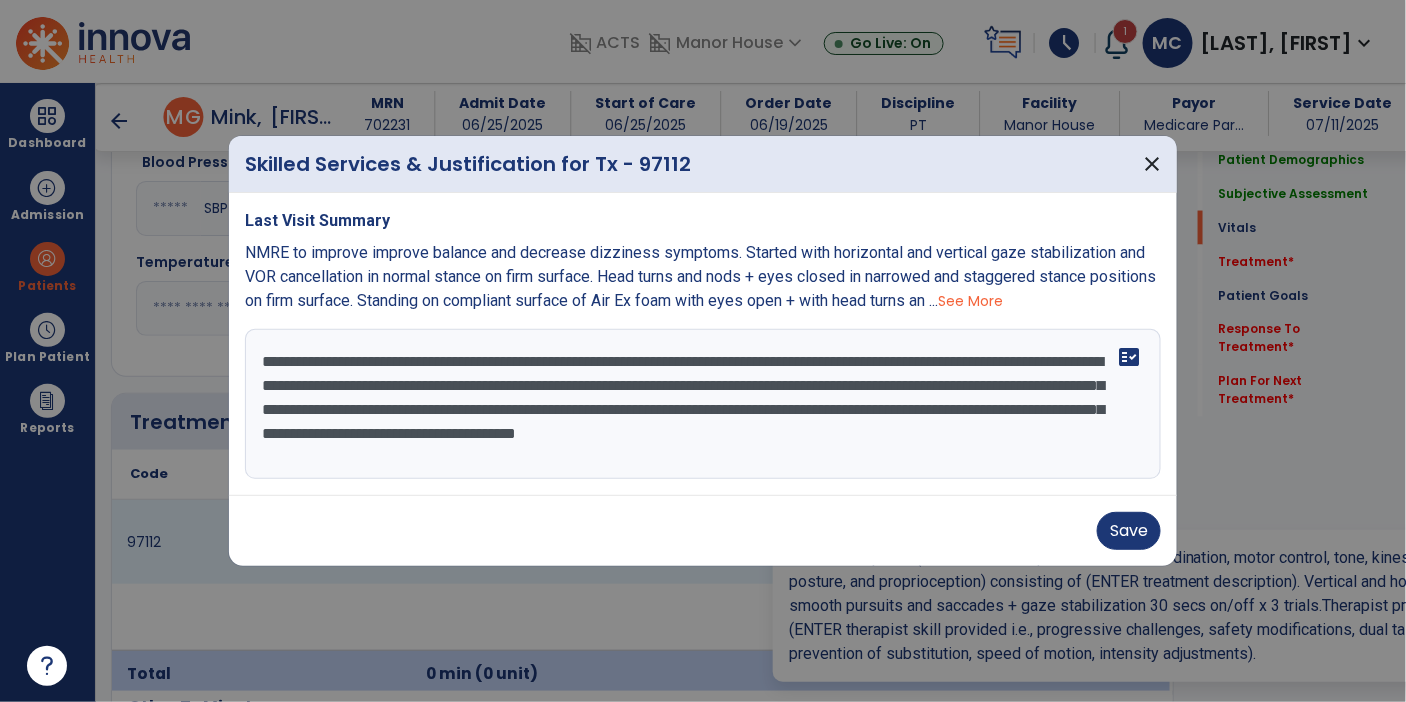 click on "**********" at bounding box center [703, 404] 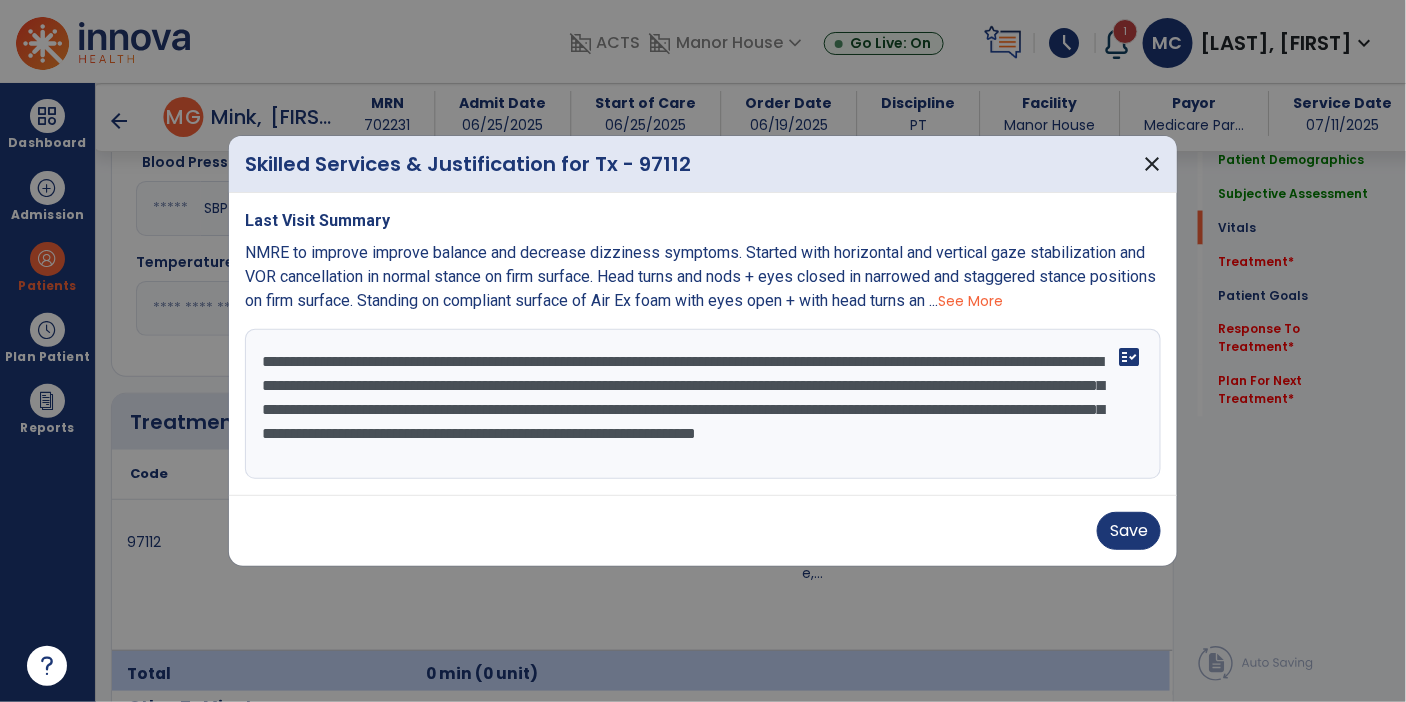 type on "**********" 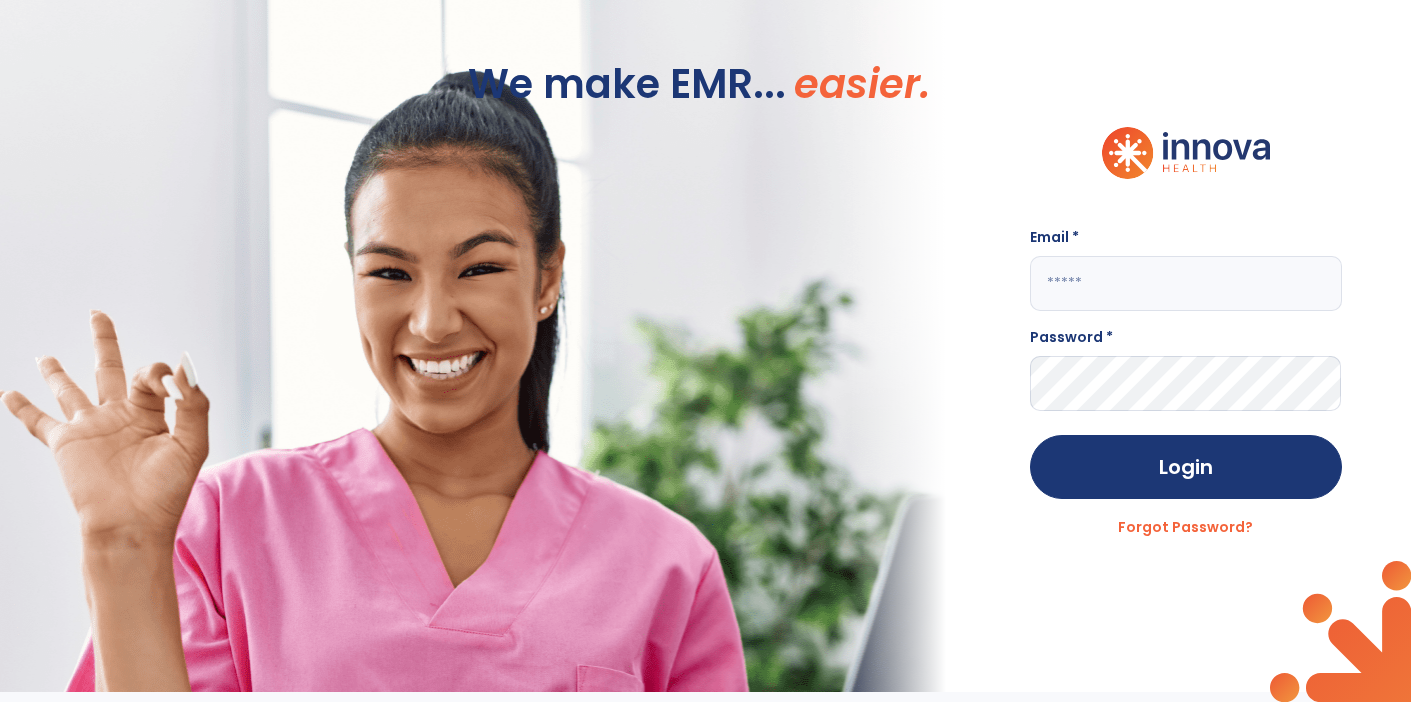 scroll, scrollTop: 0, scrollLeft: 0, axis: both 